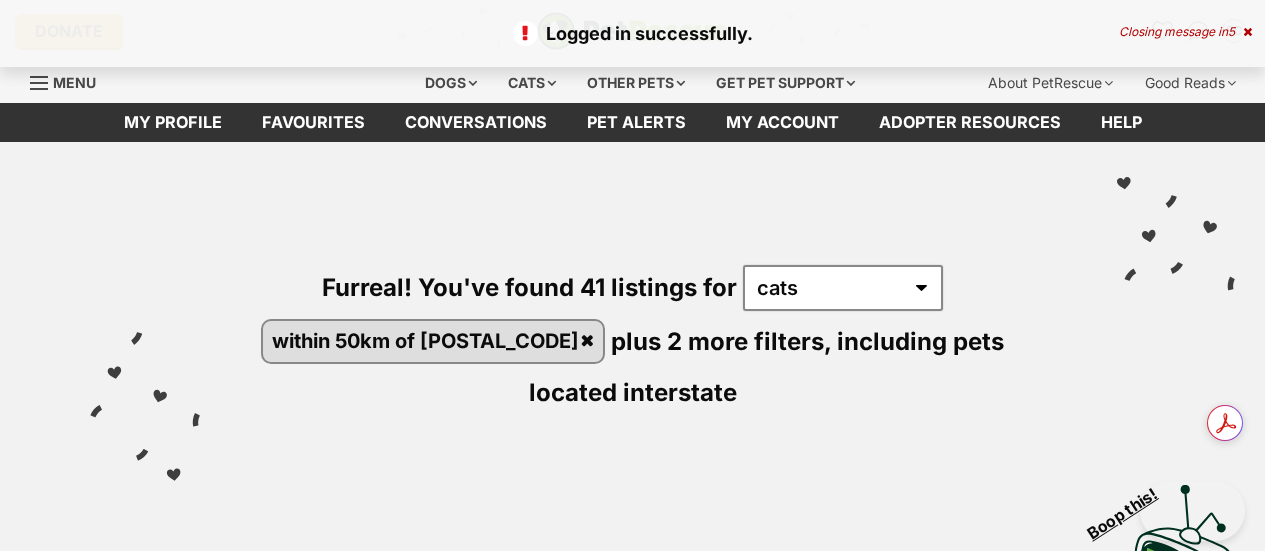 scroll, scrollTop: 0, scrollLeft: 0, axis: both 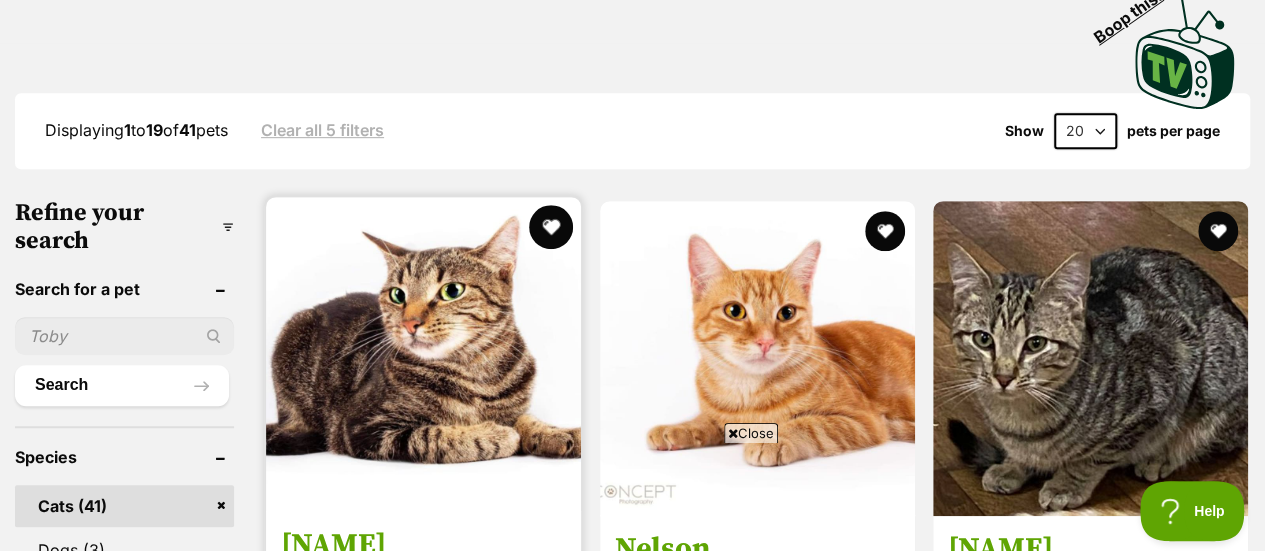 click at bounding box center [551, 227] 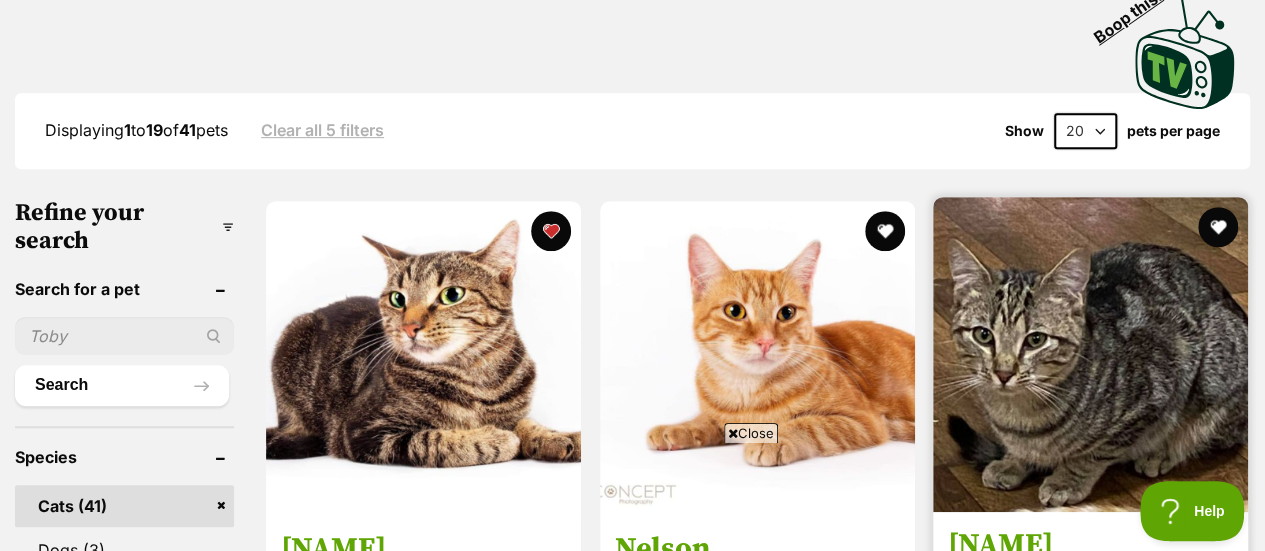 scroll, scrollTop: 0, scrollLeft: 0, axis: both 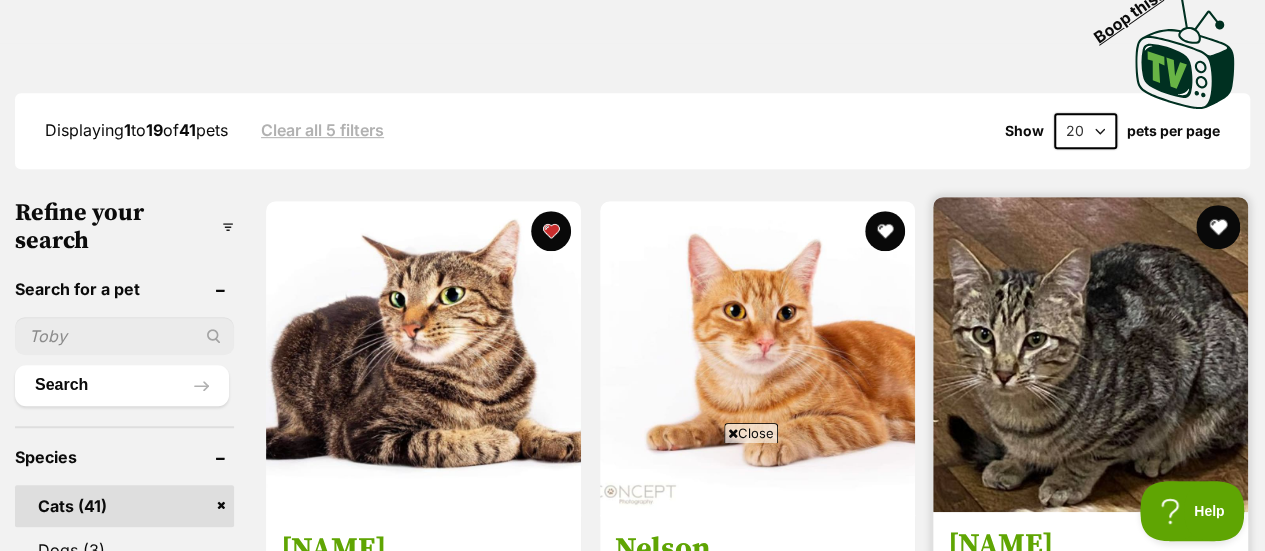 click at bounding box center [1218, 227] 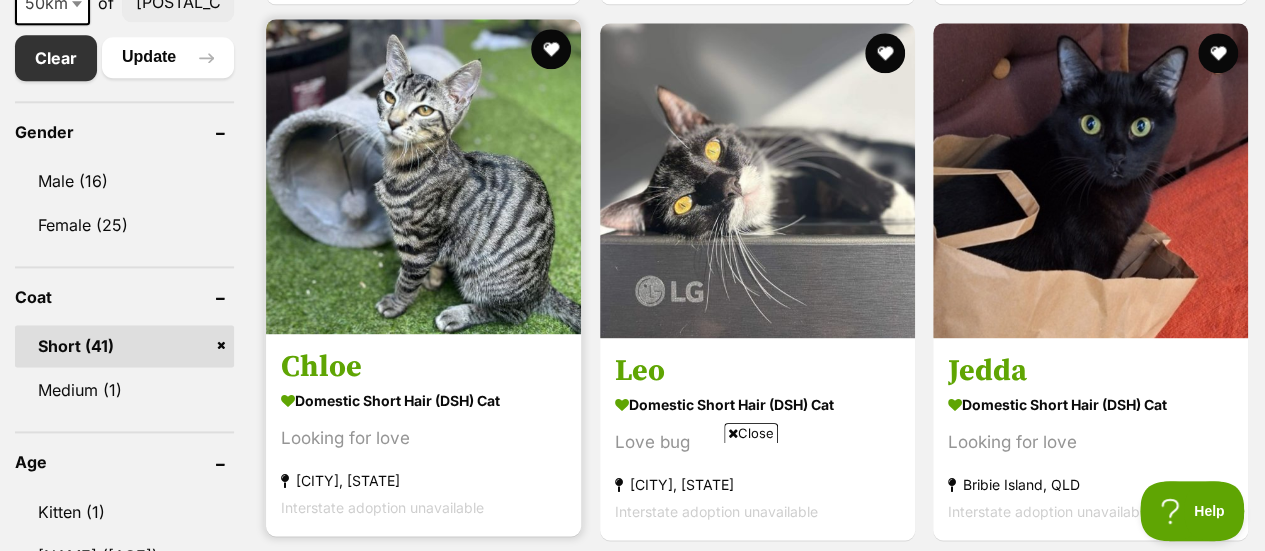 scroll, scrollTop: 1200, scrollLeft: 0, axis: vertical 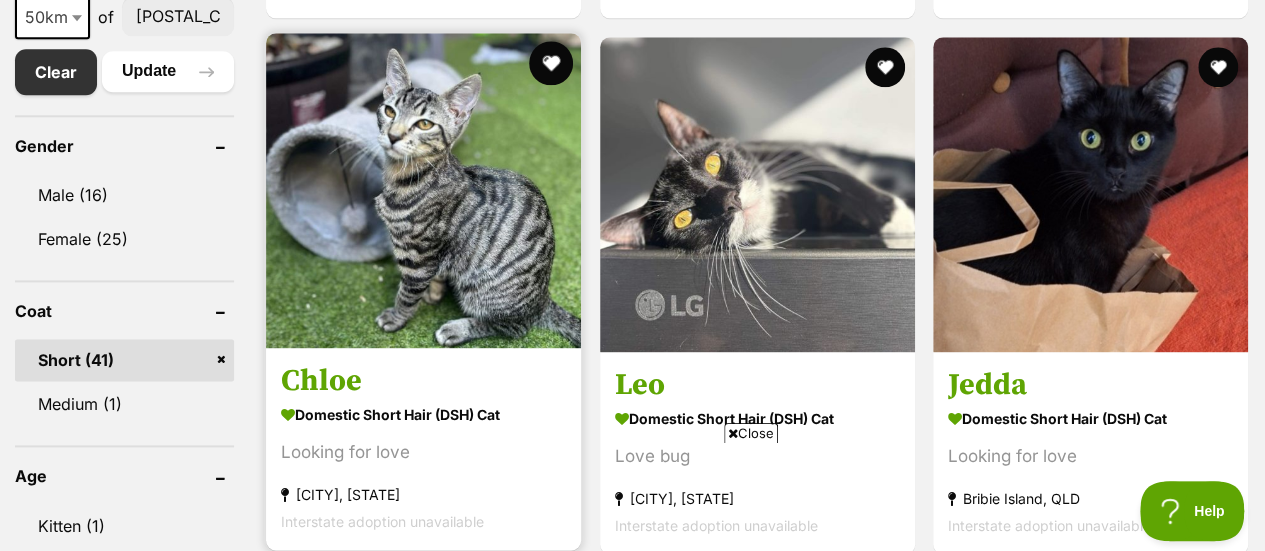 click at bounding box center (551, 63) 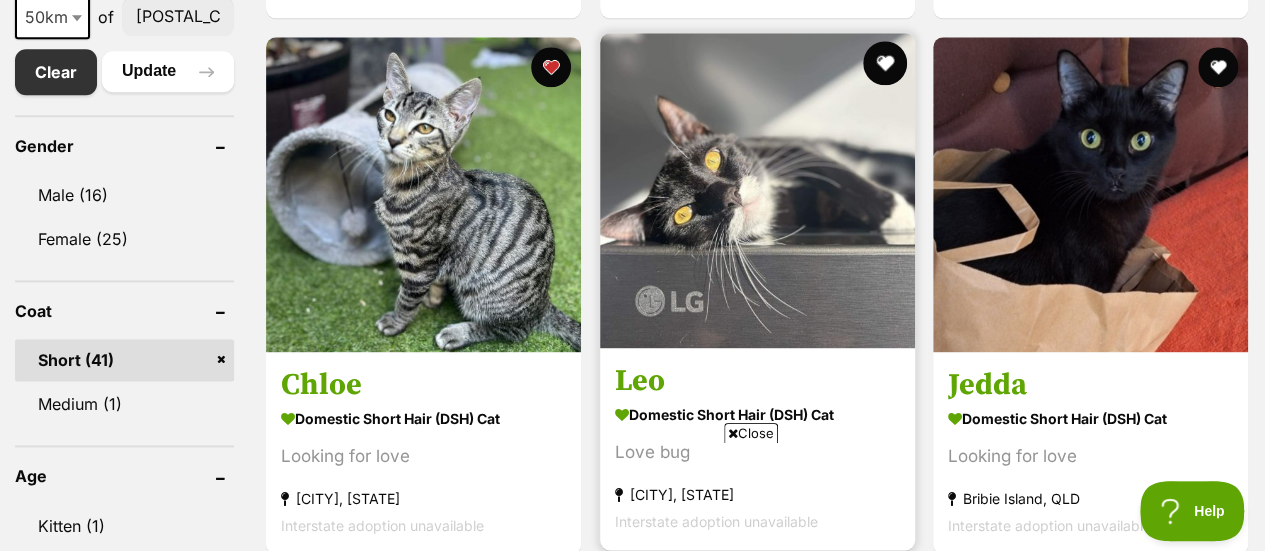 click at bounding box center (884, 63) 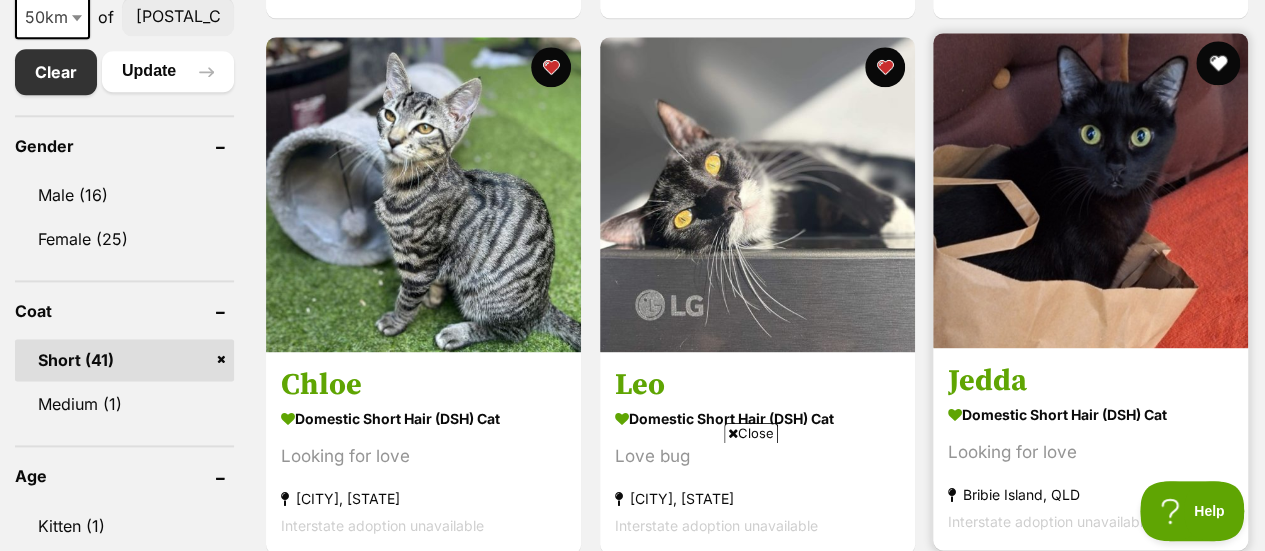 click at bounding box center (1218, 63) 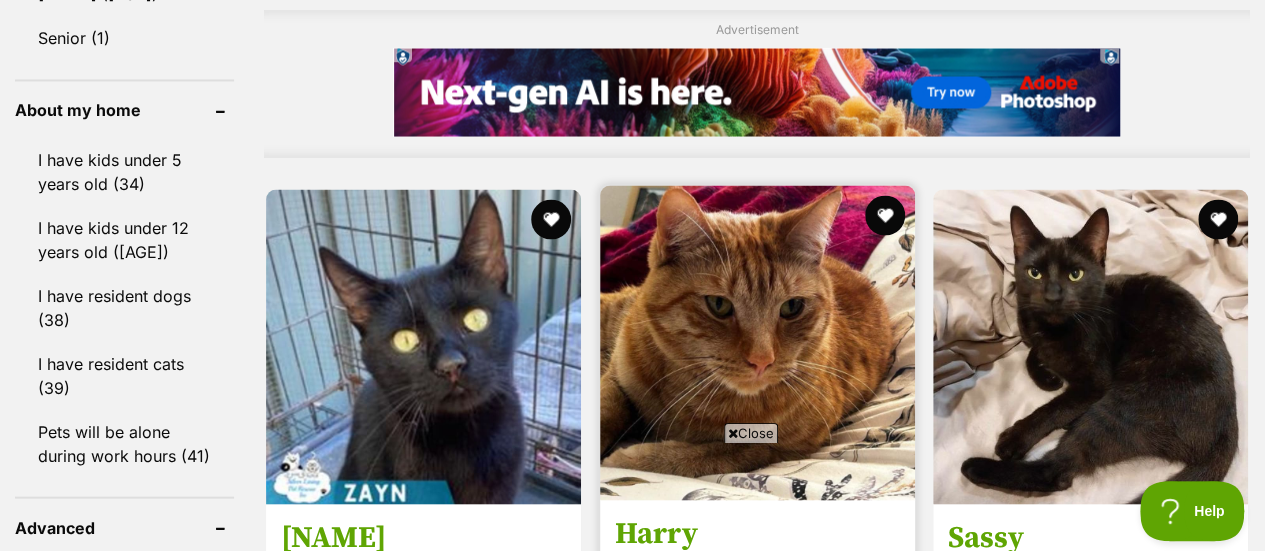 scroll, scrollTop: 1900, scrollLeft: 0, axis: vertical 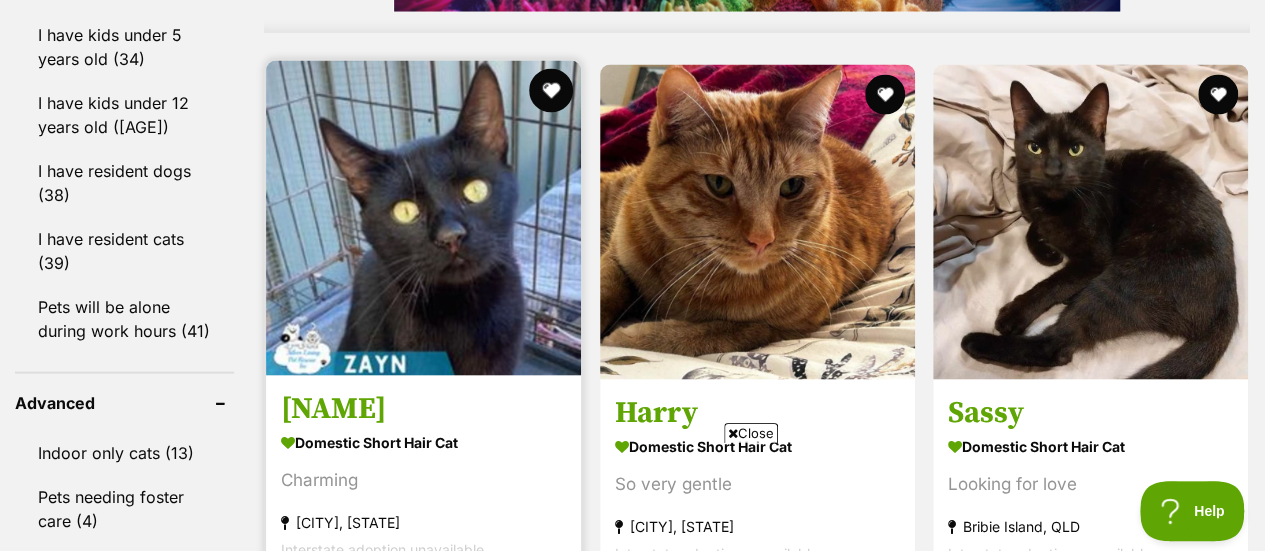 click at bounding box center [551, 91] 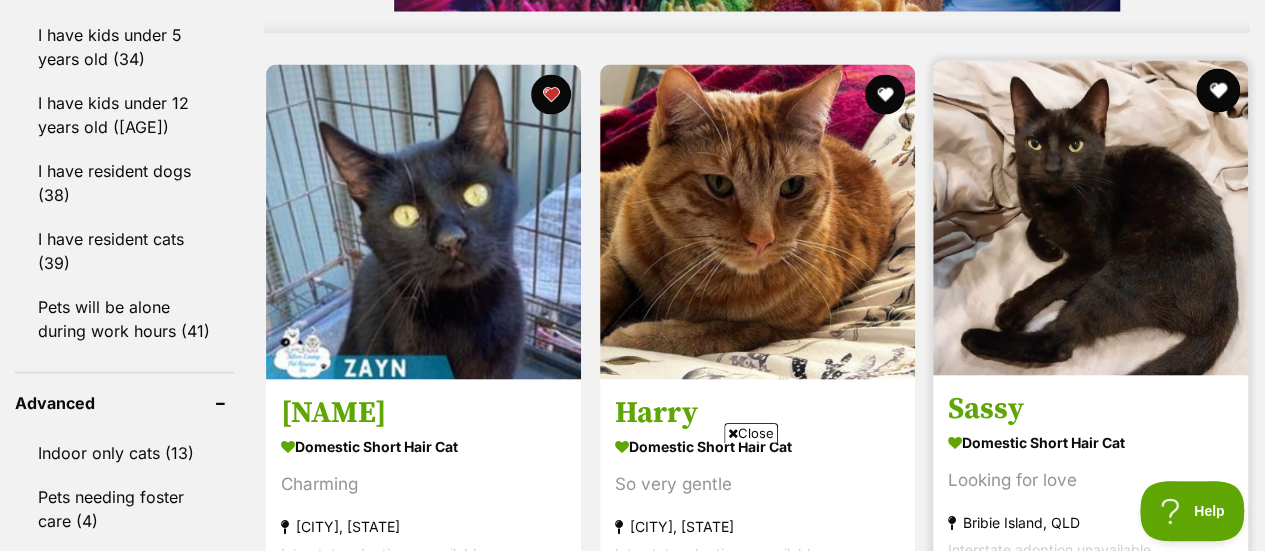click at bounding box center [1218, 91] 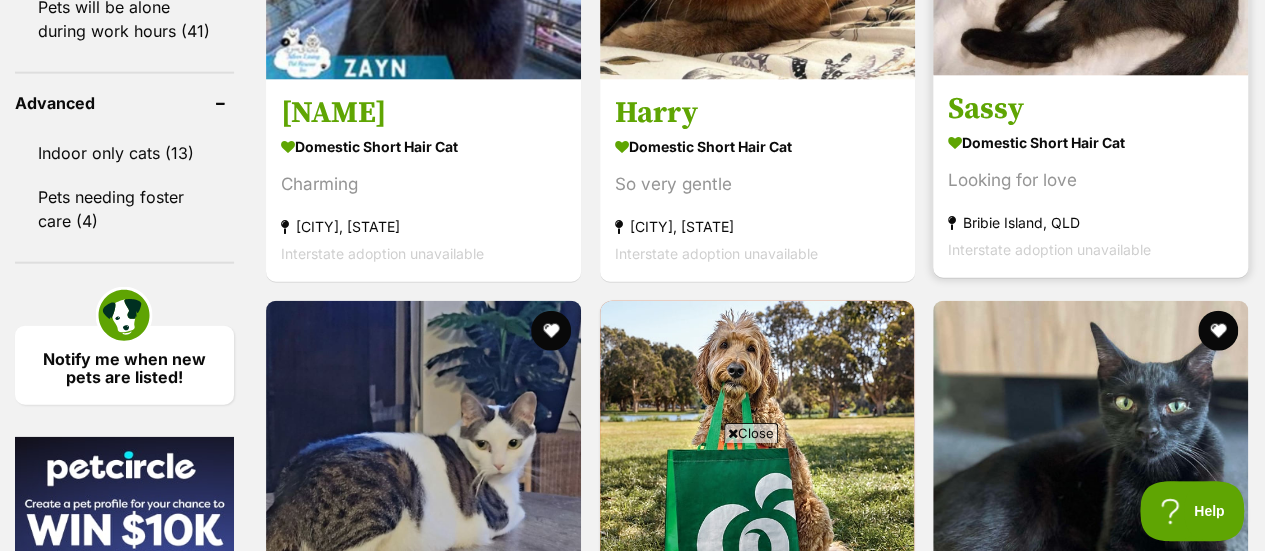 scroll, scrollTop: 2400, scrollLeft: 0, axis: vertical 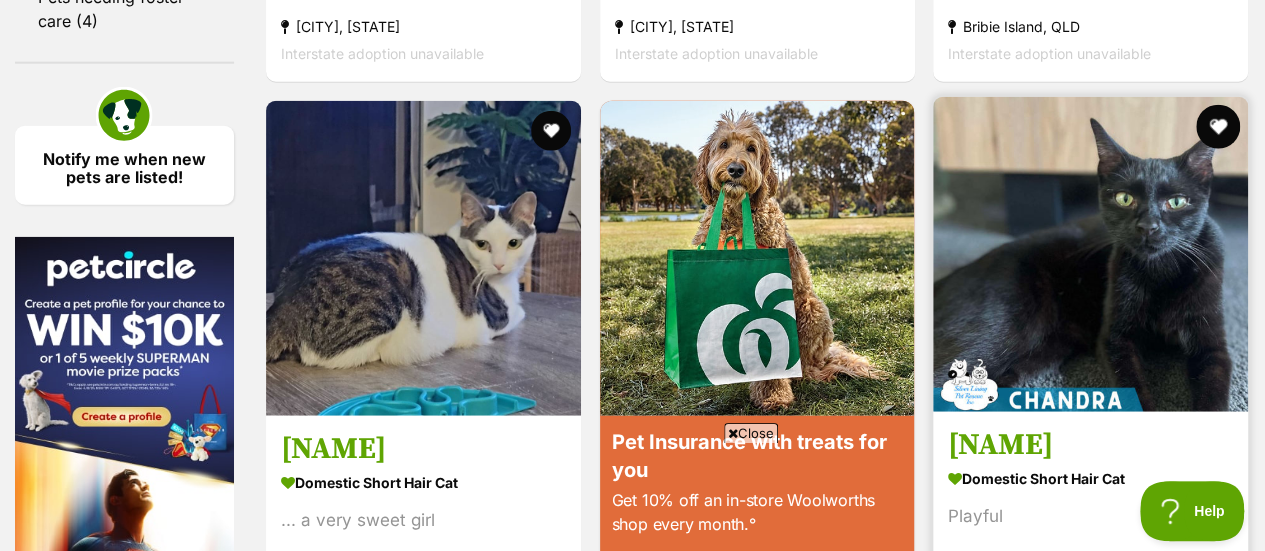 click at bounding box center (1218, 127) 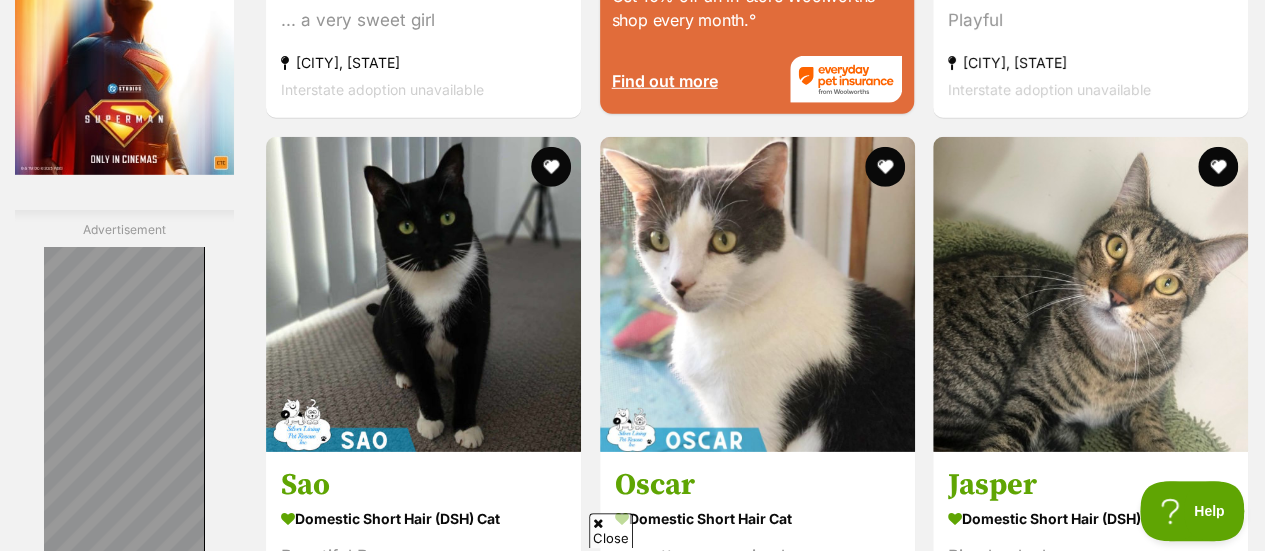 scroll, scrollTop: 0, scrollLeft: 0, axis: both 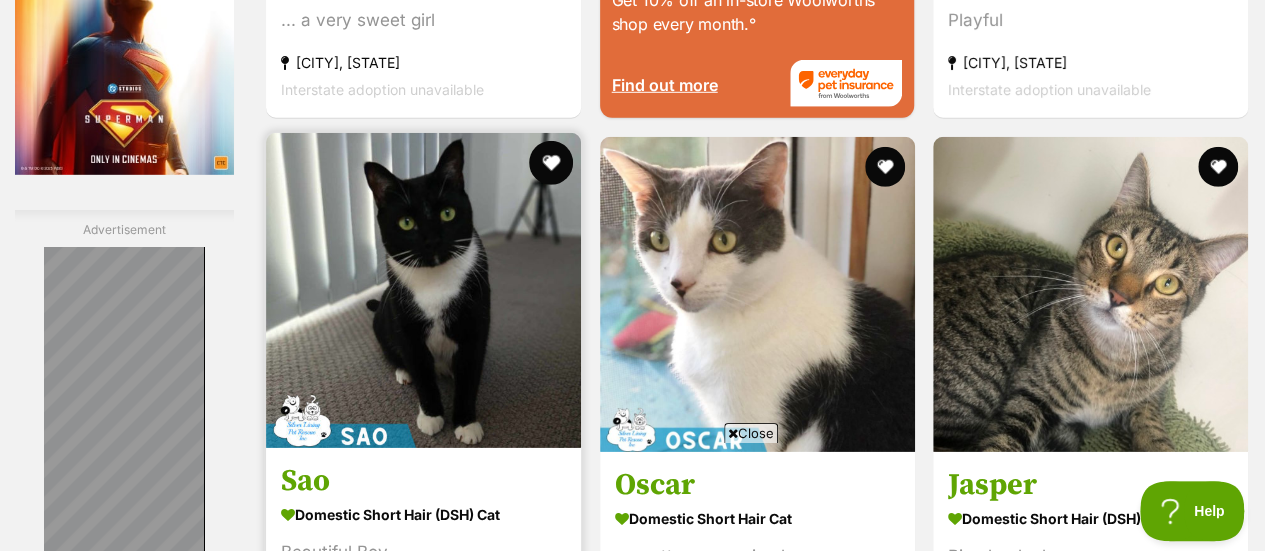 drag, startPoint x: 556, startPoint y: 161, endPoint x: 569, endPoint y: 167, distance: 14.3178215 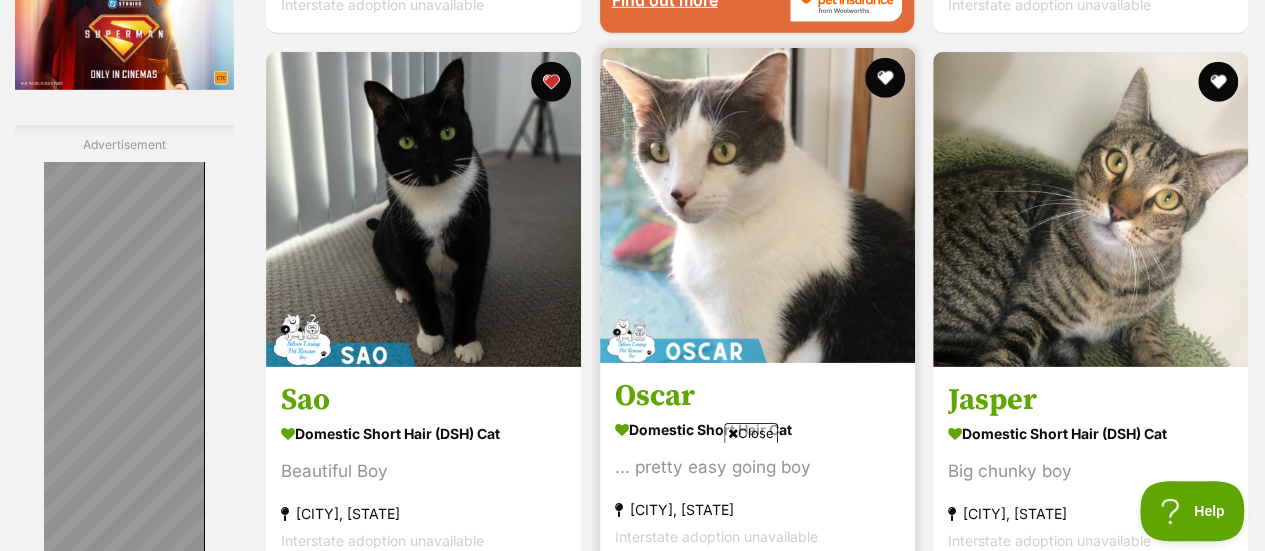 scroll, scrollTop: 3000, scrollLeft: 0, axis: vertical 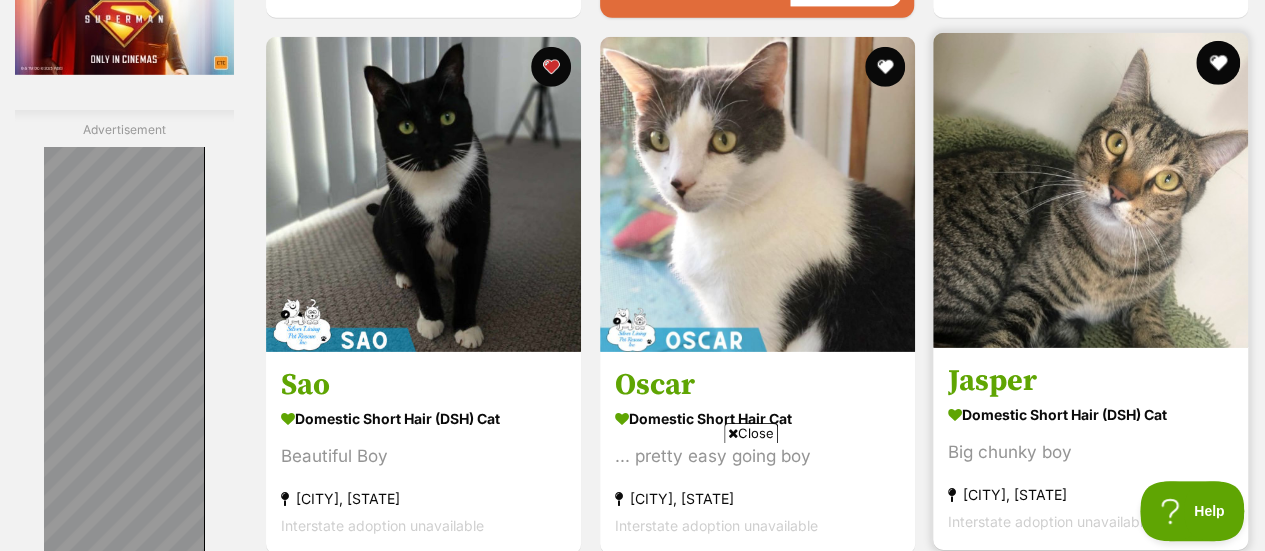 click at bounding box center [1218, 63] 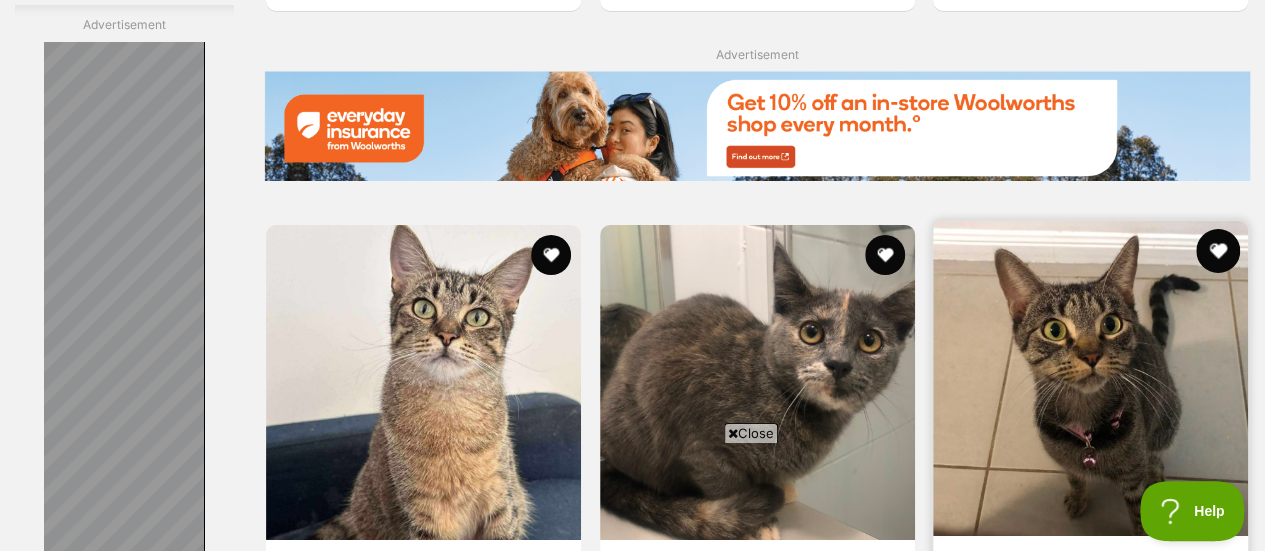 scroll, scrollTop: 3600, scrollLeft: 0, axis: vertical 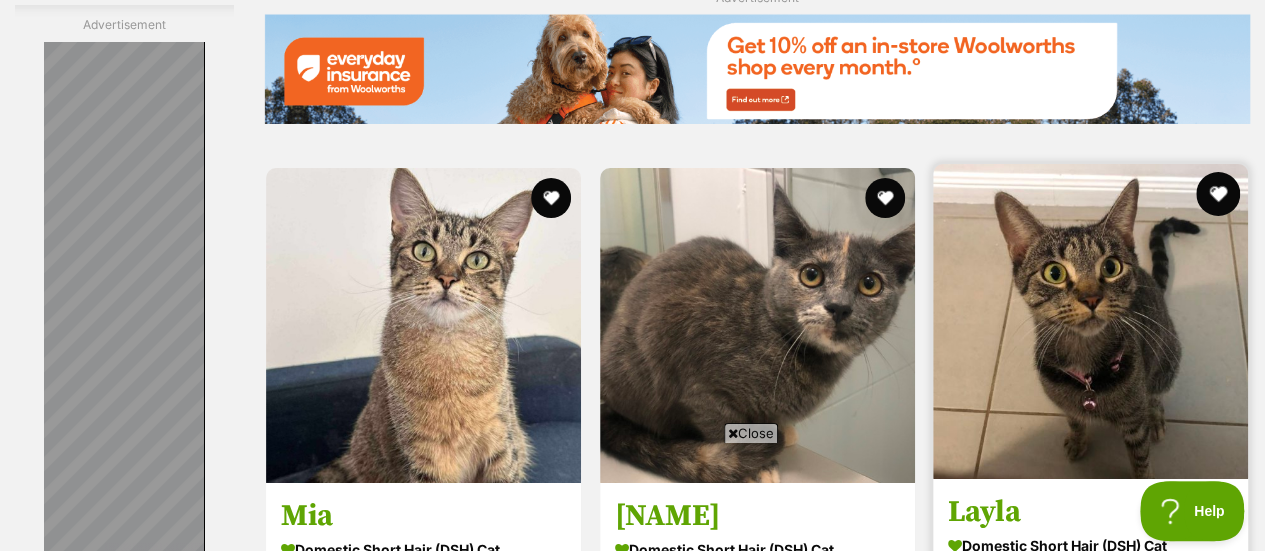 click at bounding box center [1218, 194] 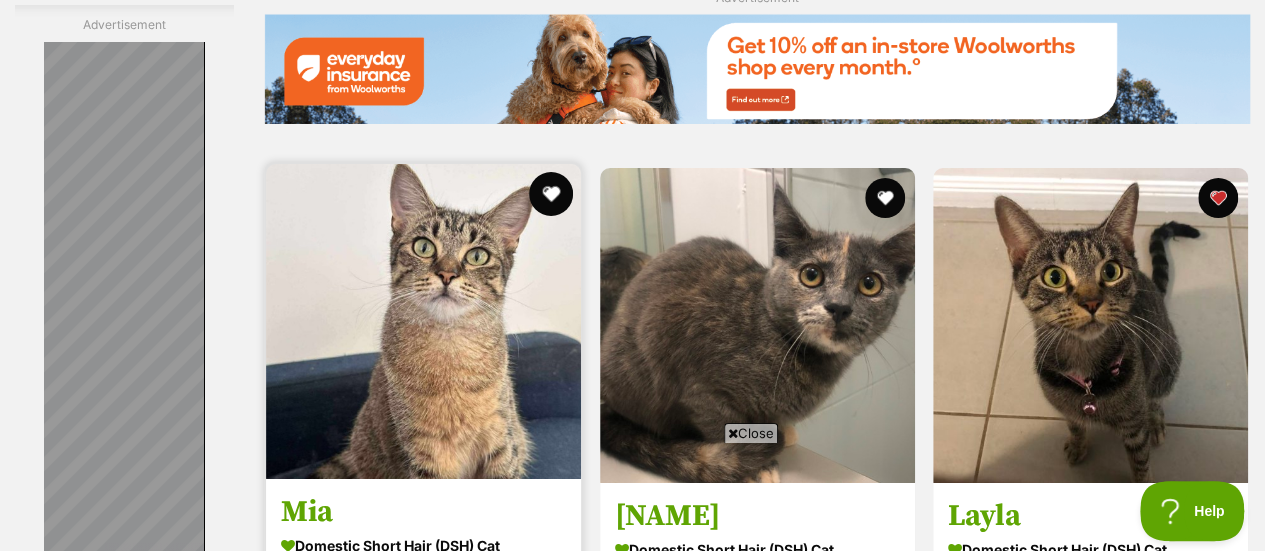 click at bounding box center (551, 194) 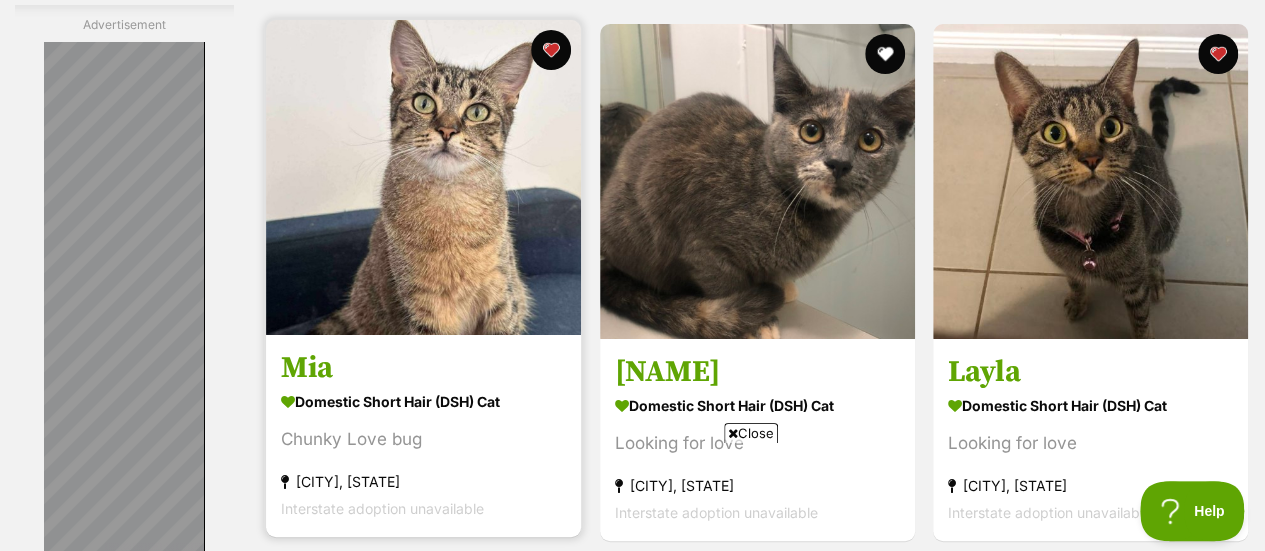 scroll, scrollTop: 3900, scrollLeft: 0, axis: vertical 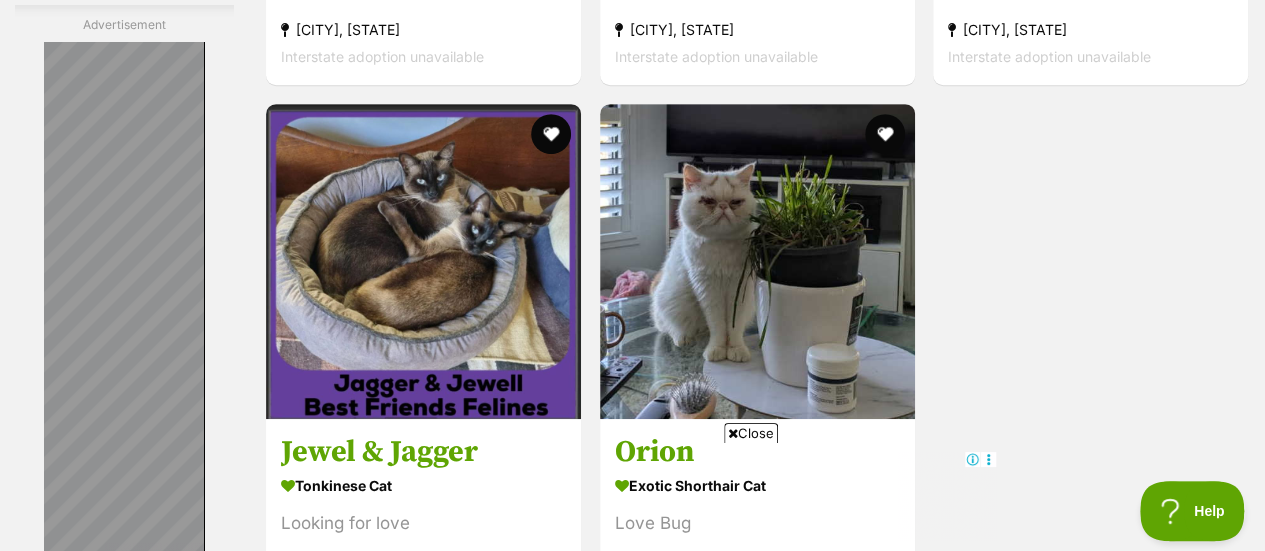 click at bounding box center (551, 134) 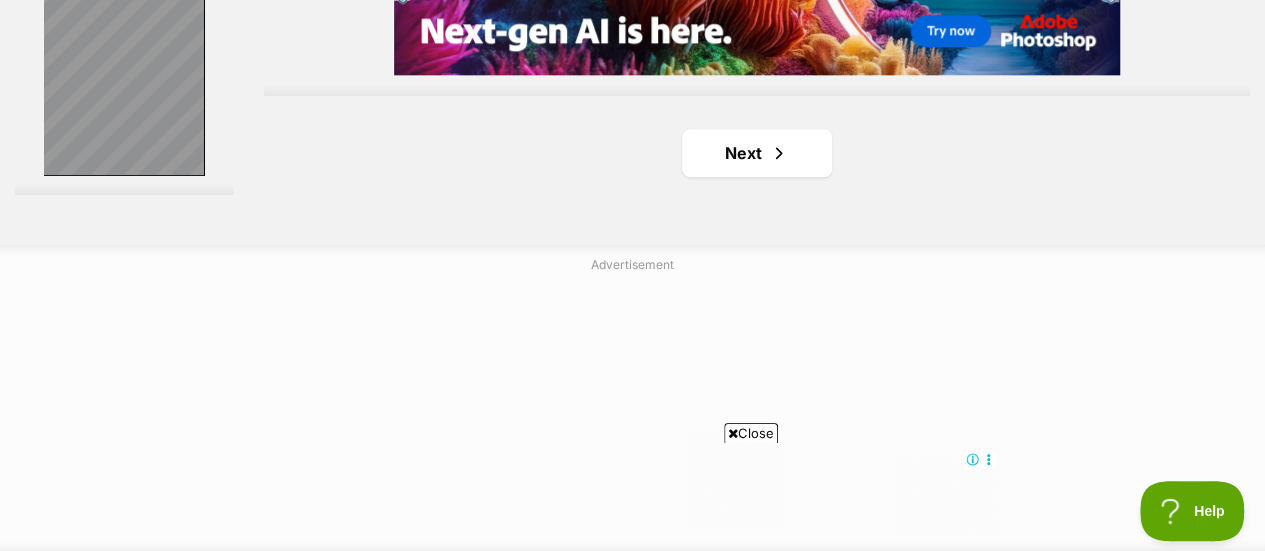 scroll, scrollTop: 5000, scrollLeft: 0, axis: vertical 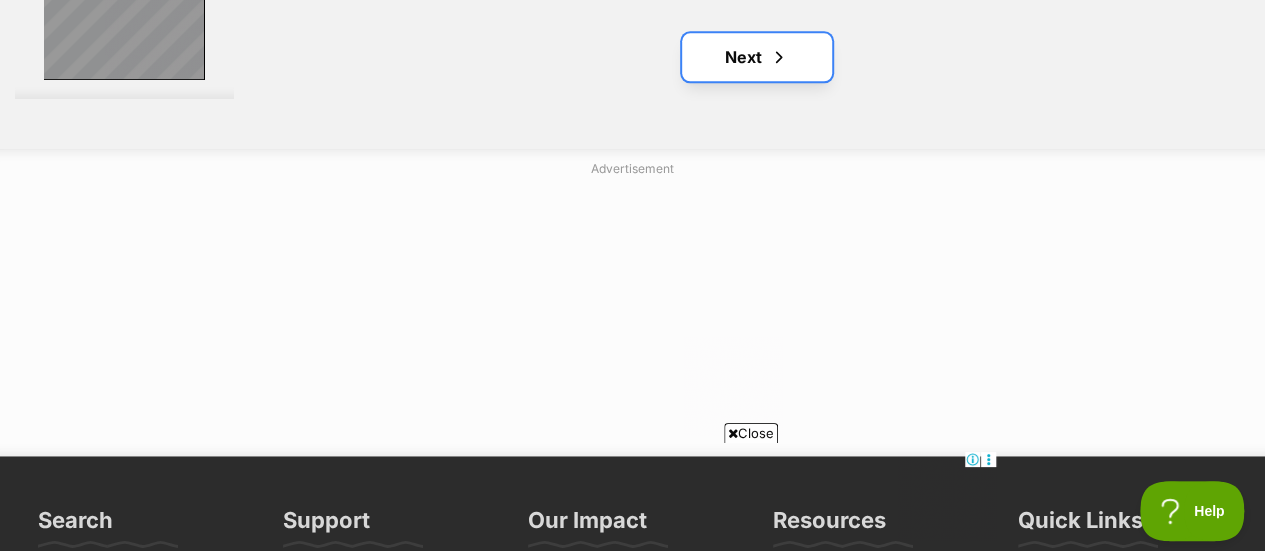 click on "Next" at bounding box center [757, 57] 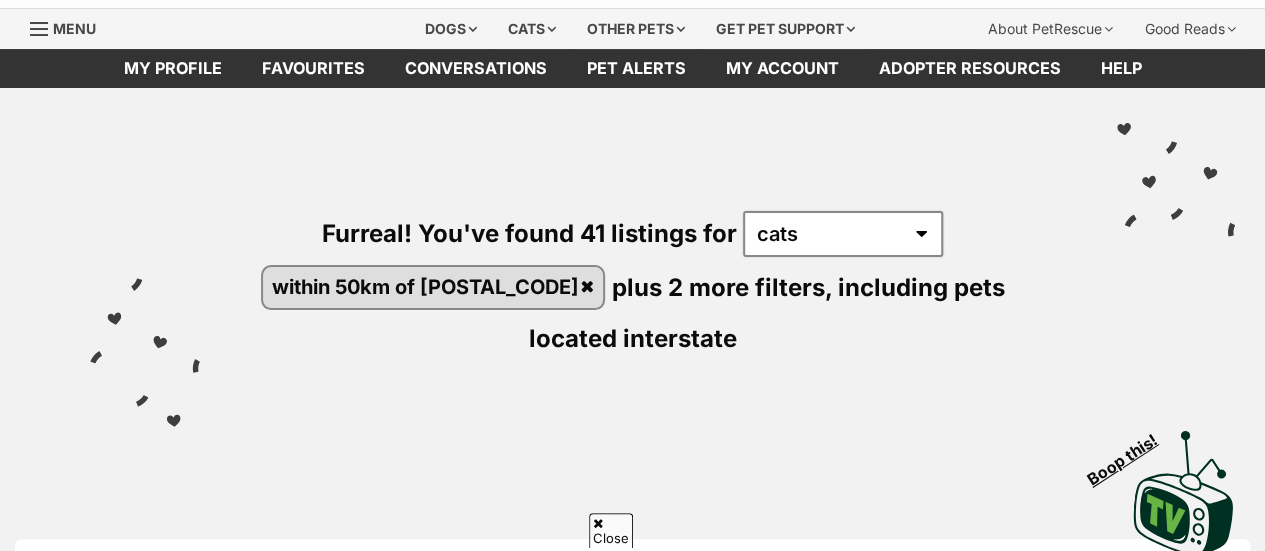 scroll, scrollTop: 200, scrollLeft: 0, axis: vertical 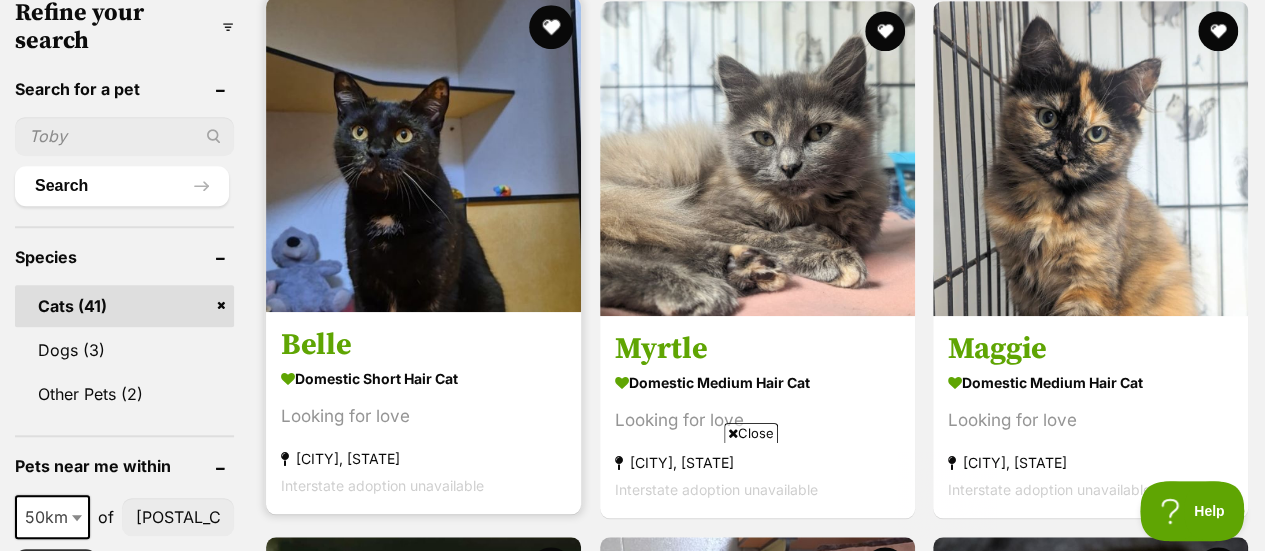 click at bounding box center [551, 27] 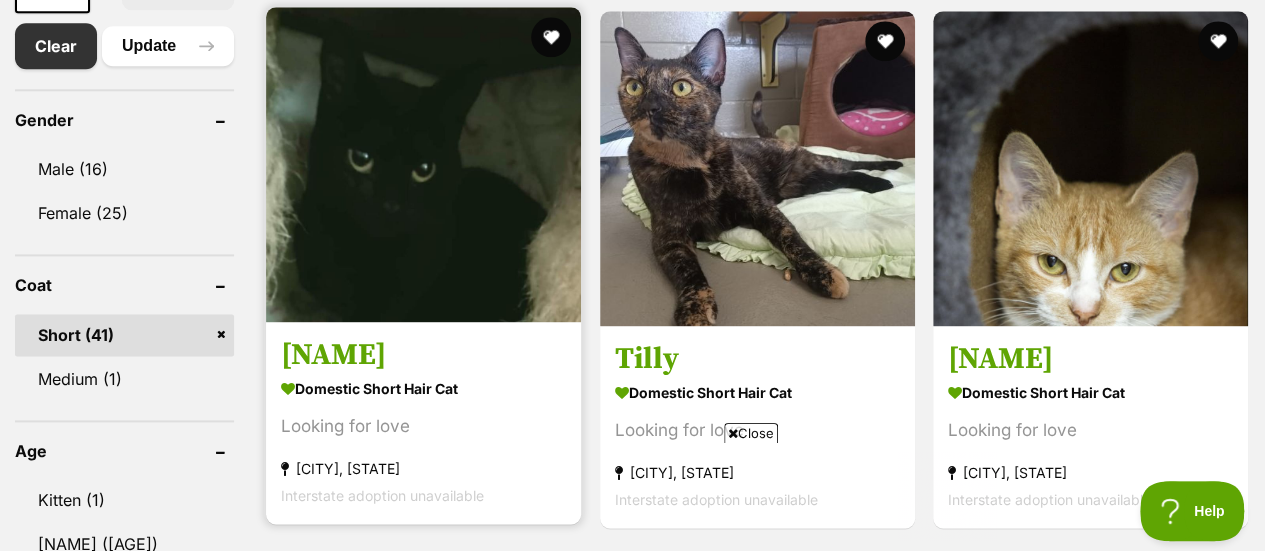 scroll, scrollTop: 1200, scrollLeft: 0, axis: vertical 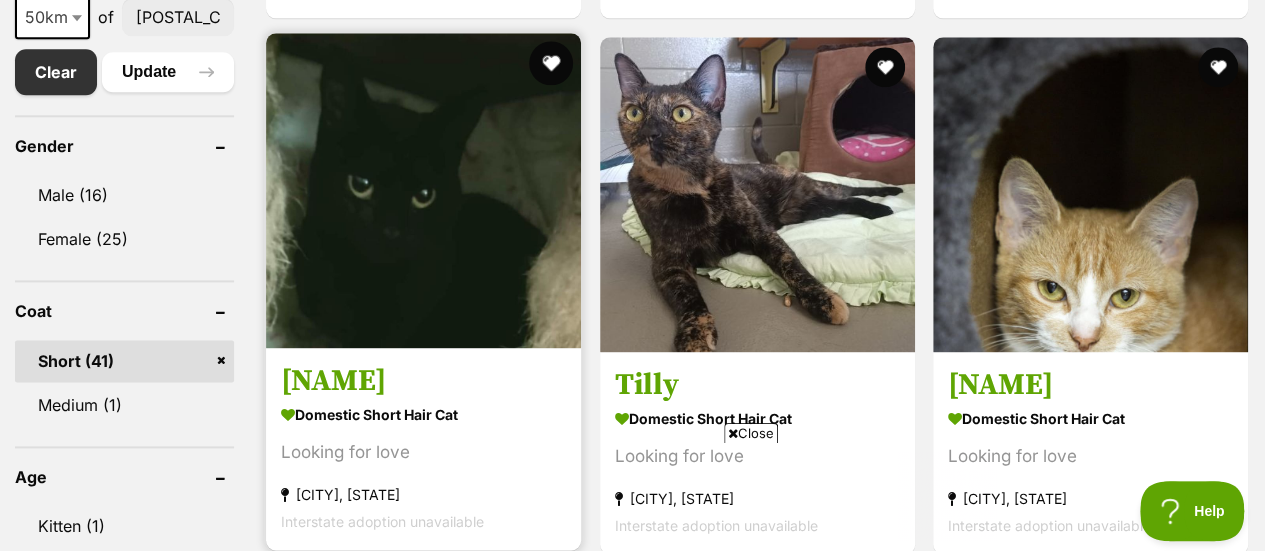 click at bounding box center [551, 63] 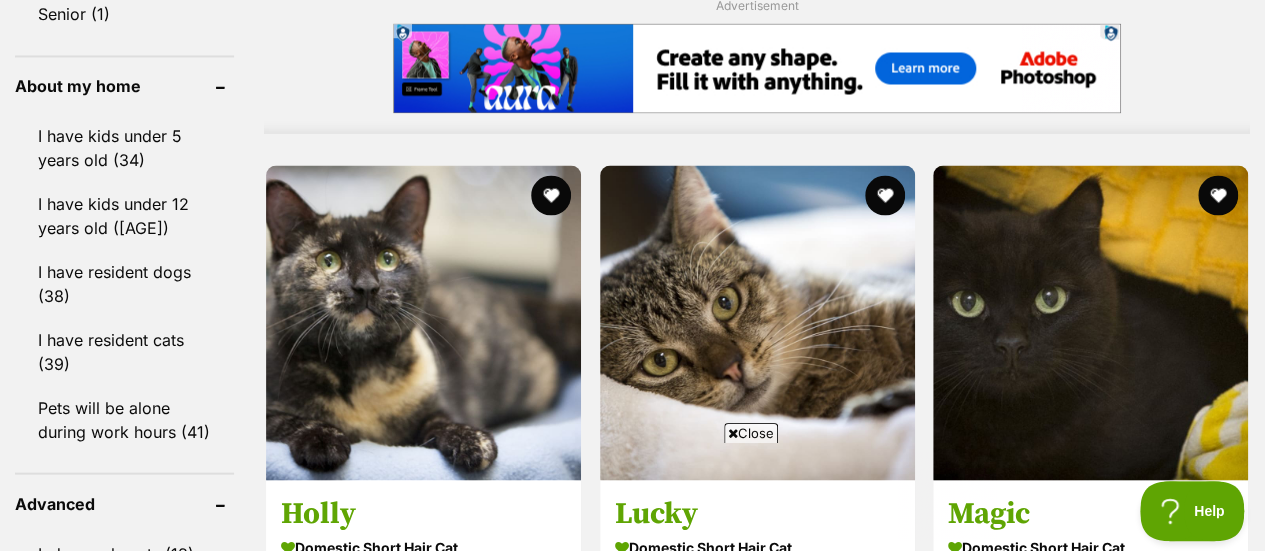 scroll, scrollTop: 1900, scrollLeft: 0, axis: vertical 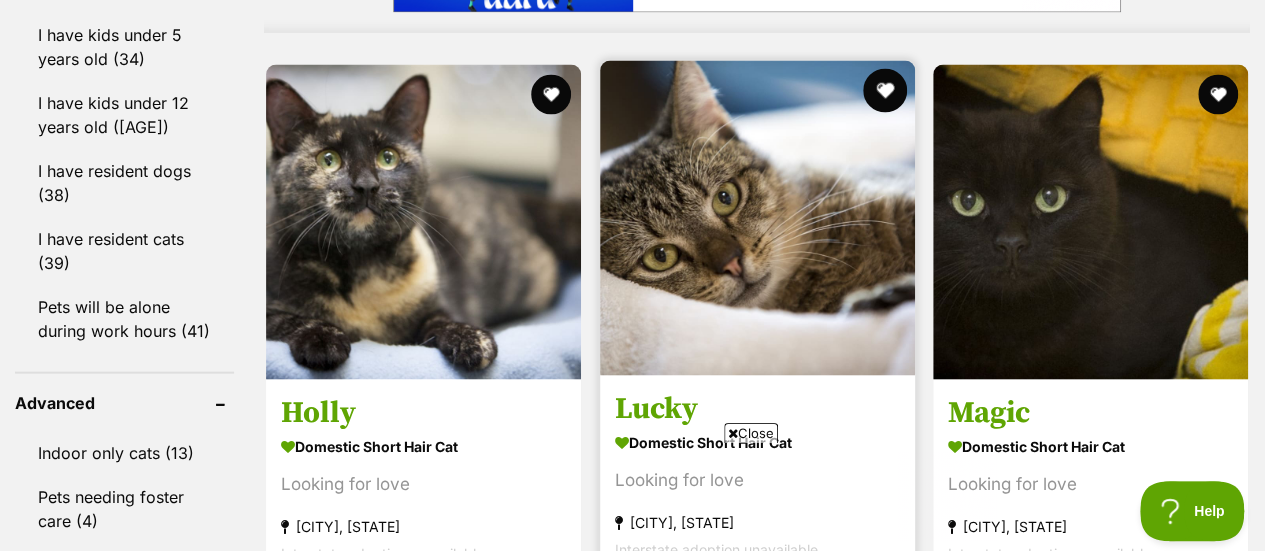 click at bounding box center [884, 91] 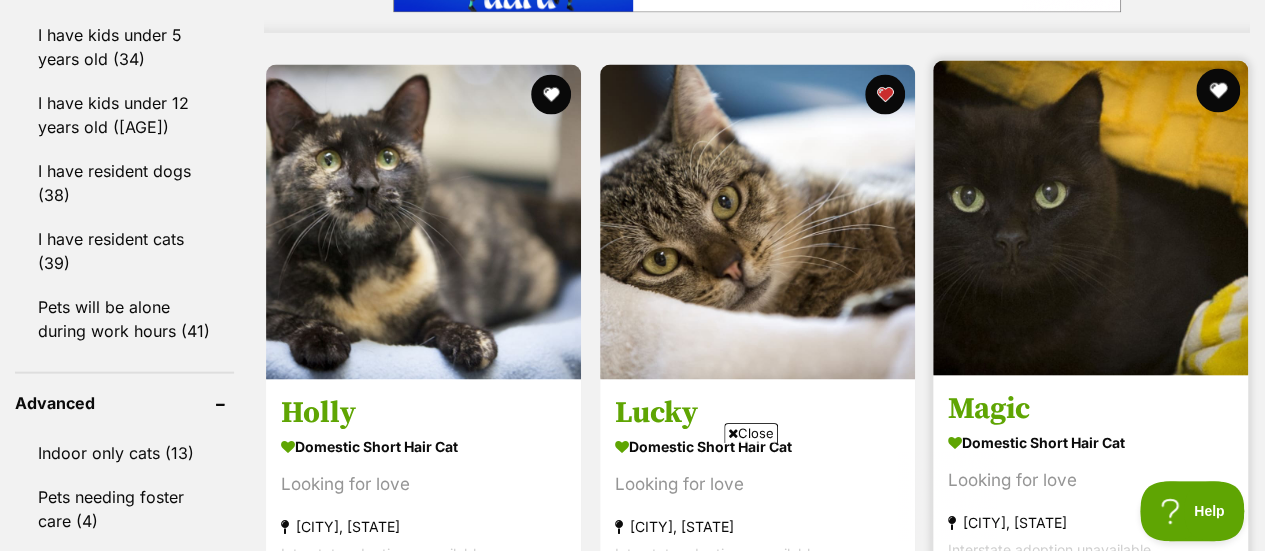 click at bounding box center (1218, 91) 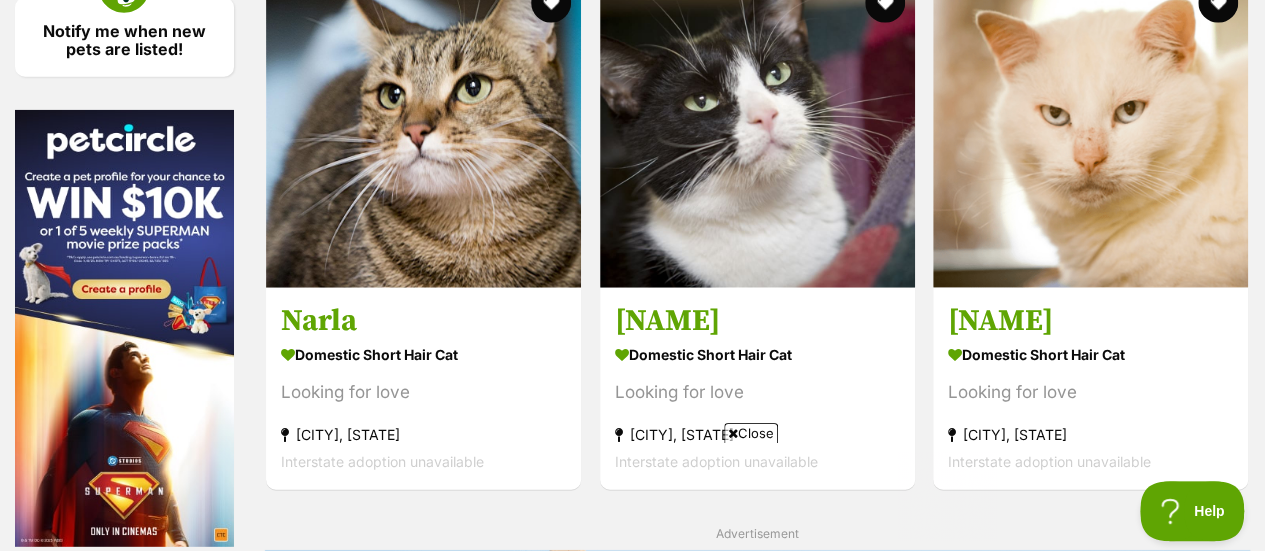 scroll, scrollTop: 2500, scrollLeft: 0, axis: vertical 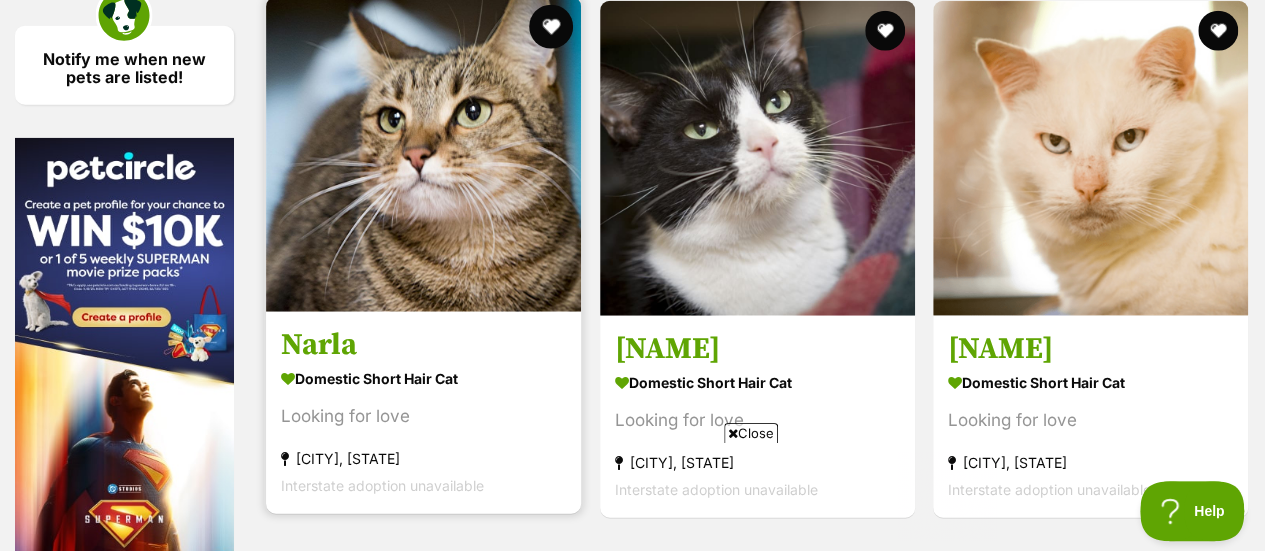 click at bounding box center (551, 27) 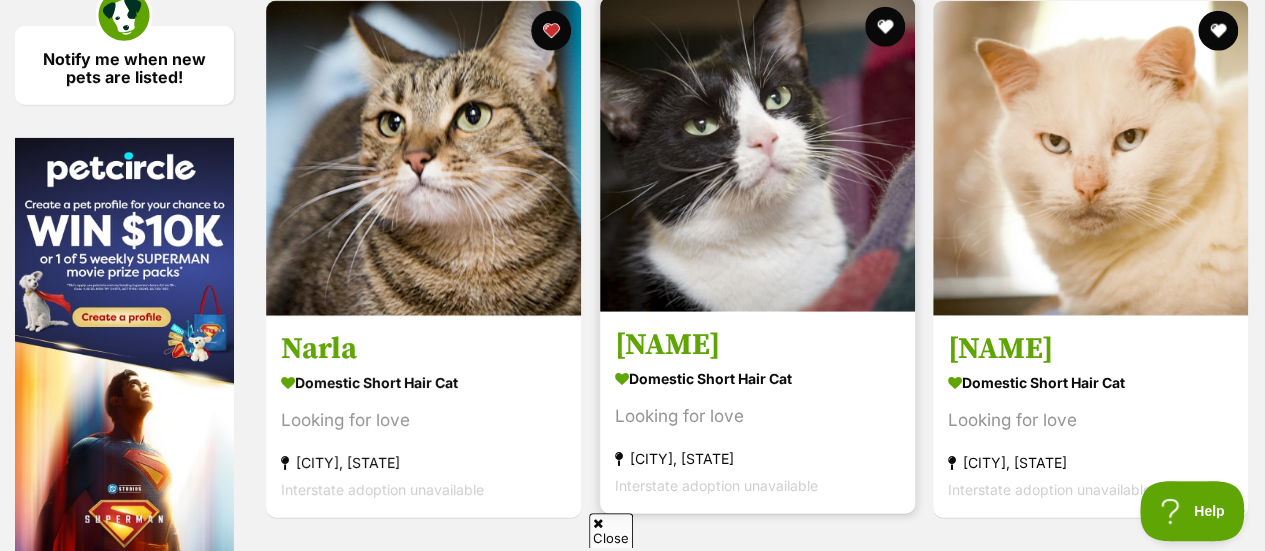 scroll, scrollTop: 0, scrollLeft: 0, axis: both 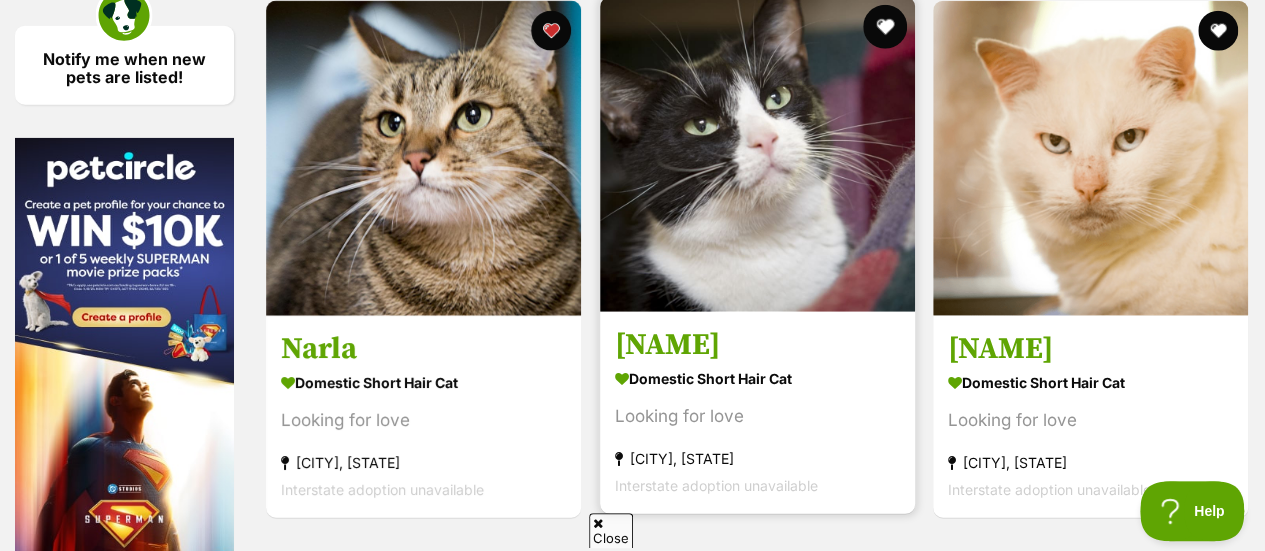click at bounding box center (884, 27) 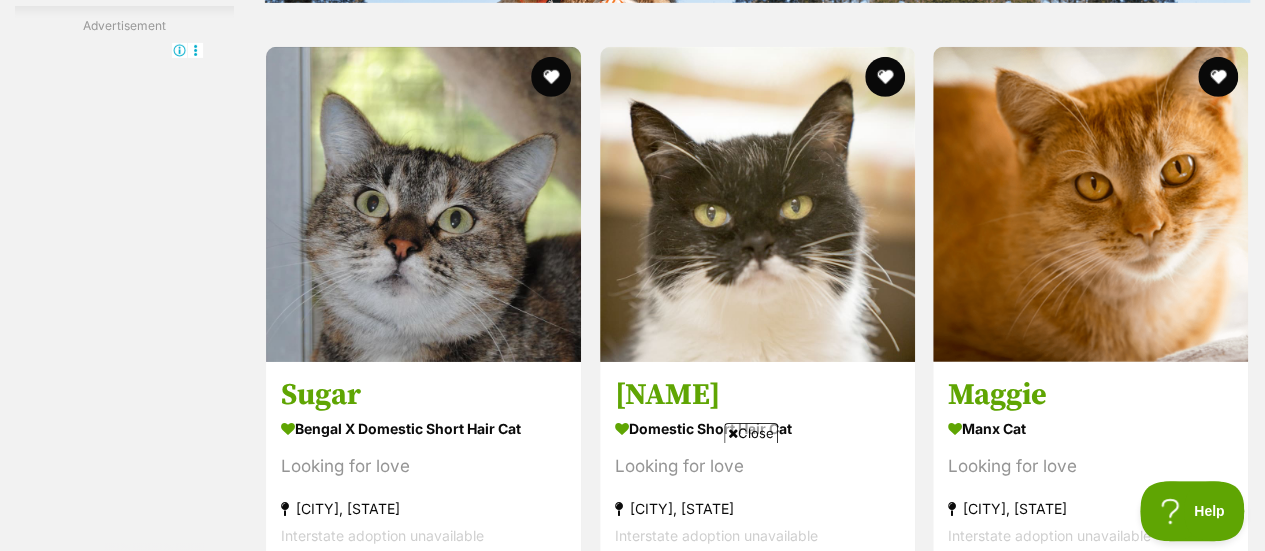 scroll, scrollTop: 3200, scrollLeft: 0, axis: vertical 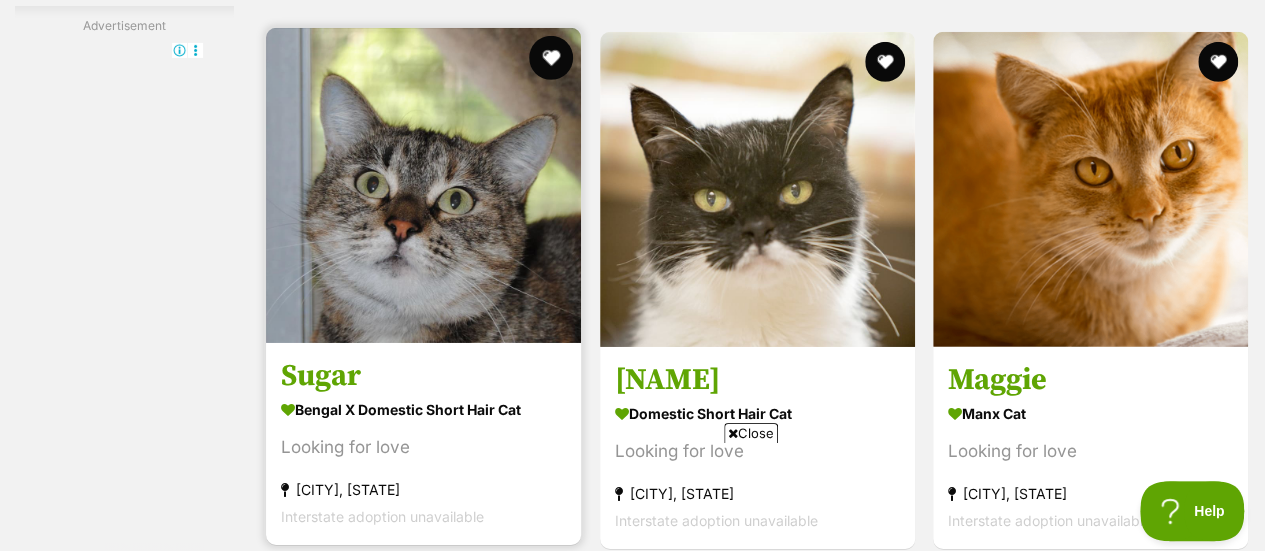 click at bounding box center (551, 58) 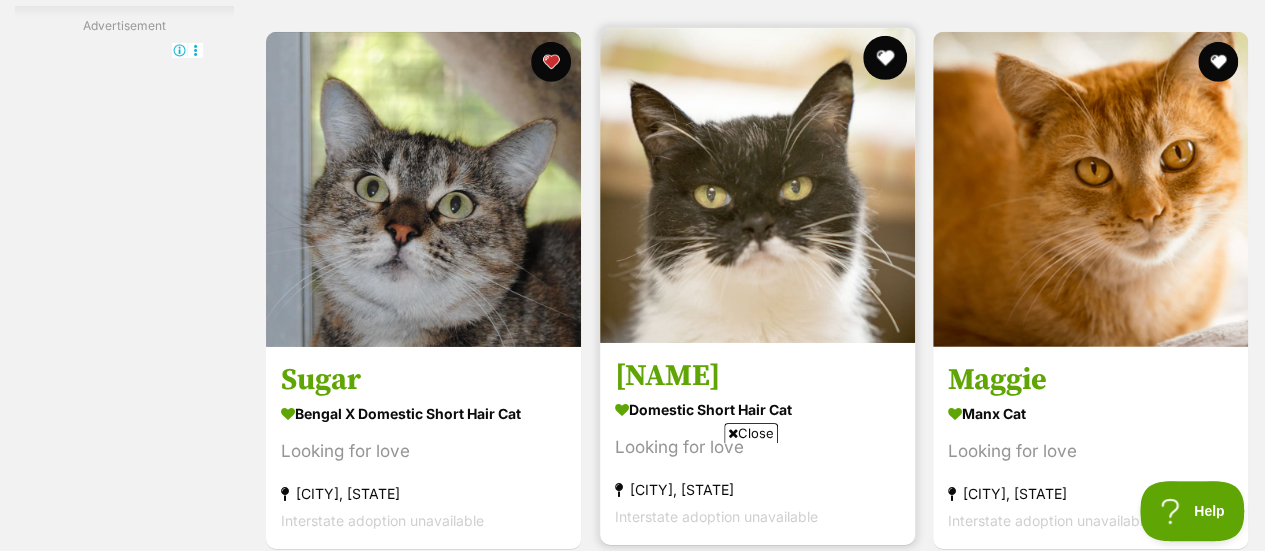 click at bounding box center (884, 58) 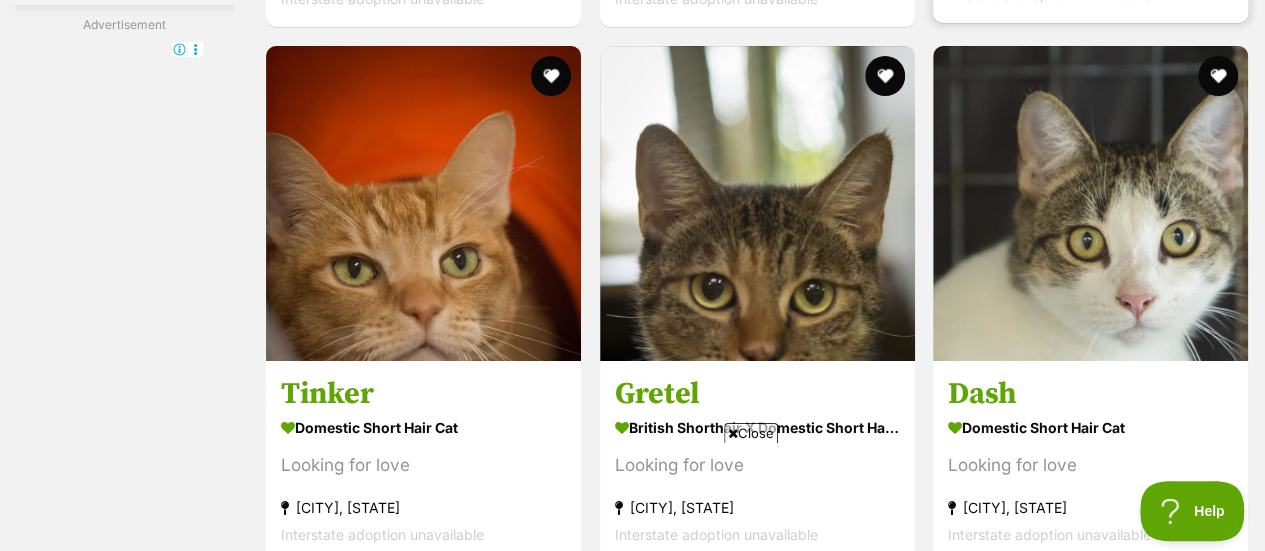 scroll, scrollTop: 3700, scrollLeft: 0, axis: vertical 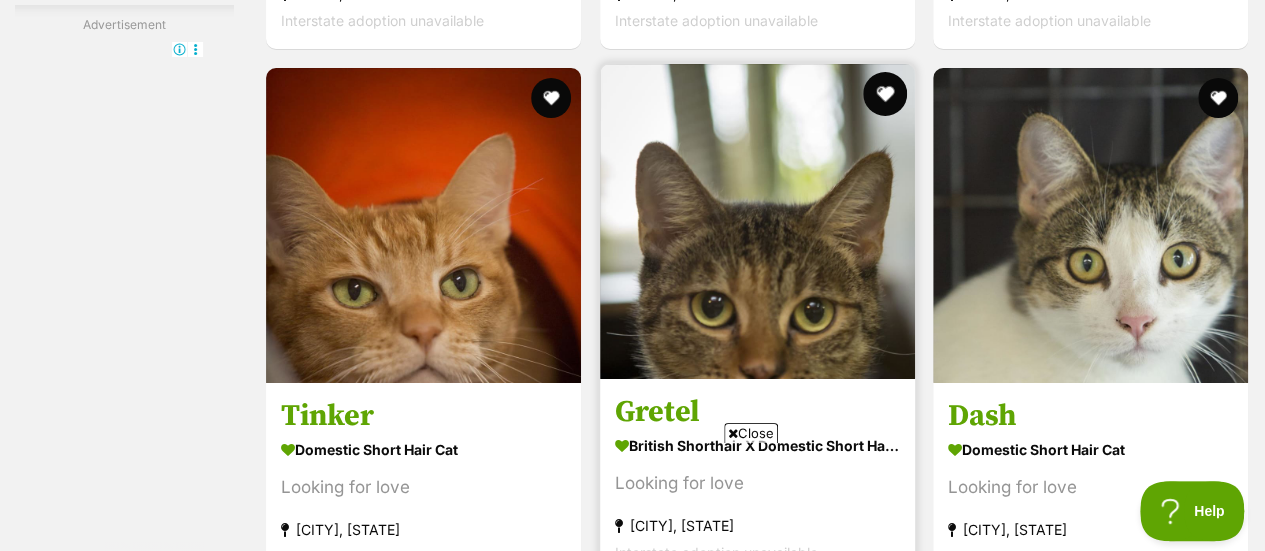 click at bounding box center [884, 94] 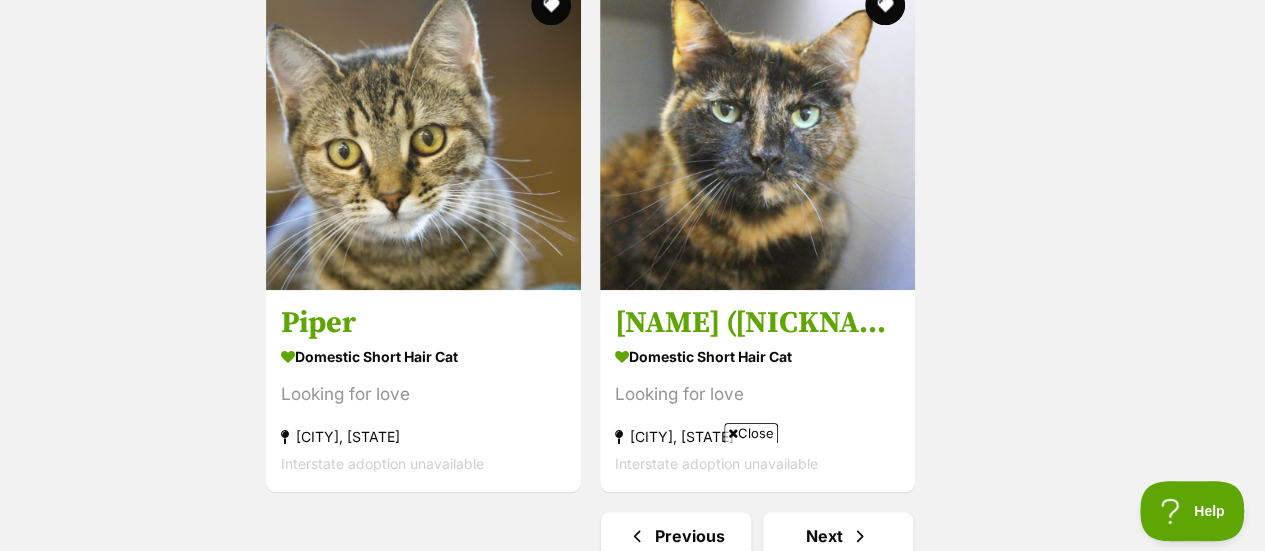 scroll, scrollTop: 4500, scrollLeft: 0, axis: vertical 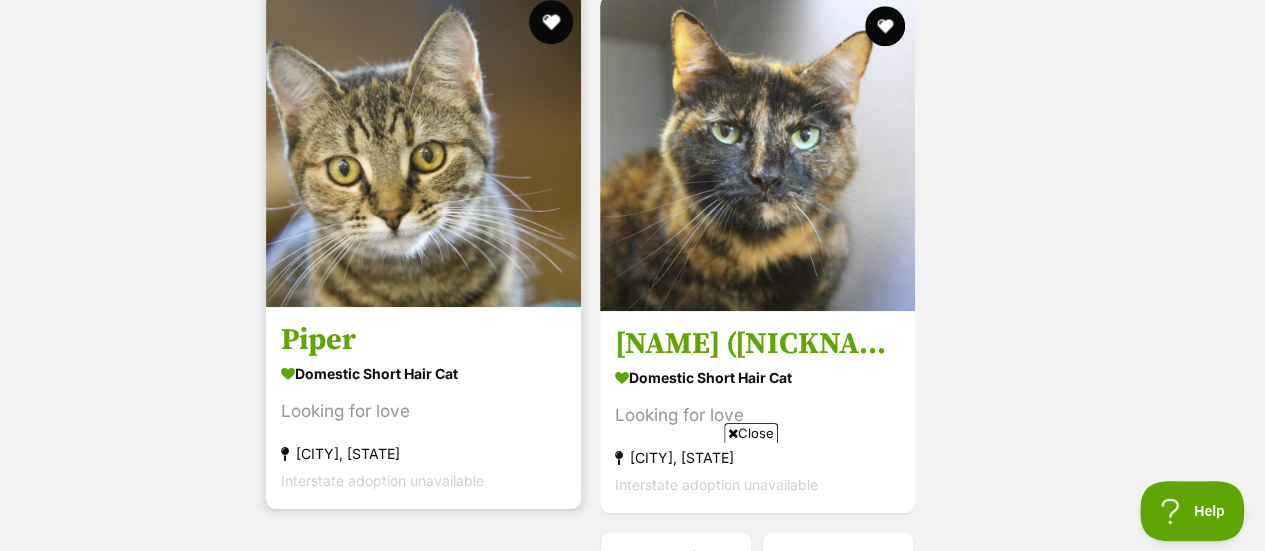 click at bounding box center (551, 22) 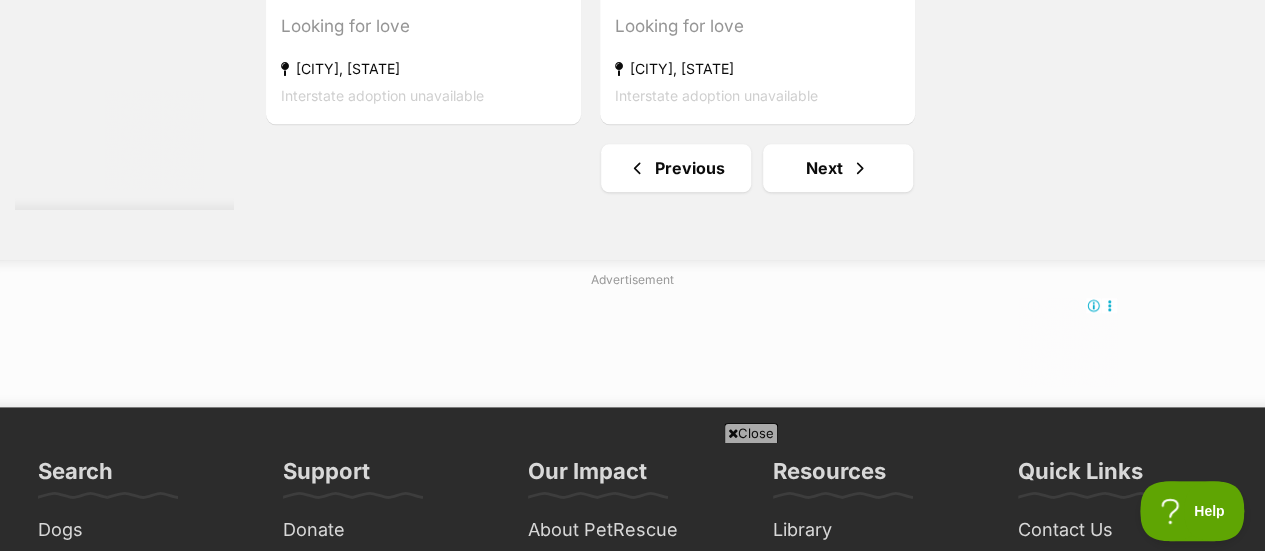 scroll 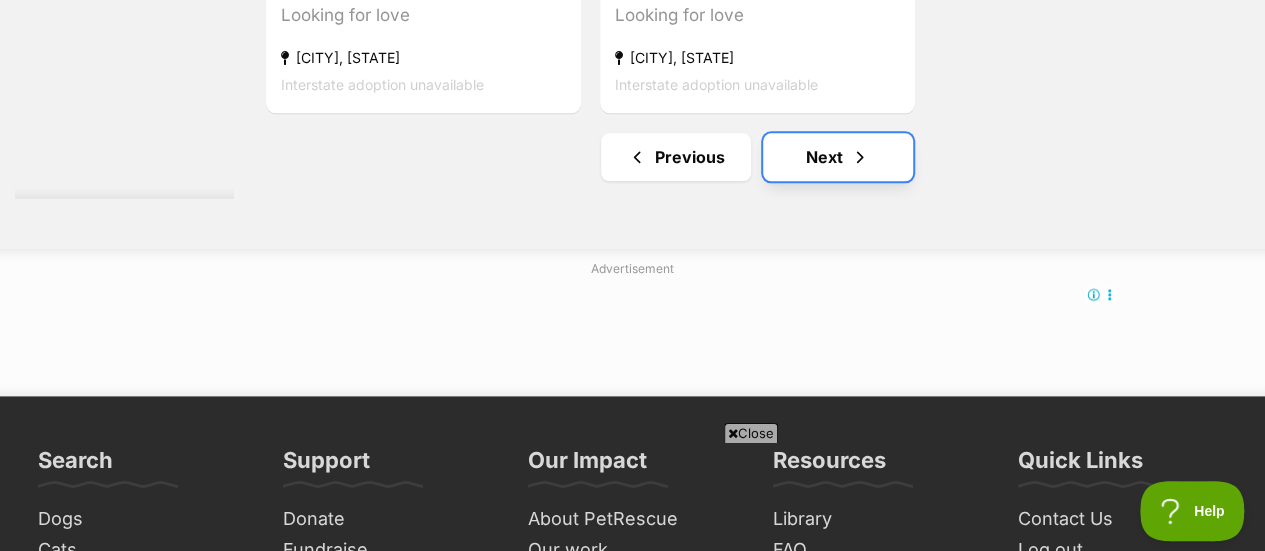 click at bounding box center [860, 157] 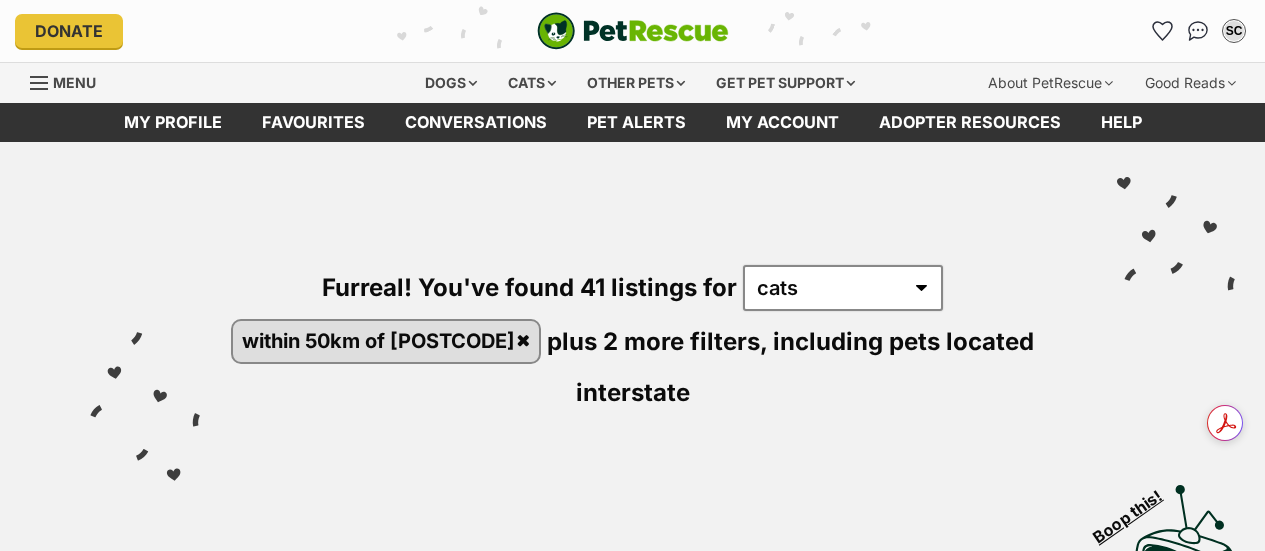 scroll, scrollTop: 0, scrollLeft: 0, axis: both 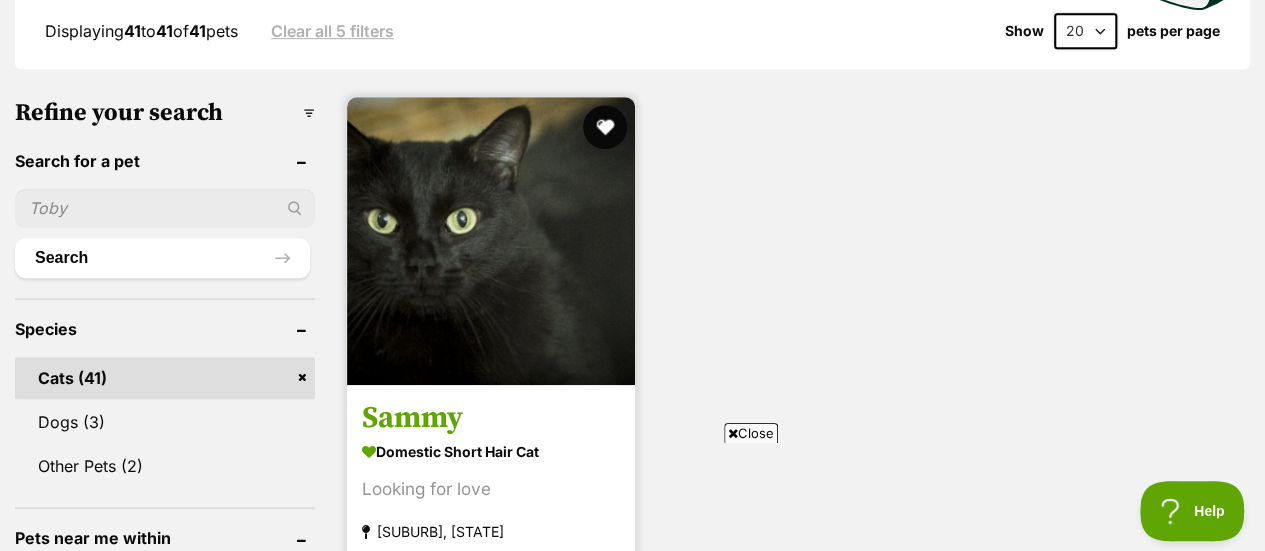 click at bounding box center [605, 127] 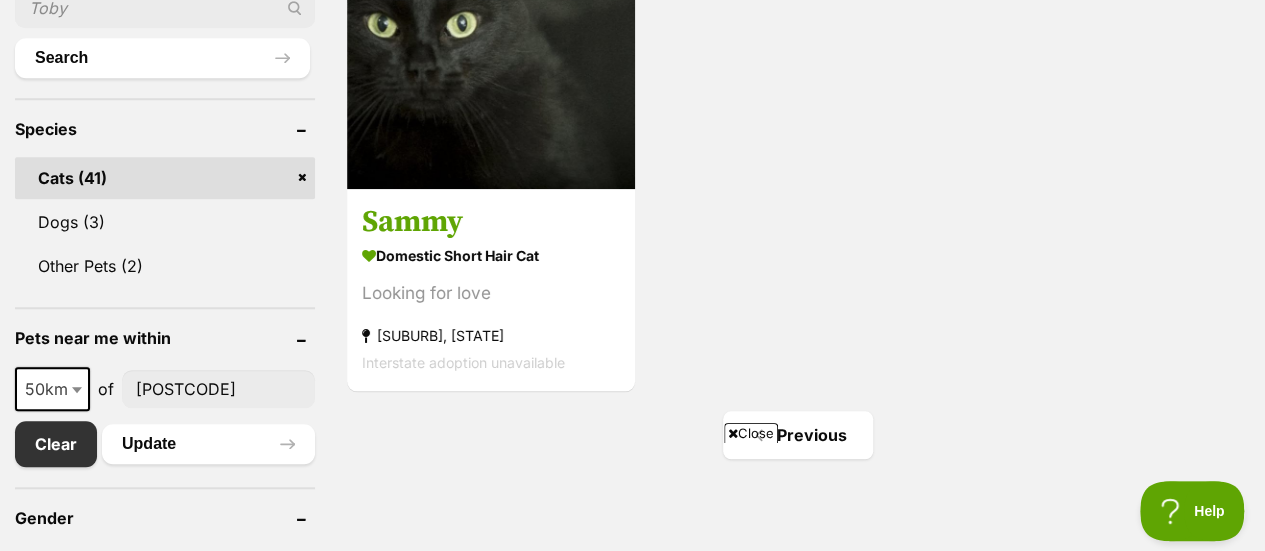 scroll, scrollTop: 0, scrollLeft: 0, axis: both 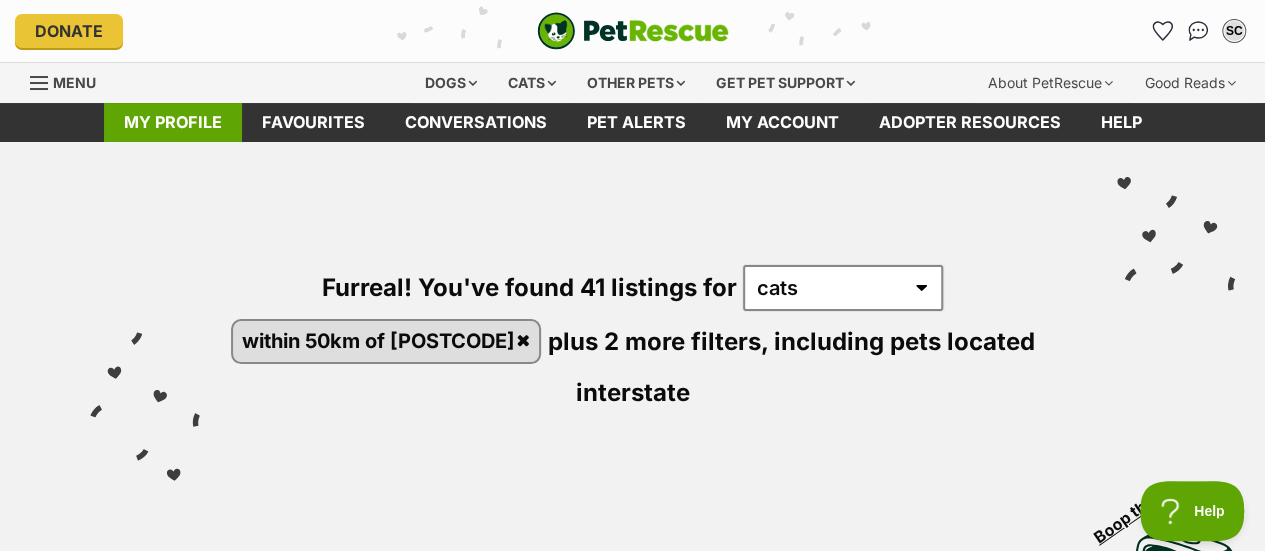 click on "My profile" at bounding box center (173, 122) 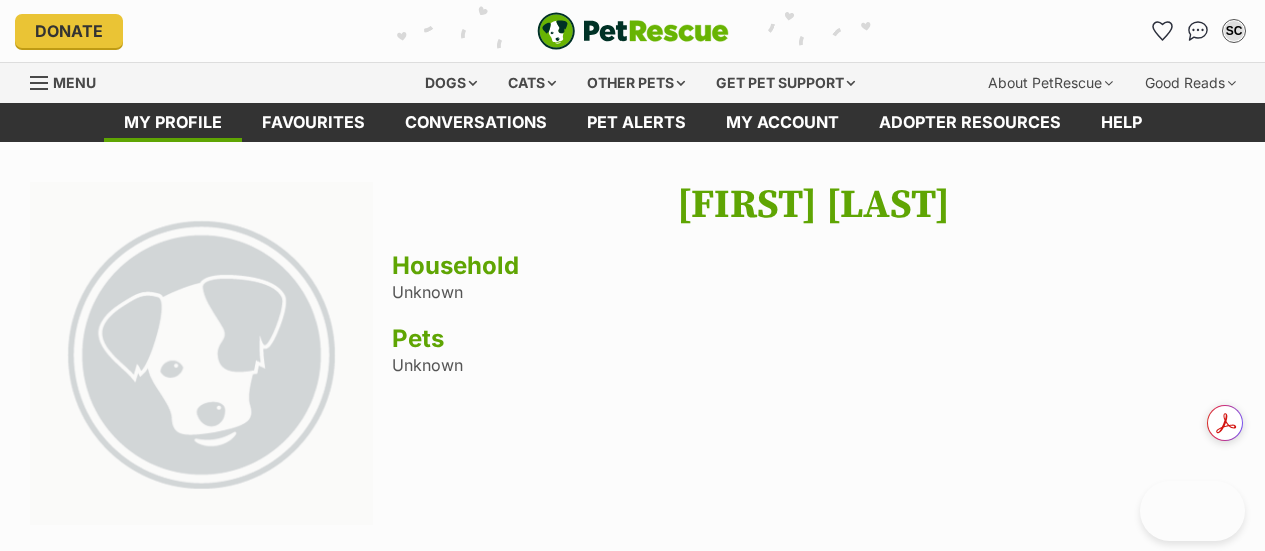 scroll, scrollTop: 0, scrollLeft: 0, axis: both 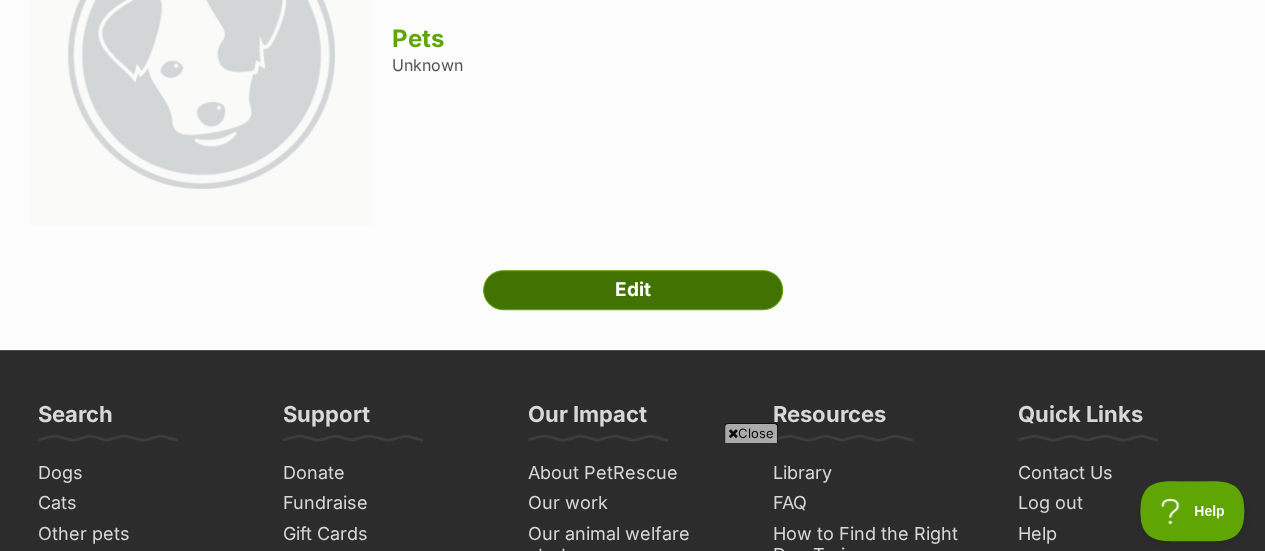 click on "Edit" at bounding box center (633, 290) 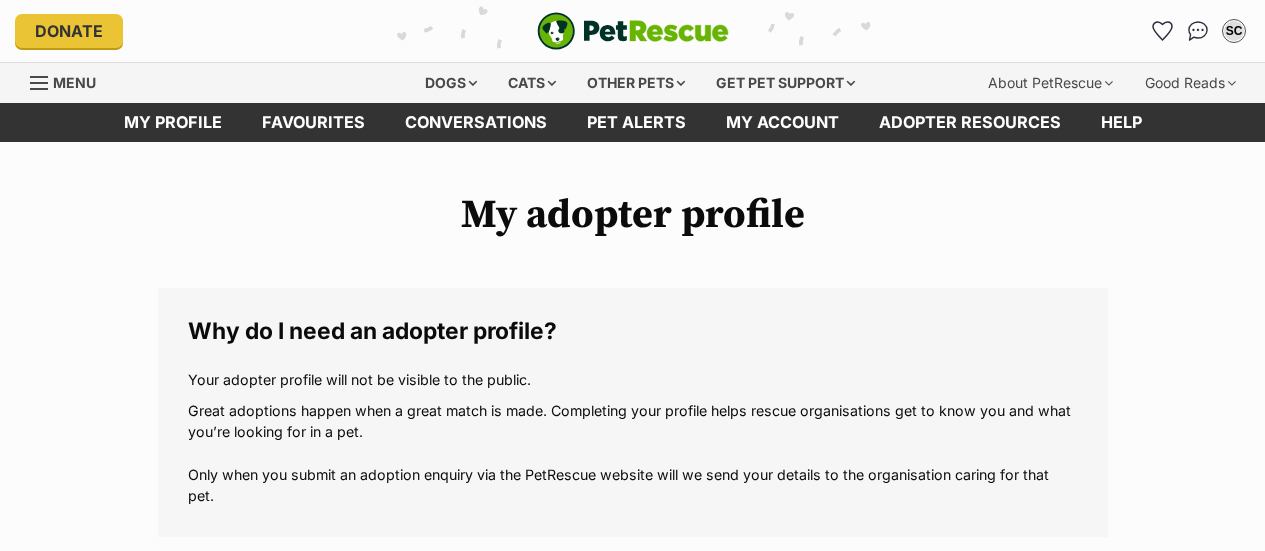 scroll, scrollTop: 0, scrollLeft: 0, axis: both 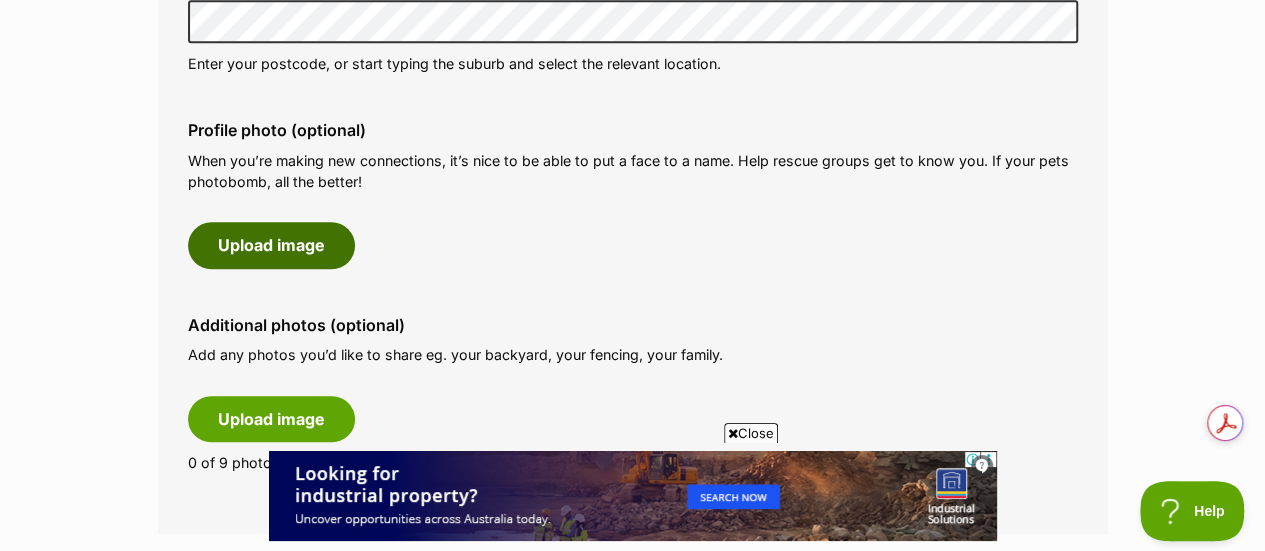 click on "Upload image" at bounding box center [271, 245] 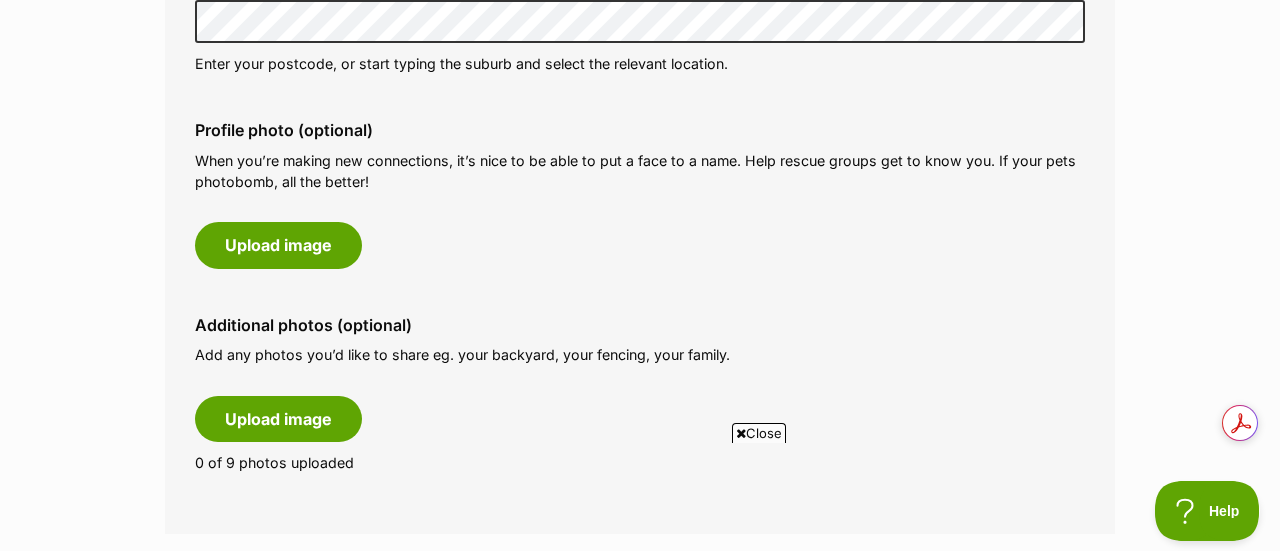 scroll, scrollTop: 0, scrollLeft: 0, axis: both 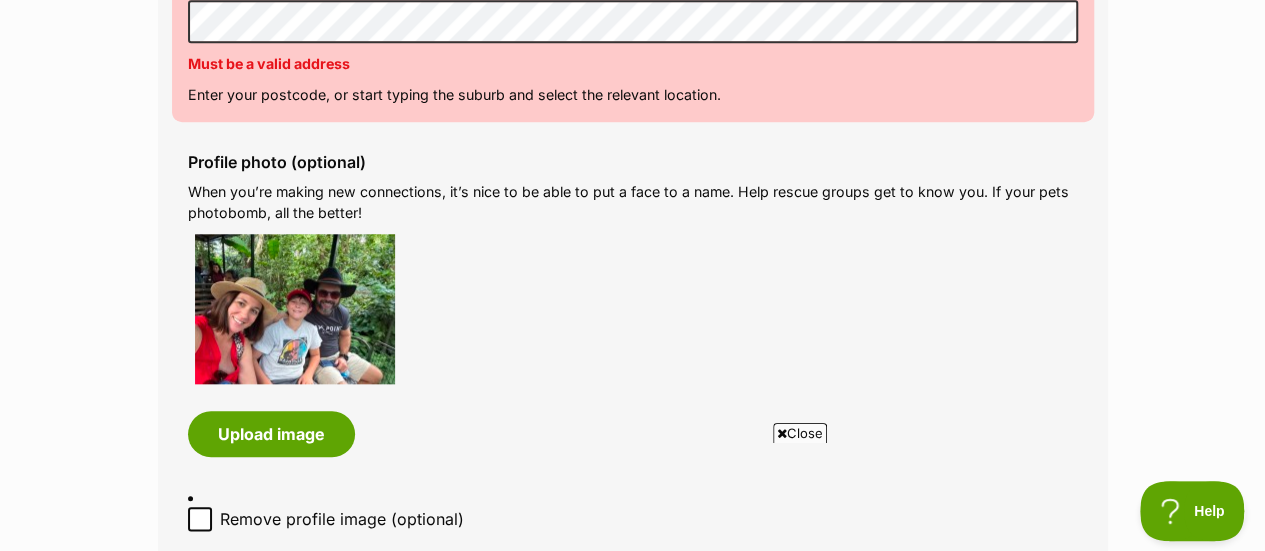 click on "My adopter profile
Why do I need an adopter profile?
Your adopter profile will not be visible to the public.
Great adoptions happen when a great match is made. Completing your profile helps rescue organisations get to know you and what you’re looking for in a pet. Only when you submit an adoption enquiry via the PetRescue website will we send your details to the organisation caring for that pet.
About me
Phone number (optional)
This is only shared with PetRescue and the rescue organisations you contact with a pet adoption enquiry. This is how we can all get in touch.
Where you live
Address line 1 (optional)
Address line 2 (optional)
Suburb (optional)
State Queensland
Postcode
Can't be blank
Must be a valid address
Enter your postcode, or start typing the suburb and select the relevant location.
Profile photo (optional)
Upload image
Remove profile image (optional)" at bounding box center (632, 808) 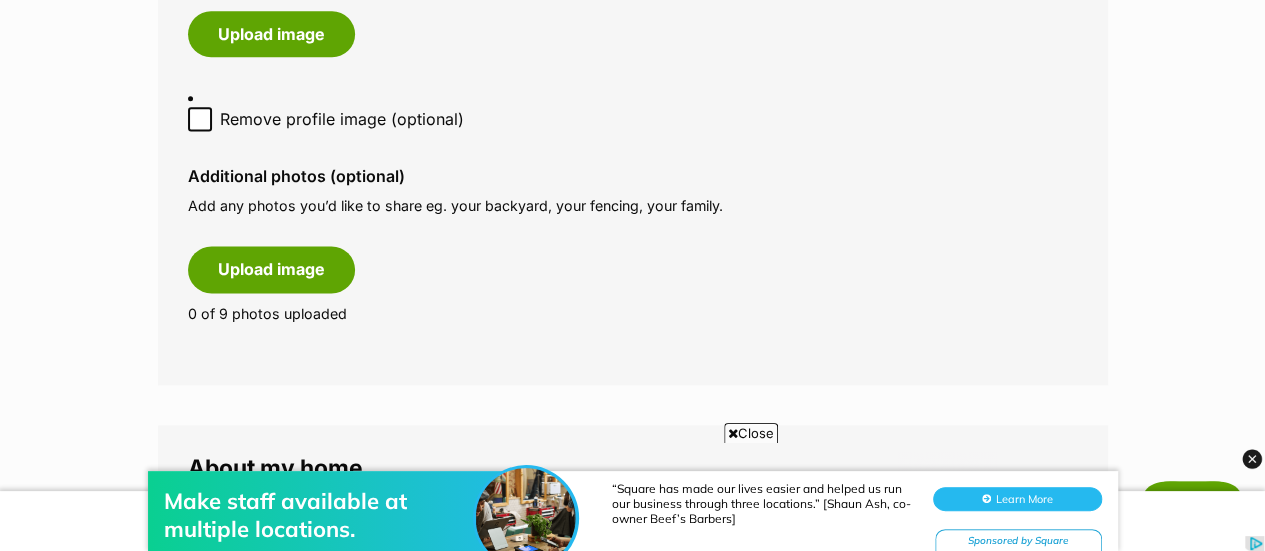 scroll, scrollTop: 0, scrollLeft: 0, axis: both 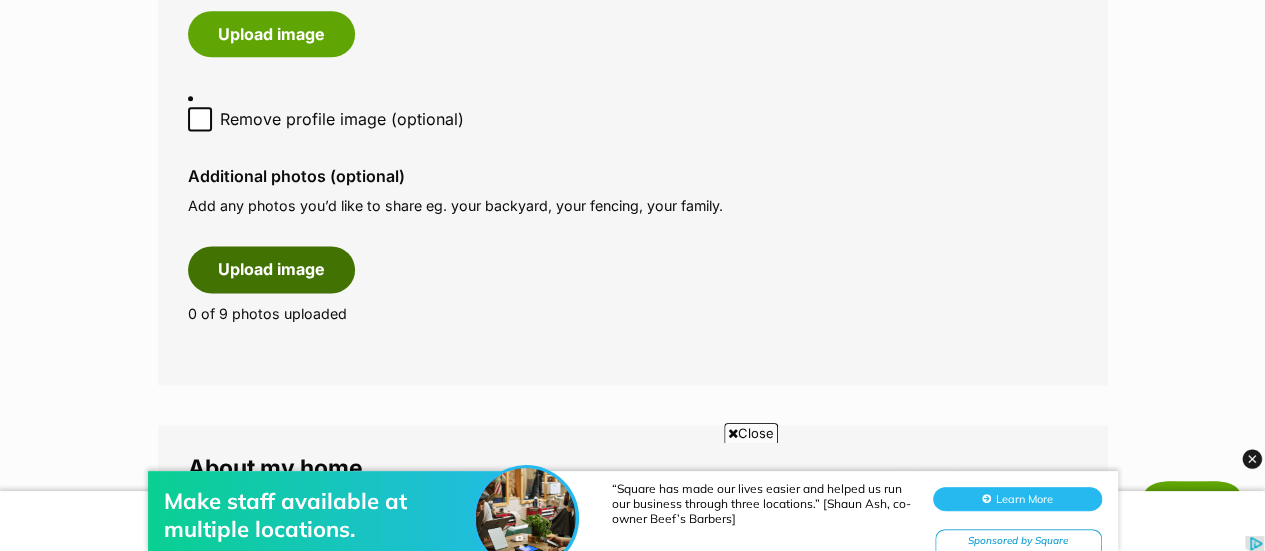 click on "Upload image" at bounding box center [271, 269] 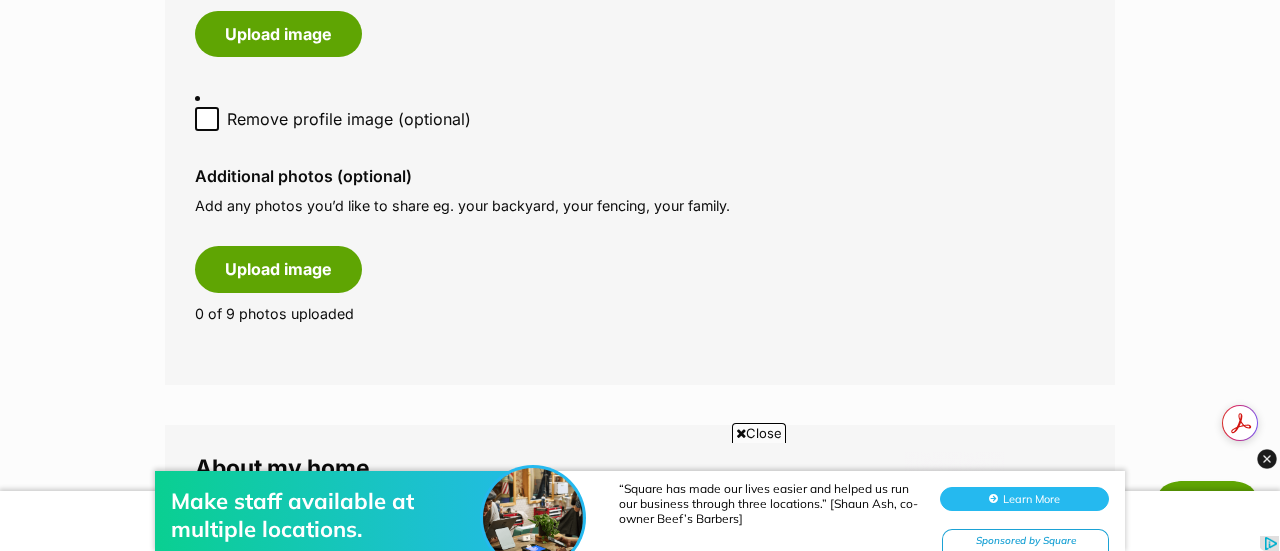 click at bounding box center (640, 491) 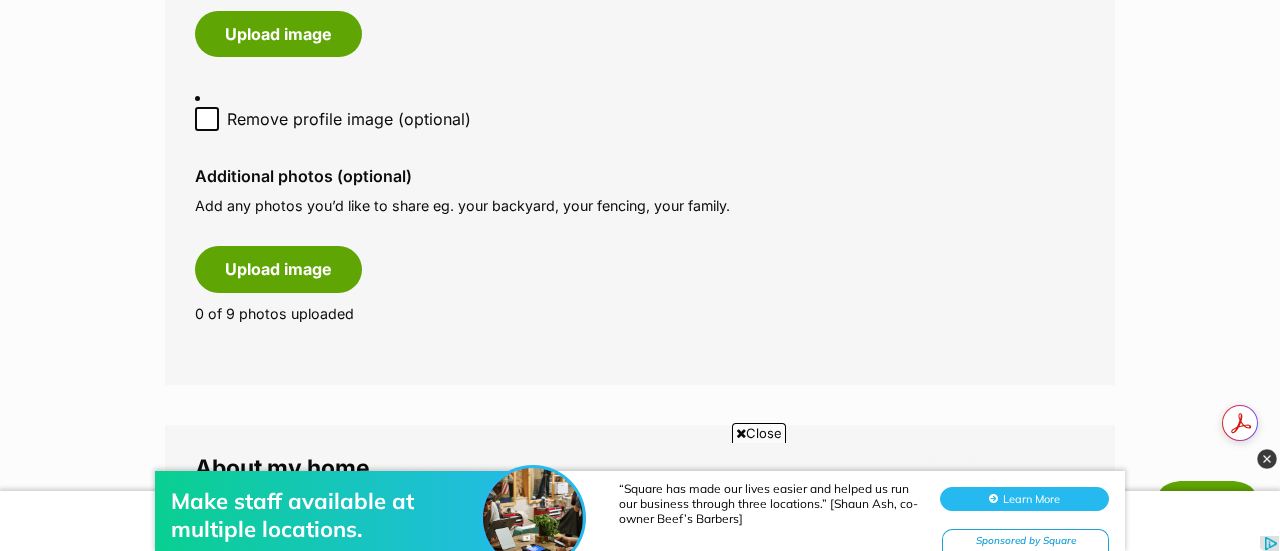 click at bounding box center (1267, 459) 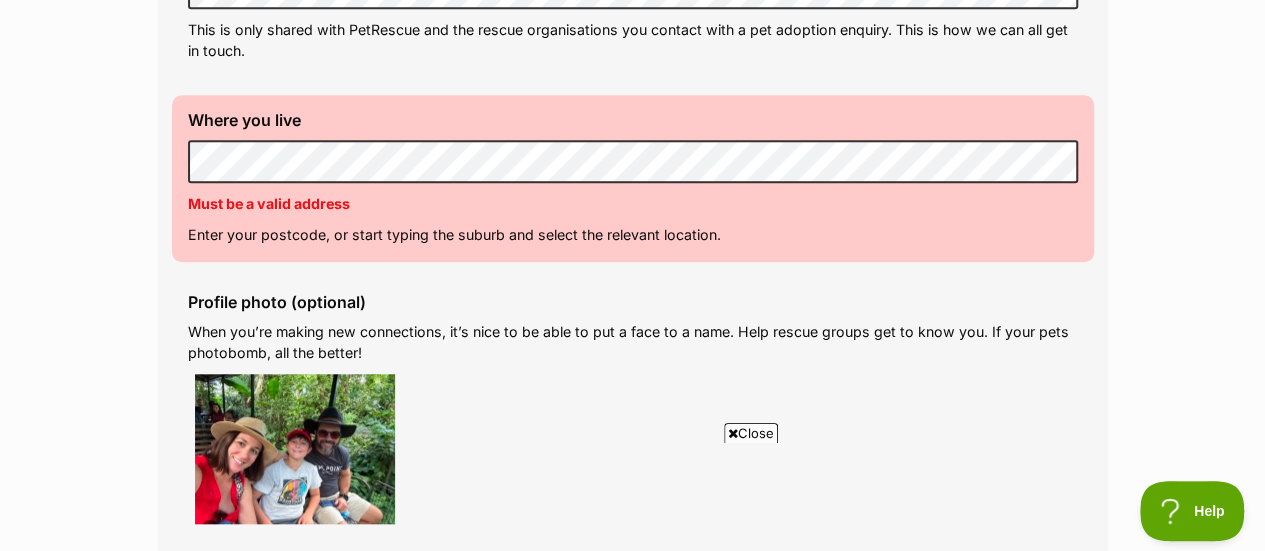 scroll, scrollTop: 700, scrollLeft: 0, axis: vertical 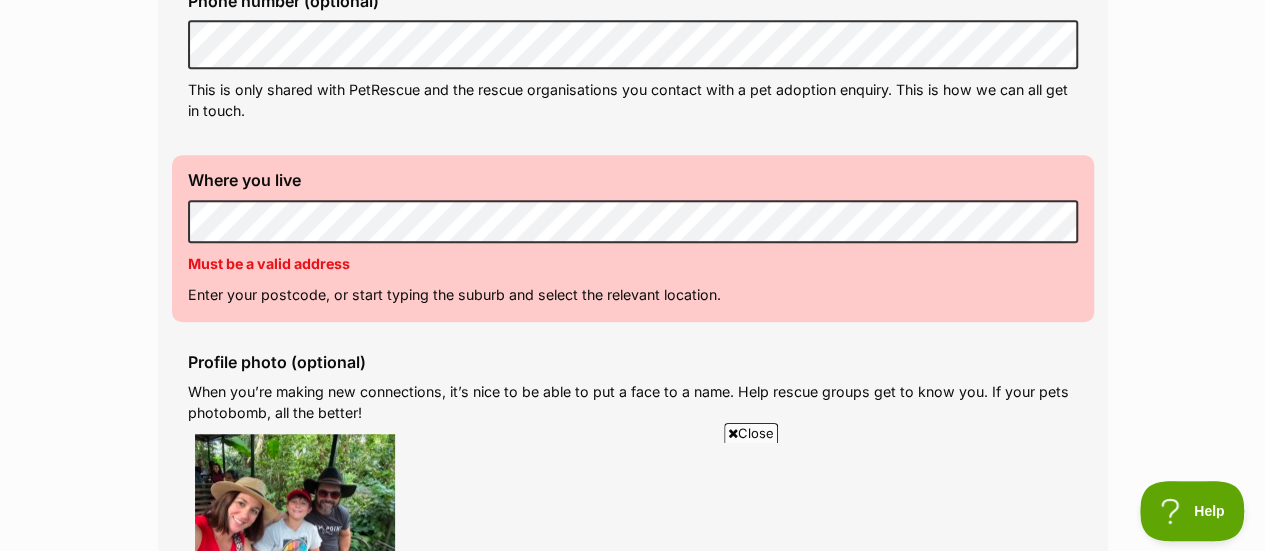 click on "My adopter profile
Why do I need an adopter profile?
Your adopter profile will not be visible to the public.
Great adoptions happen when a great match is made. Completing your profile helps rescue organisations get to know you and what you’re looking for in a pet. Only when you submit an adoption enquiry via the PetRescue website will we send your details to the organisation caring for that pet.
About me
Phone number (optional)
This is only shared with PetRescue and the rescue organisations you contact with a pet adoption enquiry. This is how we can all get in touch.
Where you live
Address line 1 (optional)
Address line 2 (optional)
Suburb (optional)
State Queensland
Postcode
Can't be blank
Must be a valid address
Enter your postcode, or start typing the suburb and select the relevant location.
Profile photo (optional)
Upload image
Remove profile image (optional)" at bounding box center [632, 1099] 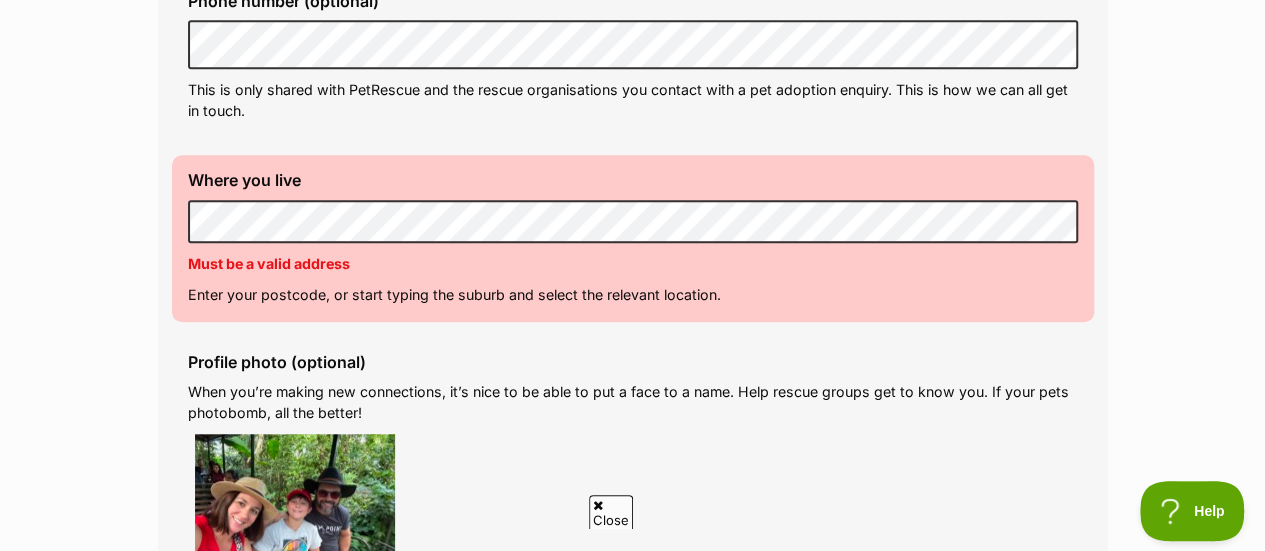 scroll, scrollTop: 0, scrollLeft: 0, axis: both 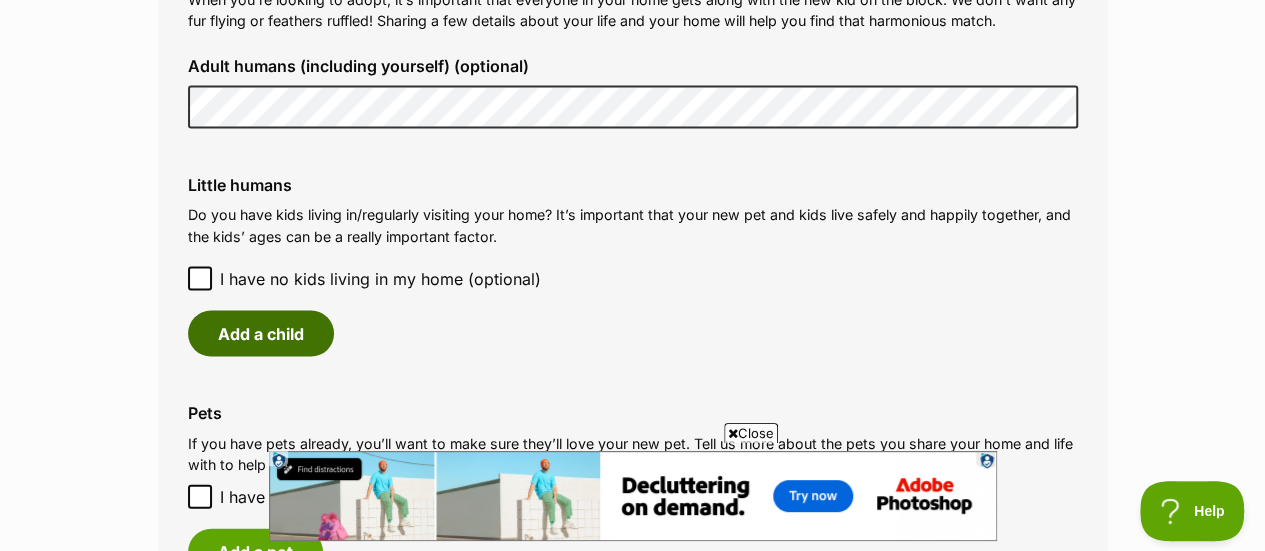 click on "Add a child" at bounding box center (261, 334) 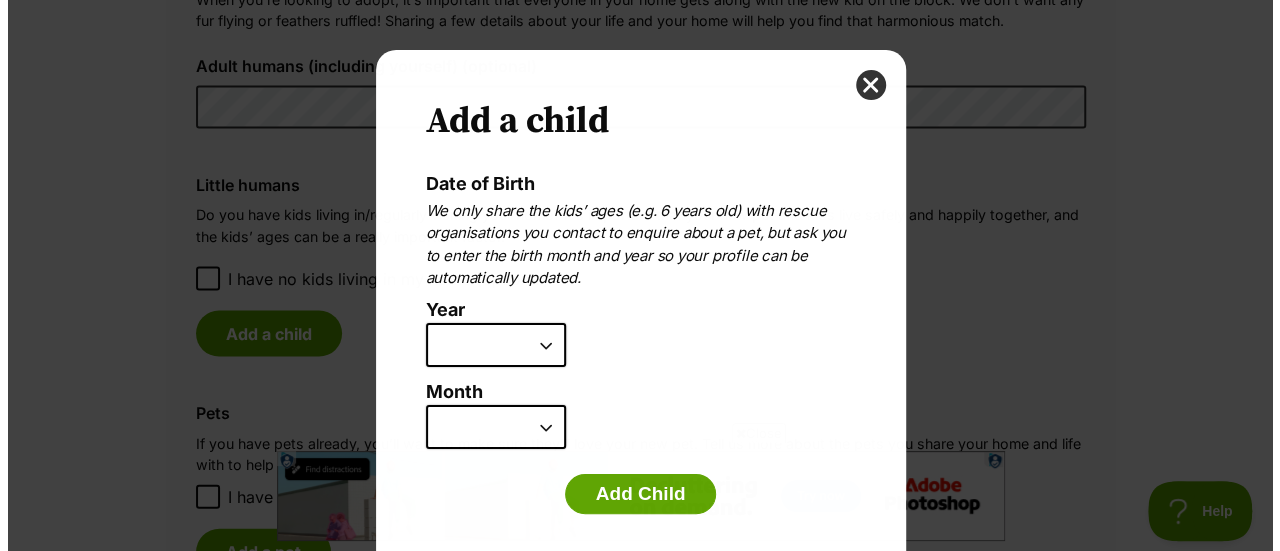 scroll, scrollTop: 0, scrollLeft: 0, axis: both 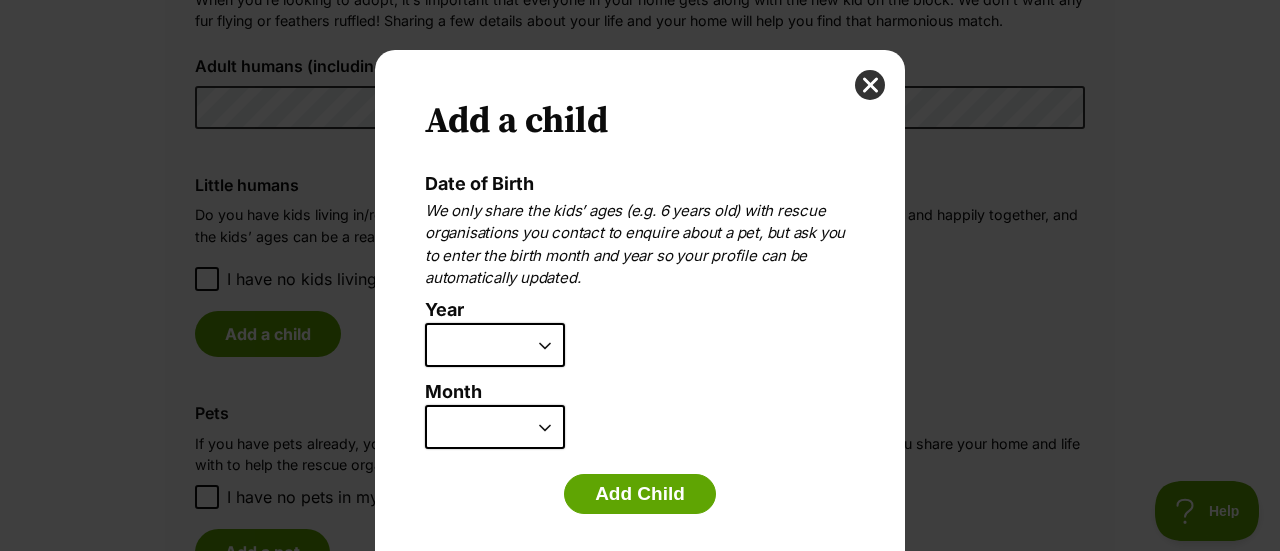 click on "2025
2024
2023
2022
2021
2020
2019
2018
2017
2016
2015
2014
2013
2012
2011
2010
2009
2008
2007" at bounding box center (495, 345) 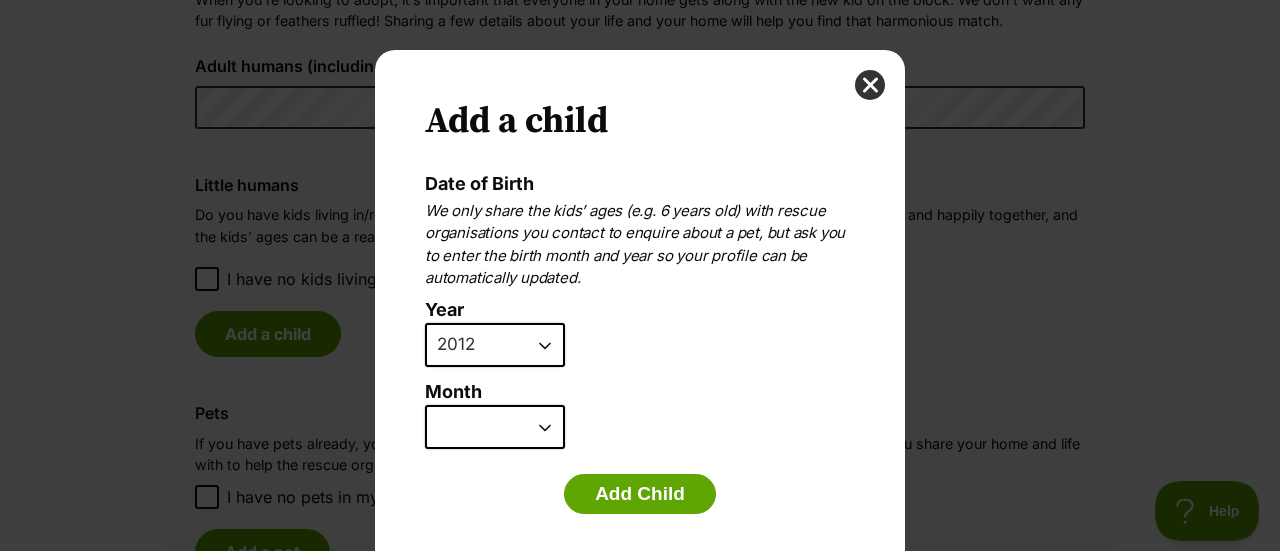 click on "2025
2024
2023
2022
2021
2020
2019
2018
2017
2016
2015
2014
2013
2012
2011
2010
2009
2008
2007" at bounding box center (495, 345) 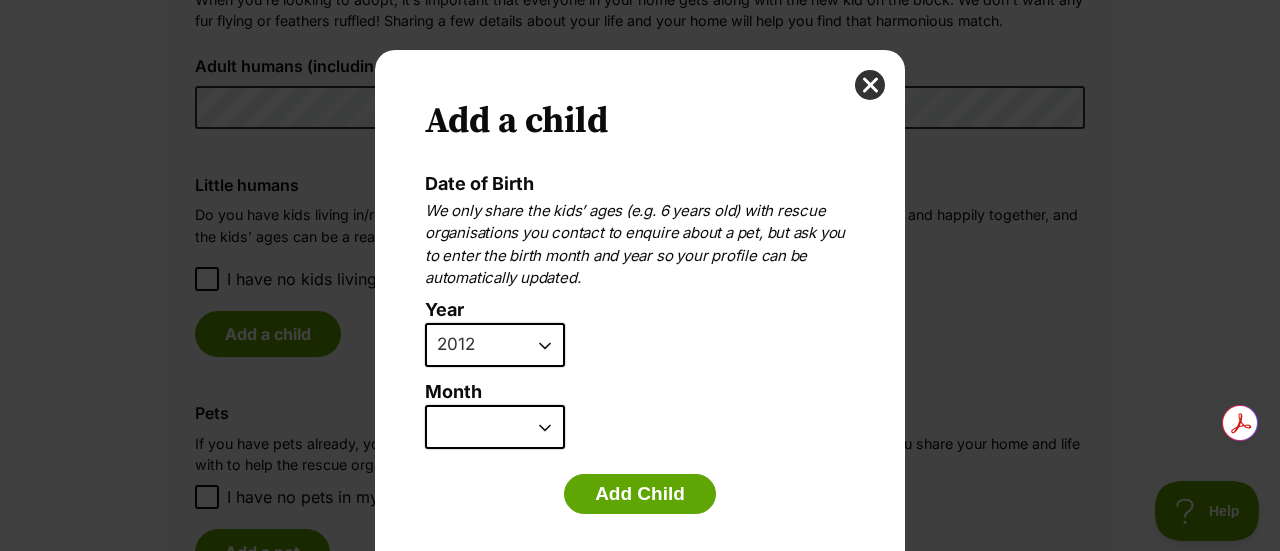 click on "January
February
March
April
May
June
July
August
September
October
November
December" at bounding box center (495, 427) 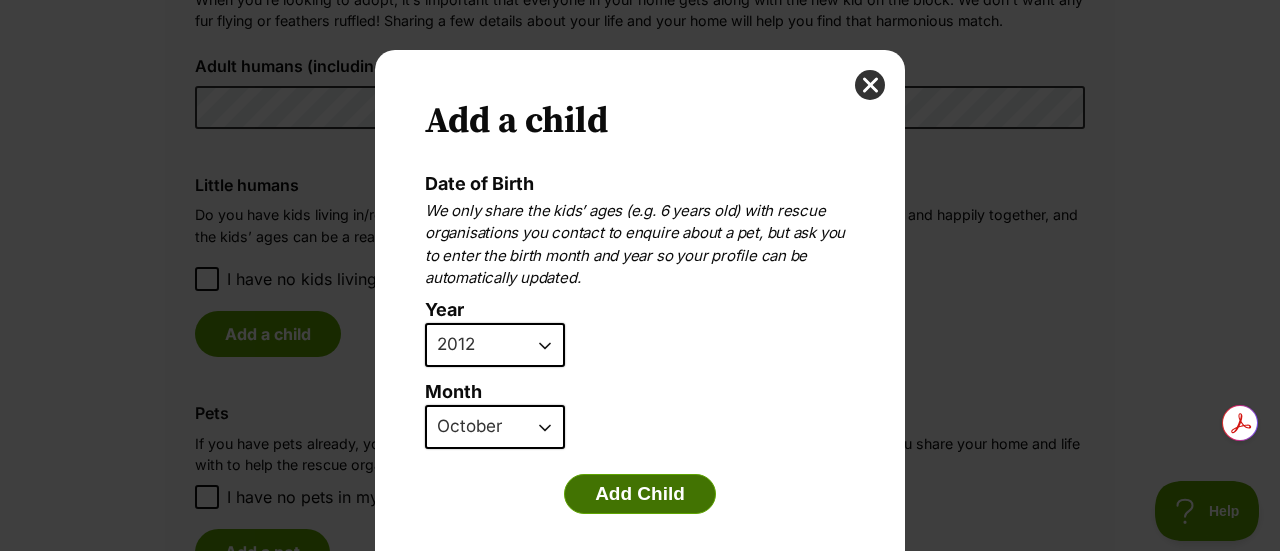 click on "Add Child" at bounding box center (640, 494) 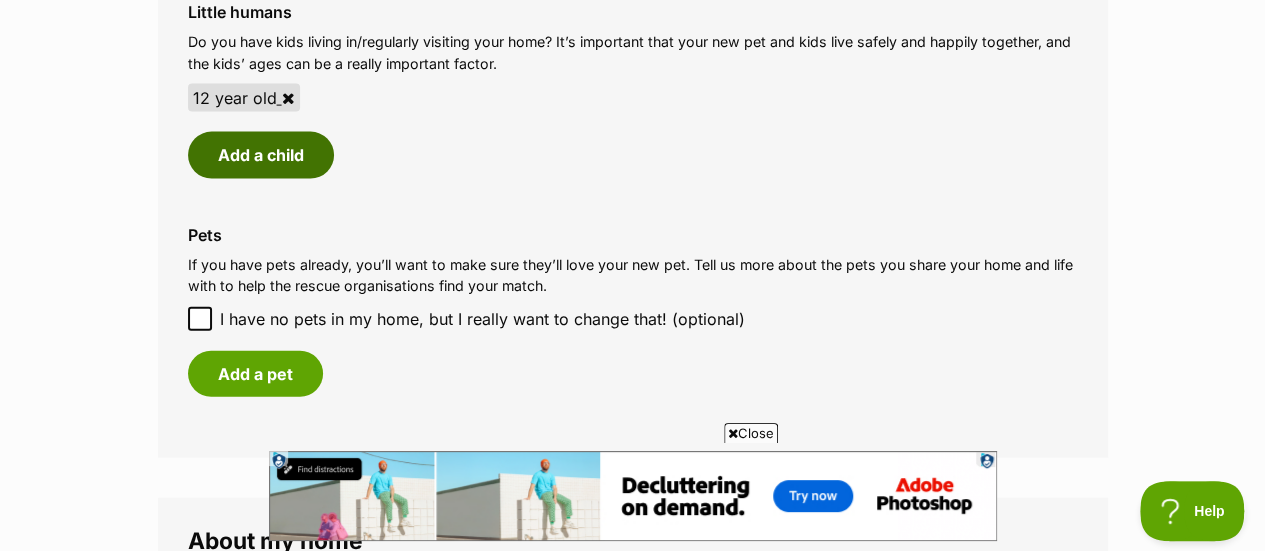 scroll, scrollTop: 2200, scrollLeft: 0, axis: vertical 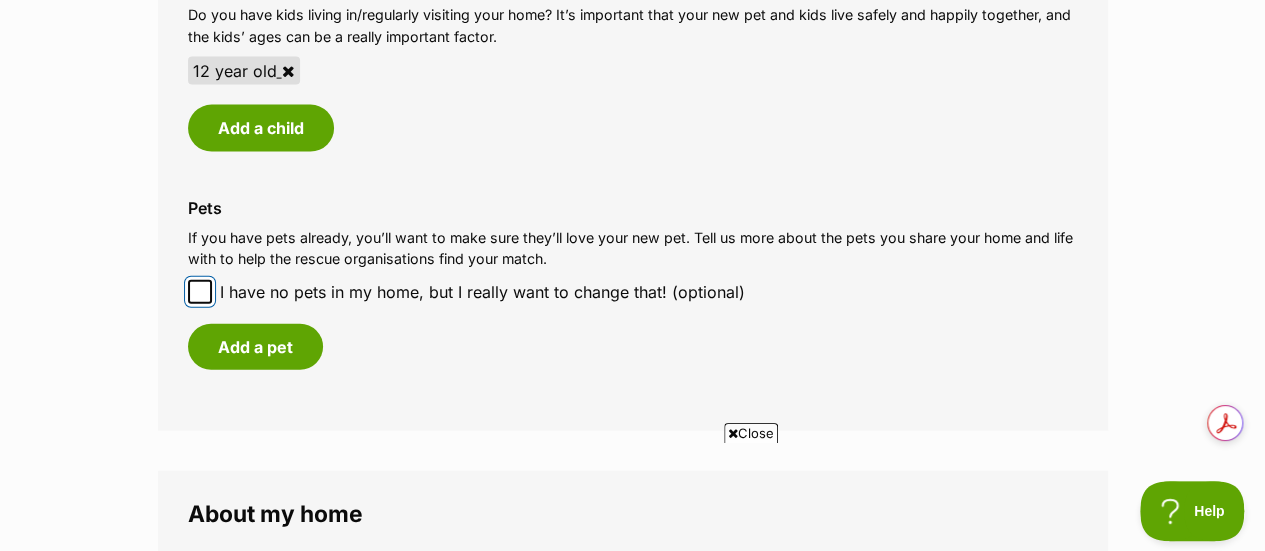 click on "I have no pets in my home, but I really want to change that! (optional)" at bounding box center [200, 292] 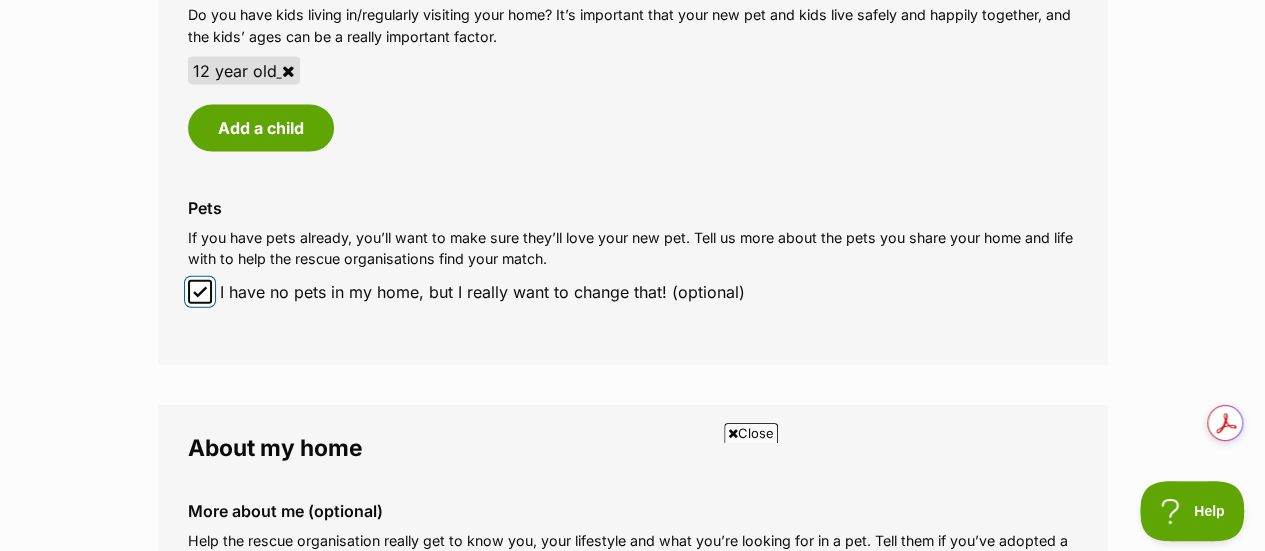 scroll, scrollTop: 0, scrollLeft: 0, axis: both 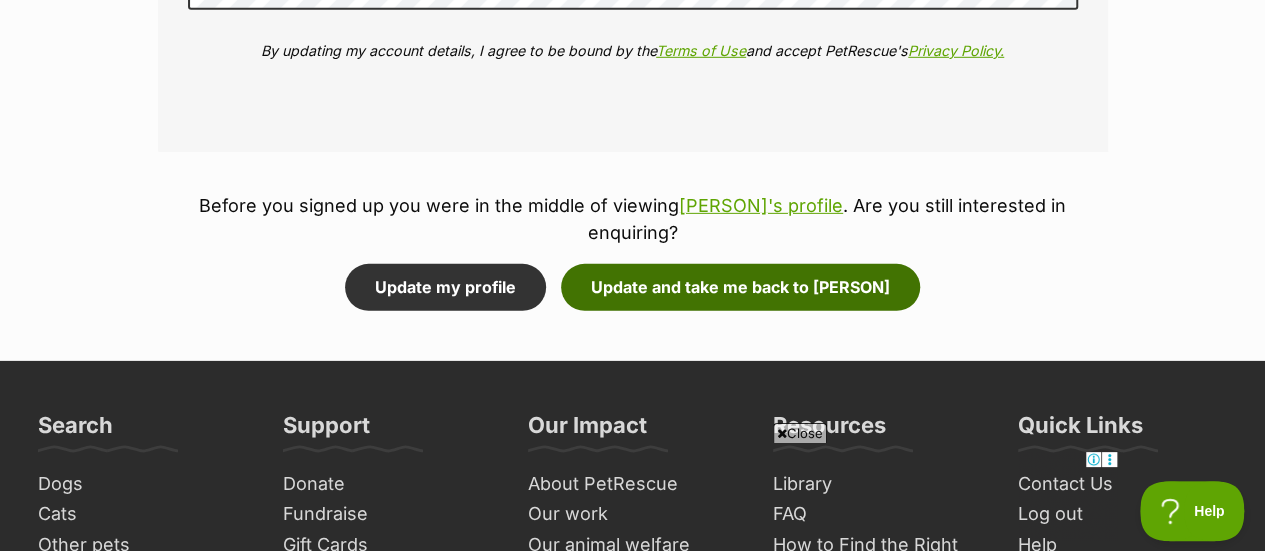 click on "Update and take me back to Sao" at bounding box center (740, 287) 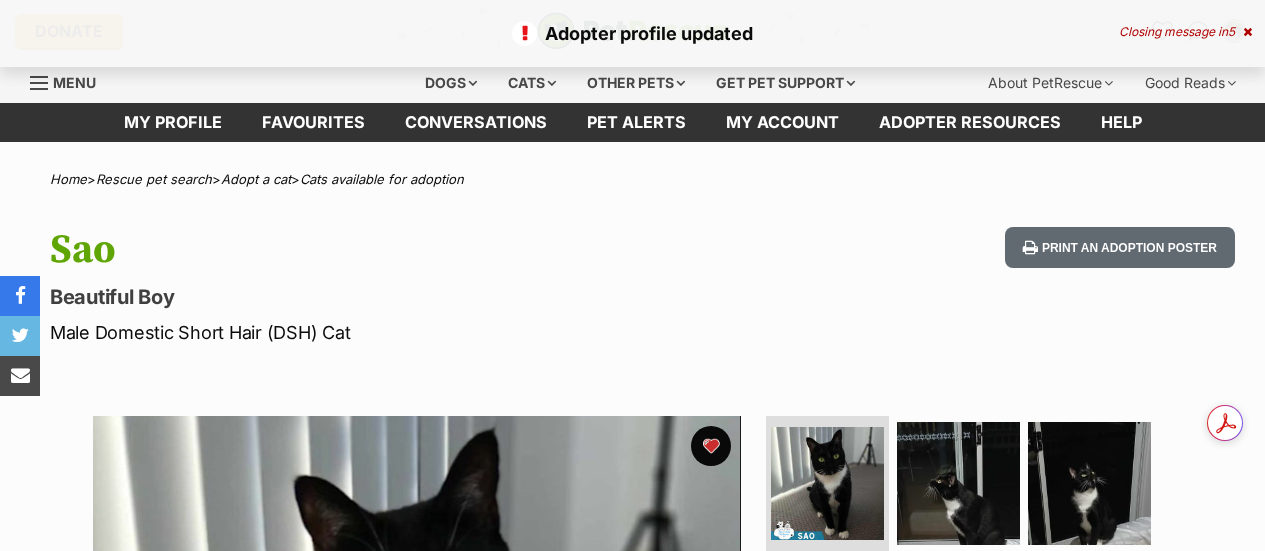 scroll, scrollTop: 0, scrollLeft: 0, axis: both 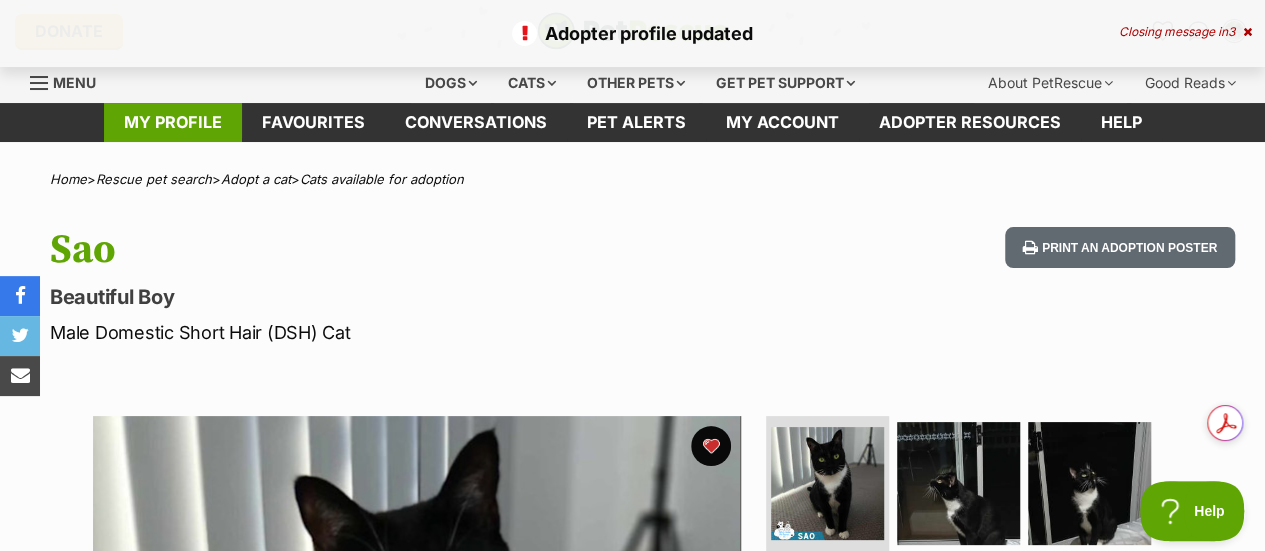click on "My profile" at bounding box center (173, 122) 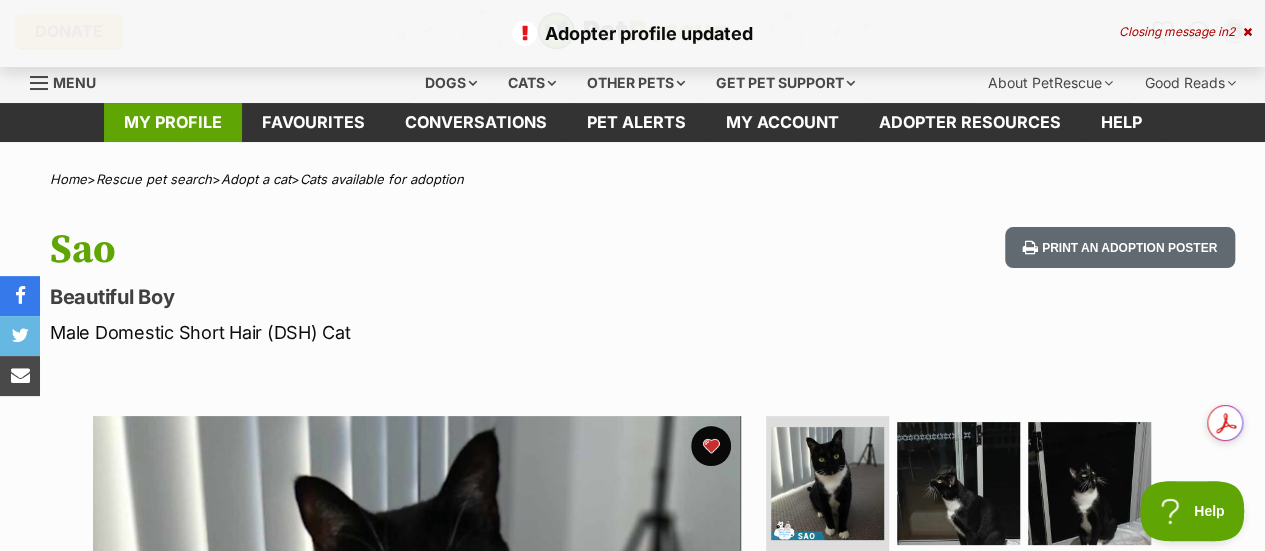 scroll, scrollTop: 0, scrollLeft: 0, axis: both 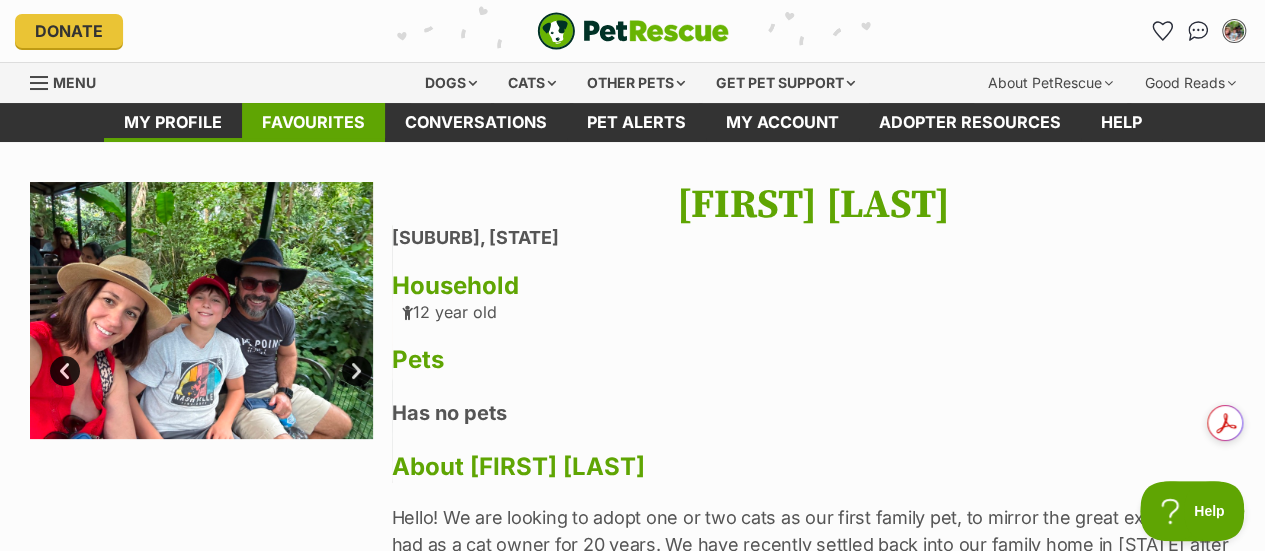 click on "Favourites" at bounding box center [313, 122] 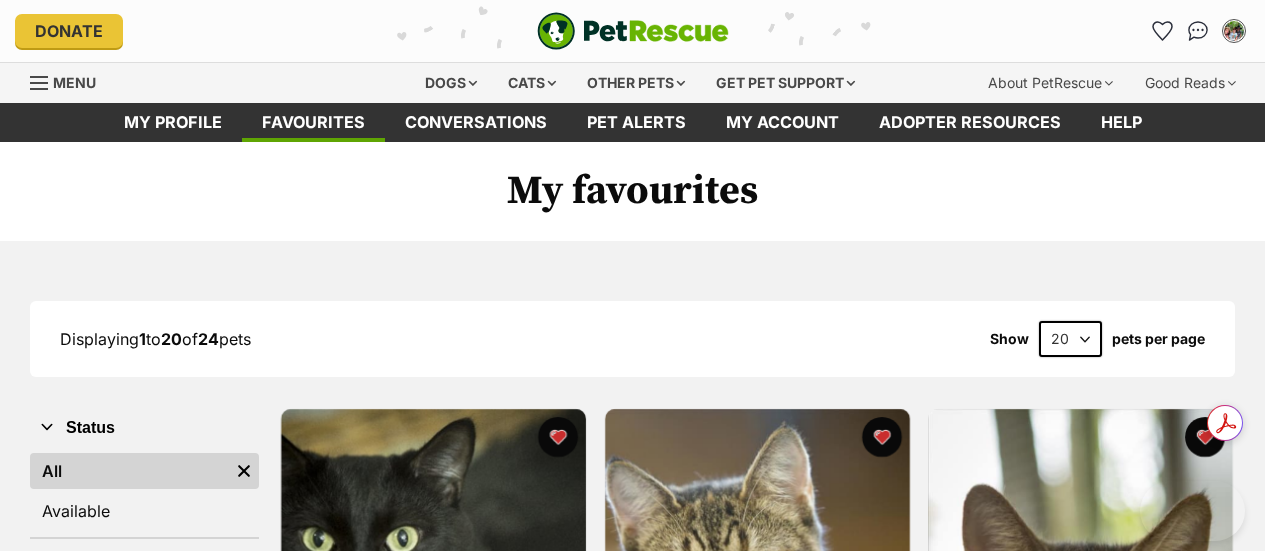 scroll, scrollTop: 0, scrollLeft: 0, axis: both 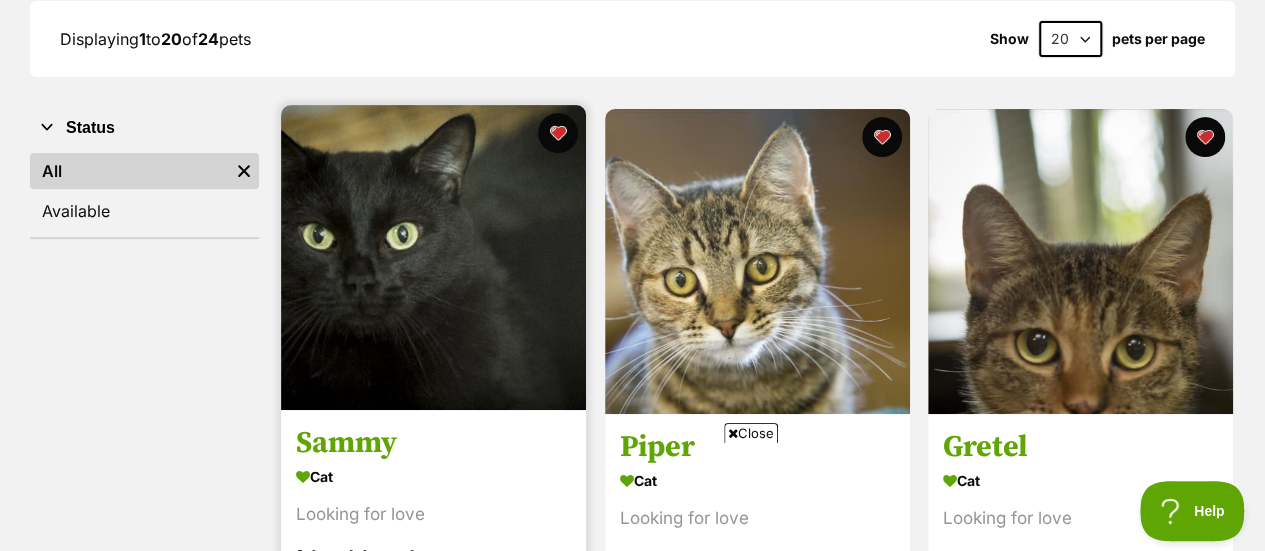 click at bounding box center [433, 257] 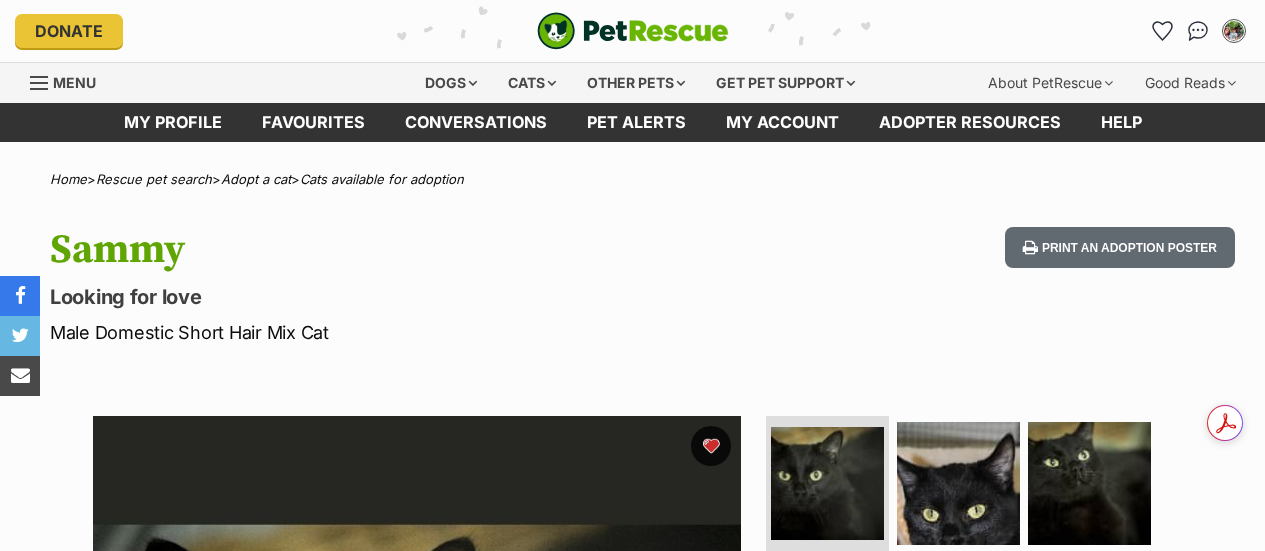 scroll, scrollTop: 0, scrollLeft: 0, axis: both 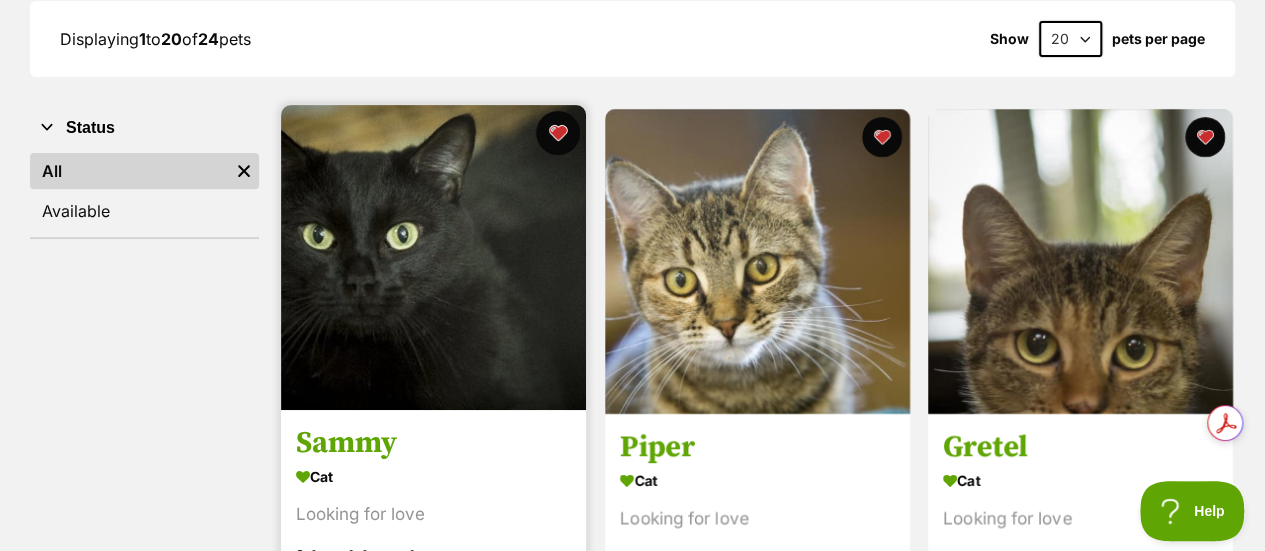 click at bounding box center (558, 133) 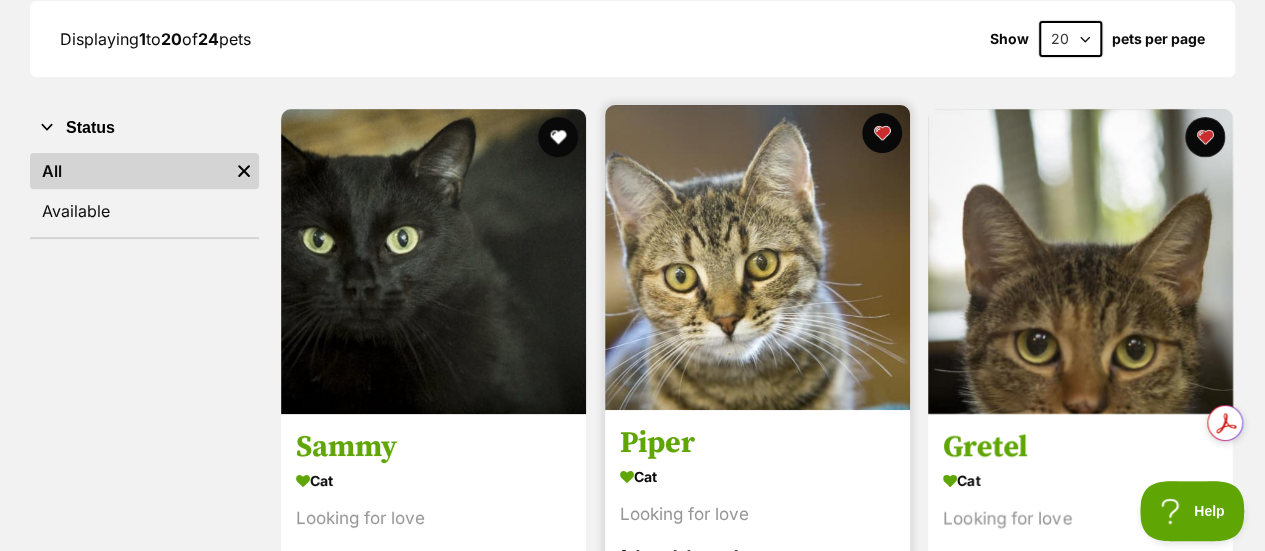 click at bounding box center [757, 257] 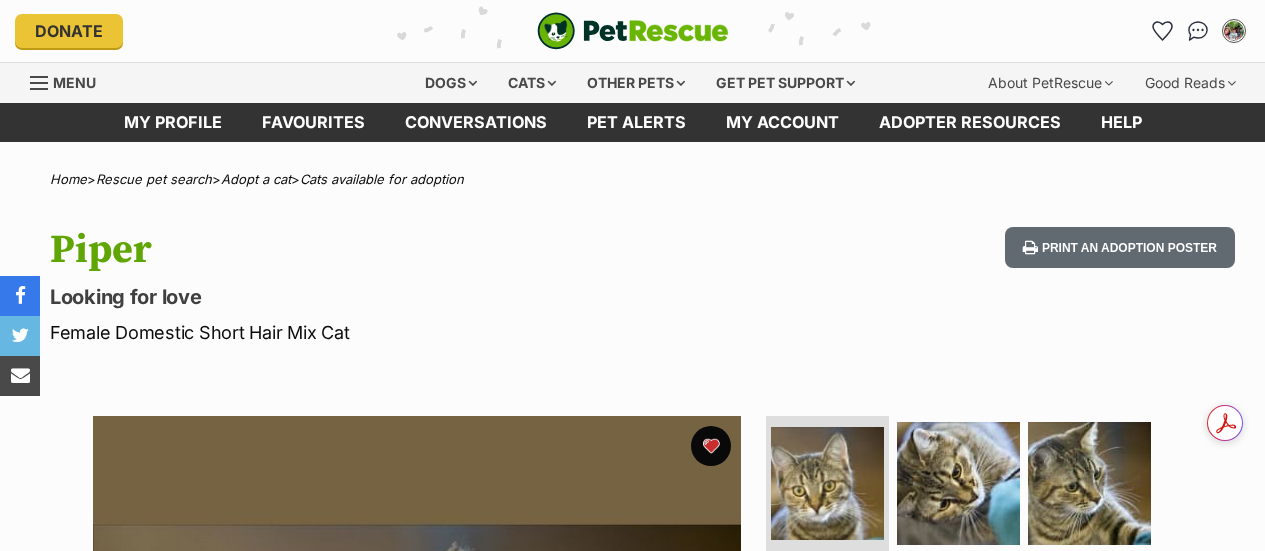 scroll, scrollTop: 0, scrollLeft: 0, axis: both 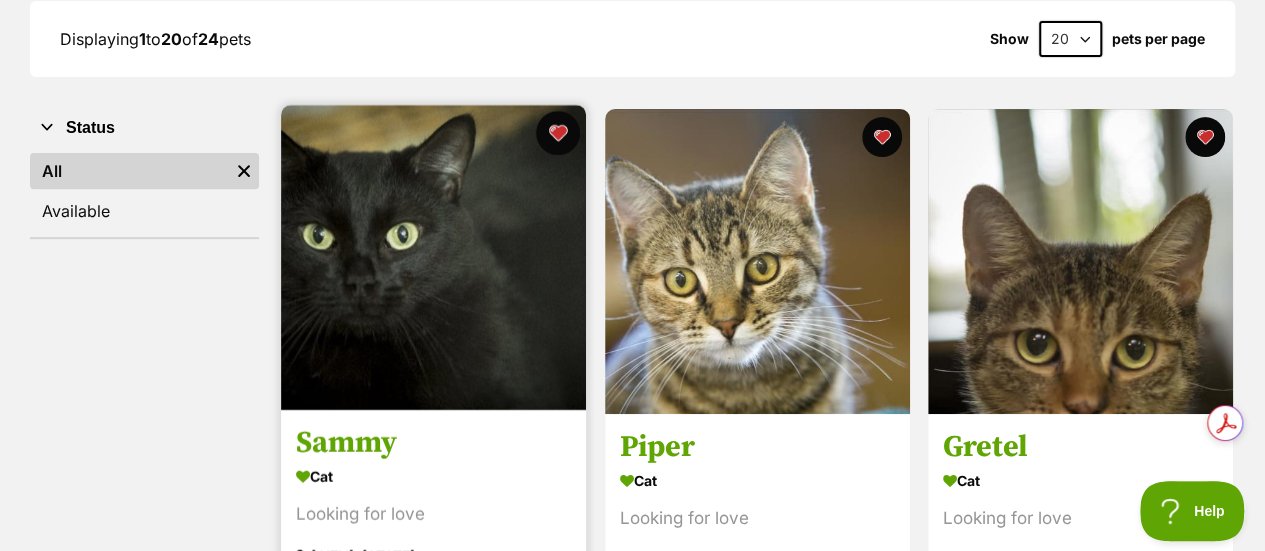 drag, startPoint x: 563, startPoint y: 124, endPoint x: 896, endPoint y: 157, distance: 334.63113 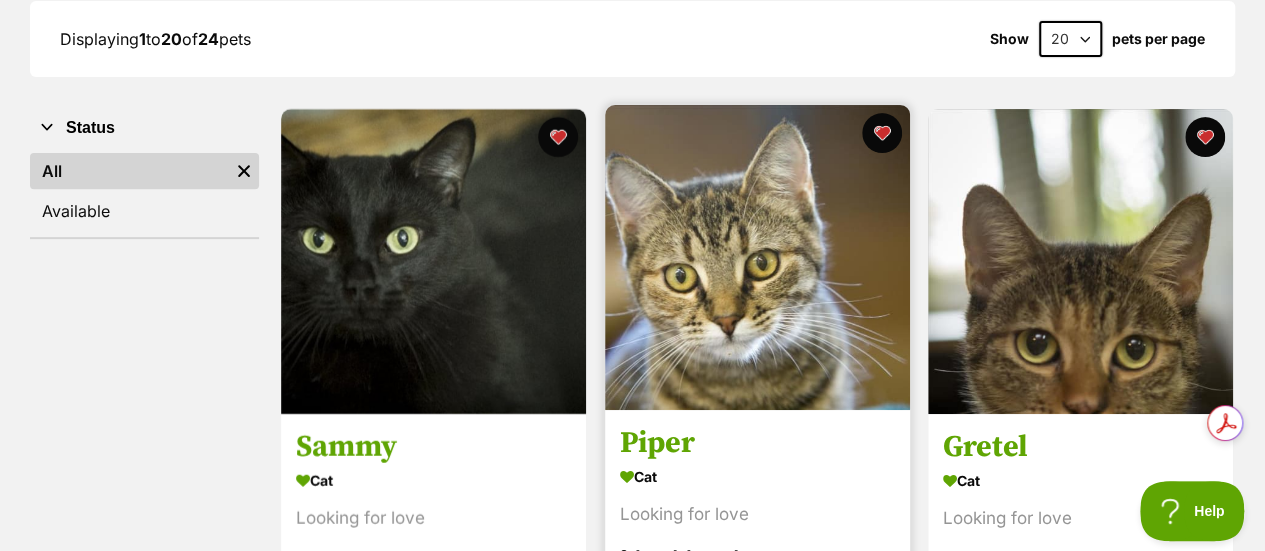 click at bounding box center (558, 137) 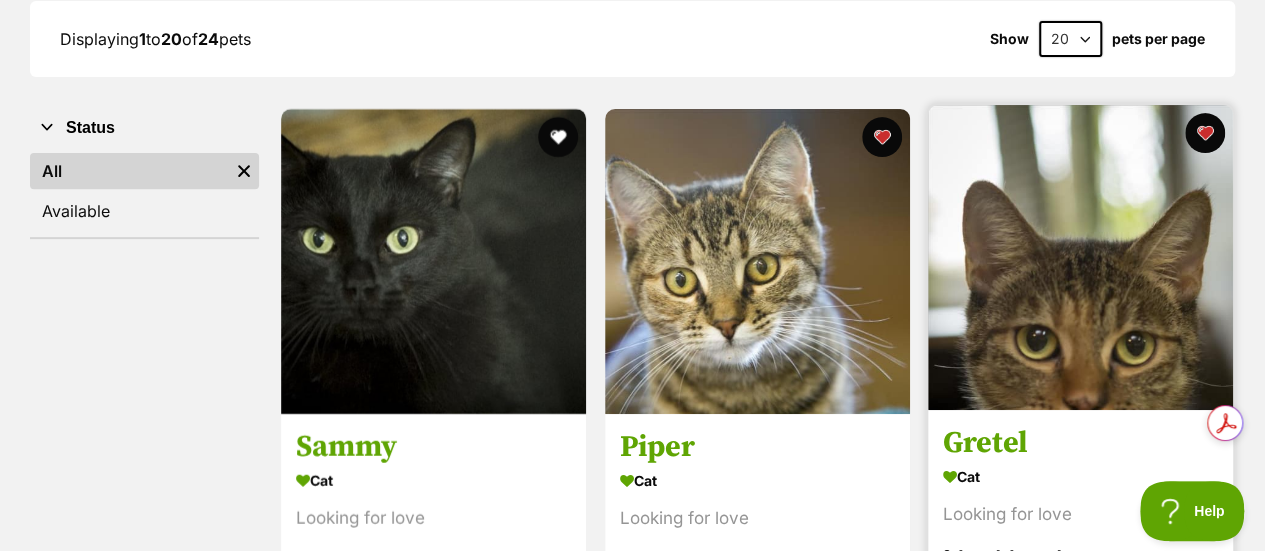 scroll, scrollTop: 0, scrollLeft: 0, axis: both 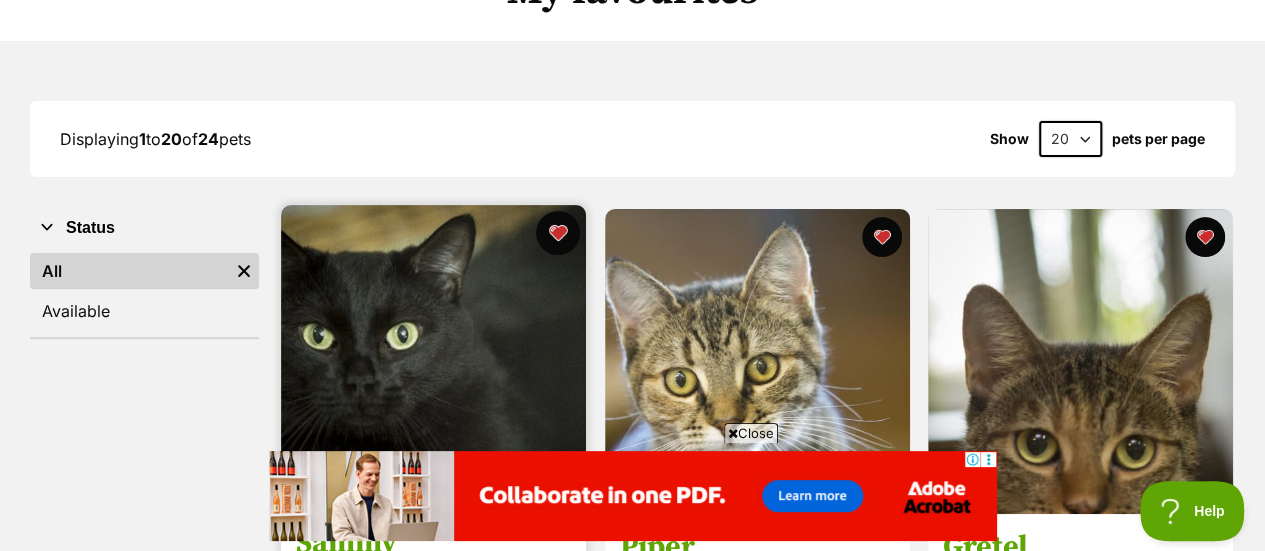 click at bounding box center [558, 233] 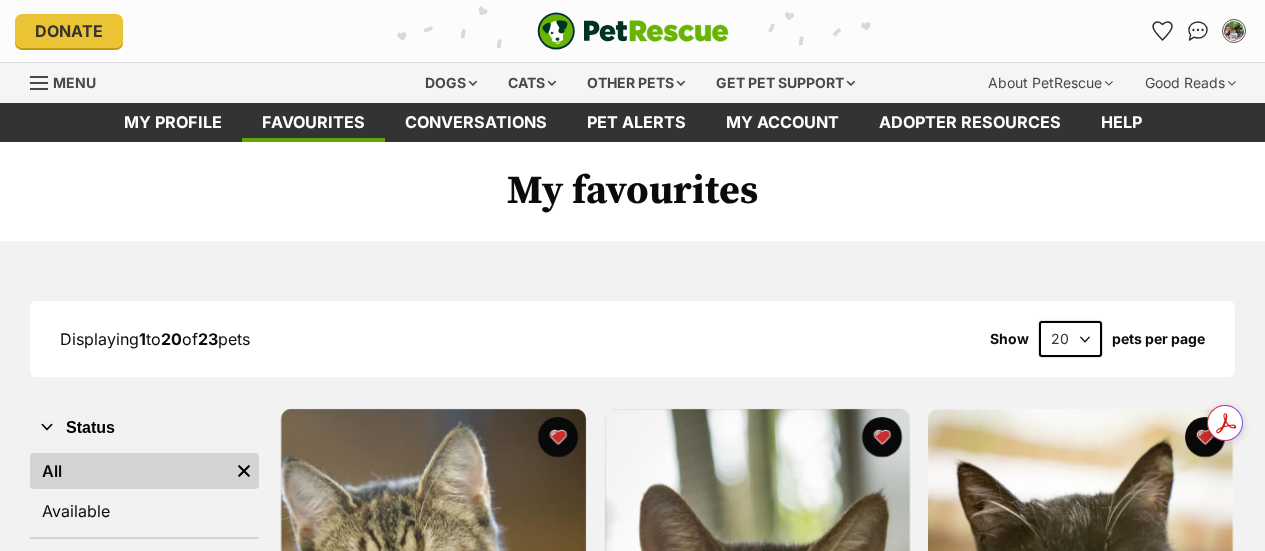 scroll, scrollTop: 0, scrollLeft: 0, axis: both 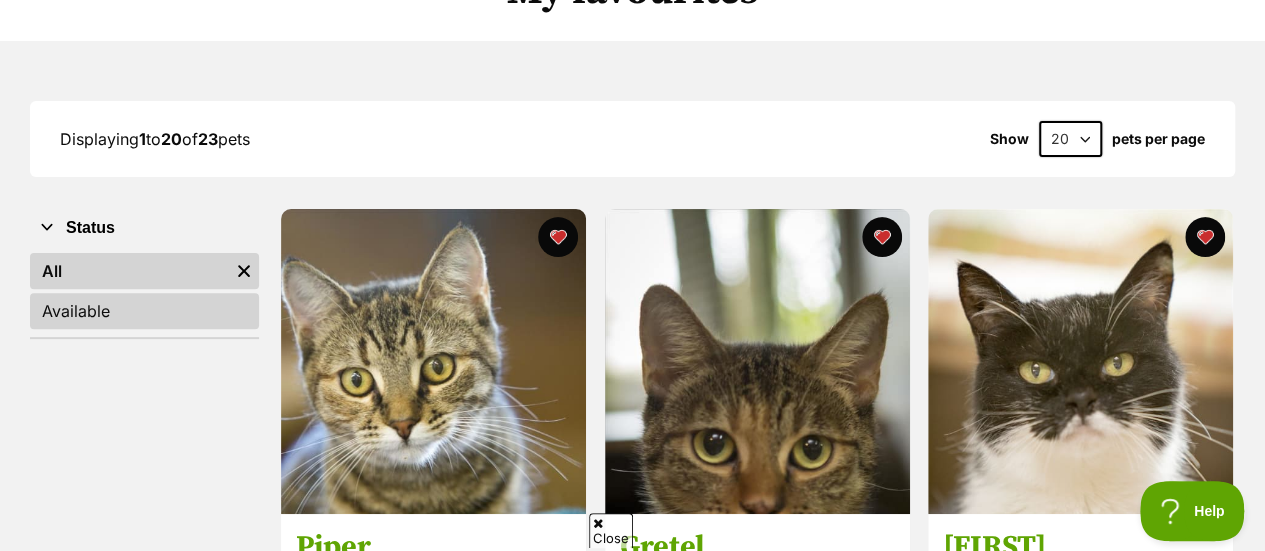 click on "Available" at bounding box center (144, 311) 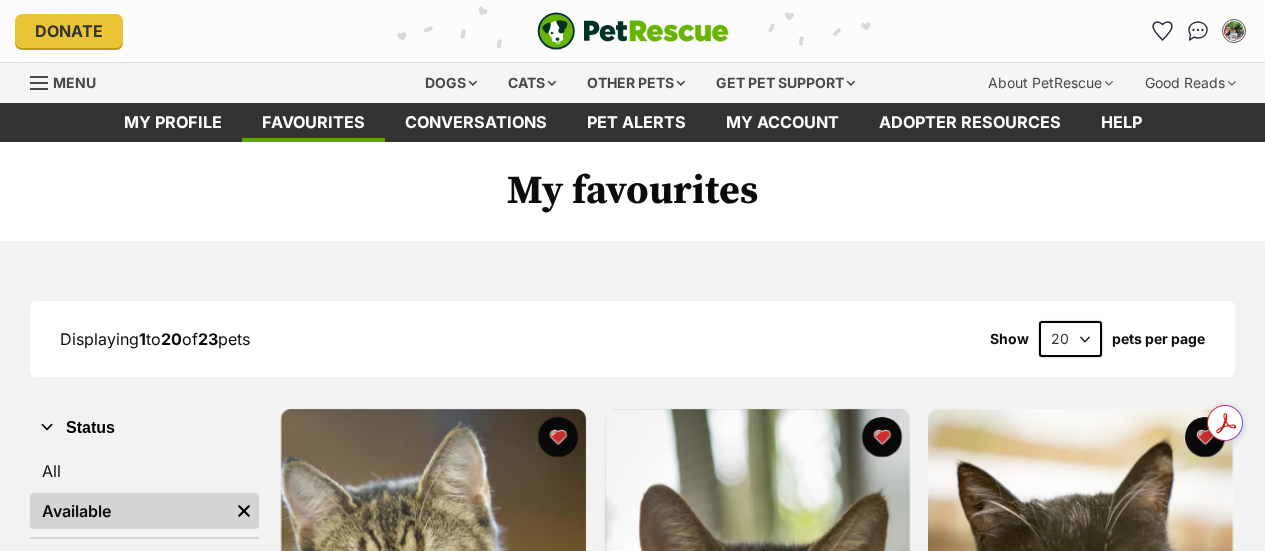scroll, scrollTop: 0, scrollLeft: 0, axis: both 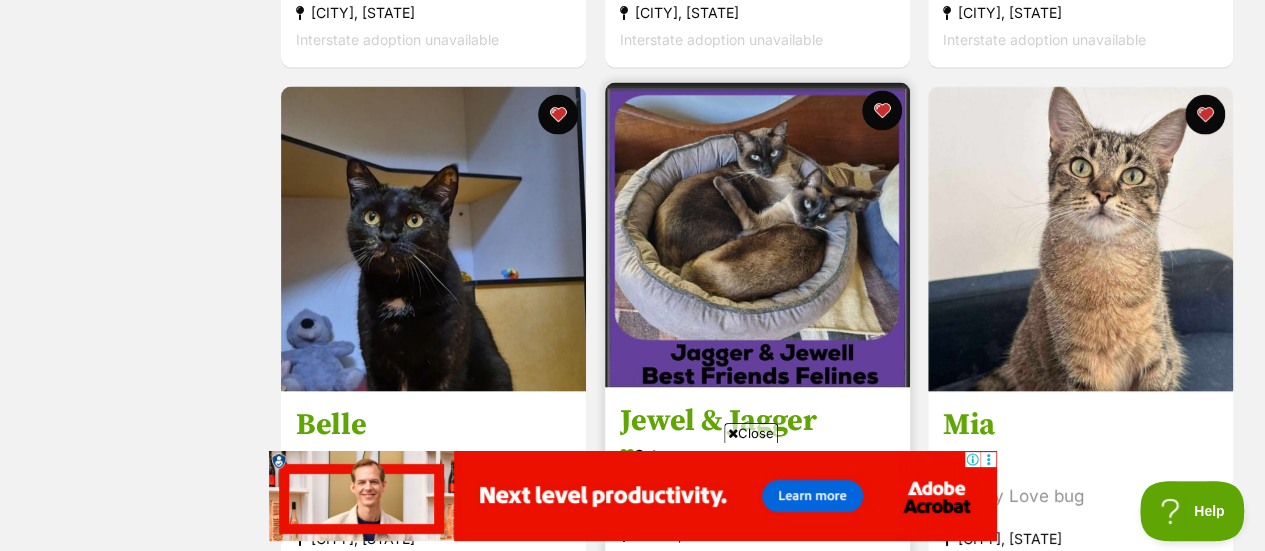 click at bounding box center [757, 235] 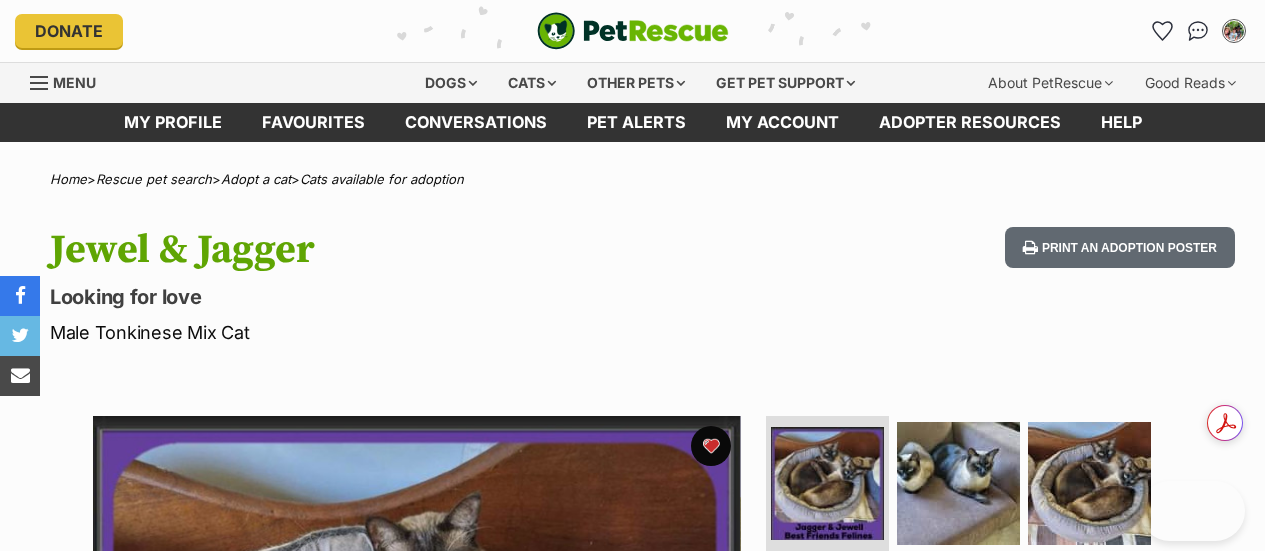scroll, scrollTop: 0, scrollLeft: 0, axis: both 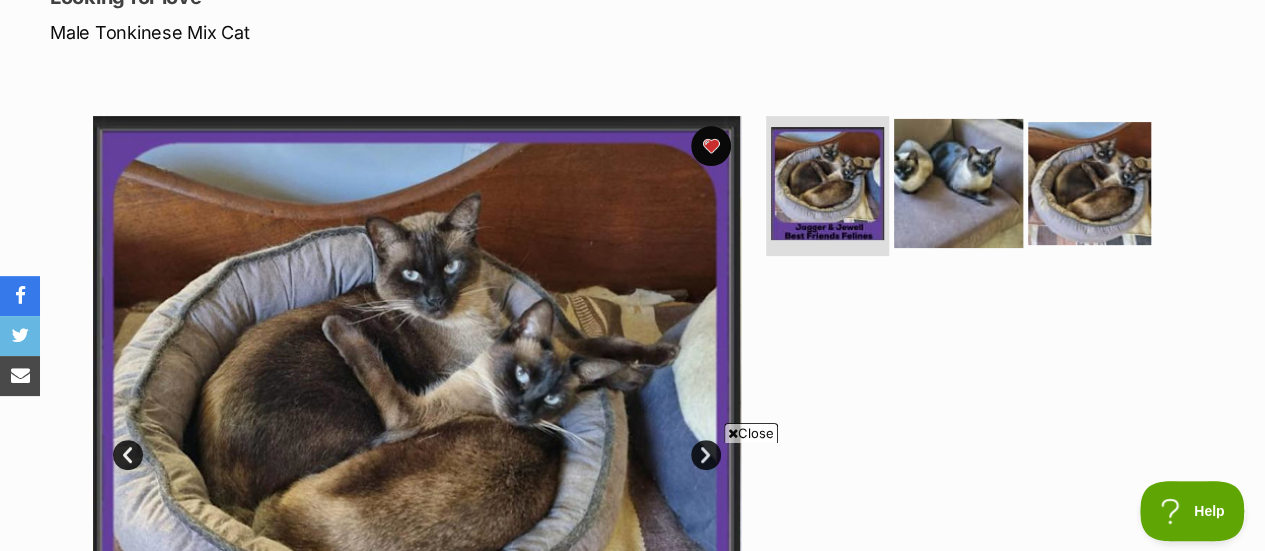 click at bounding box center (958, 183) 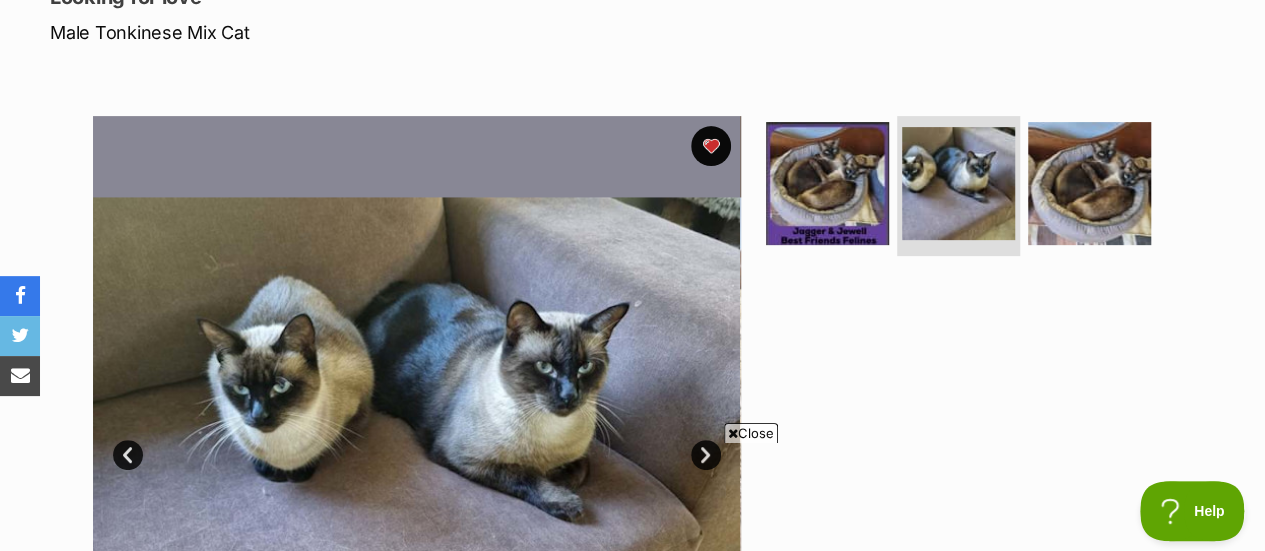 scroll, scrollTop: 400, scrollLeft: 0, axis: vertical 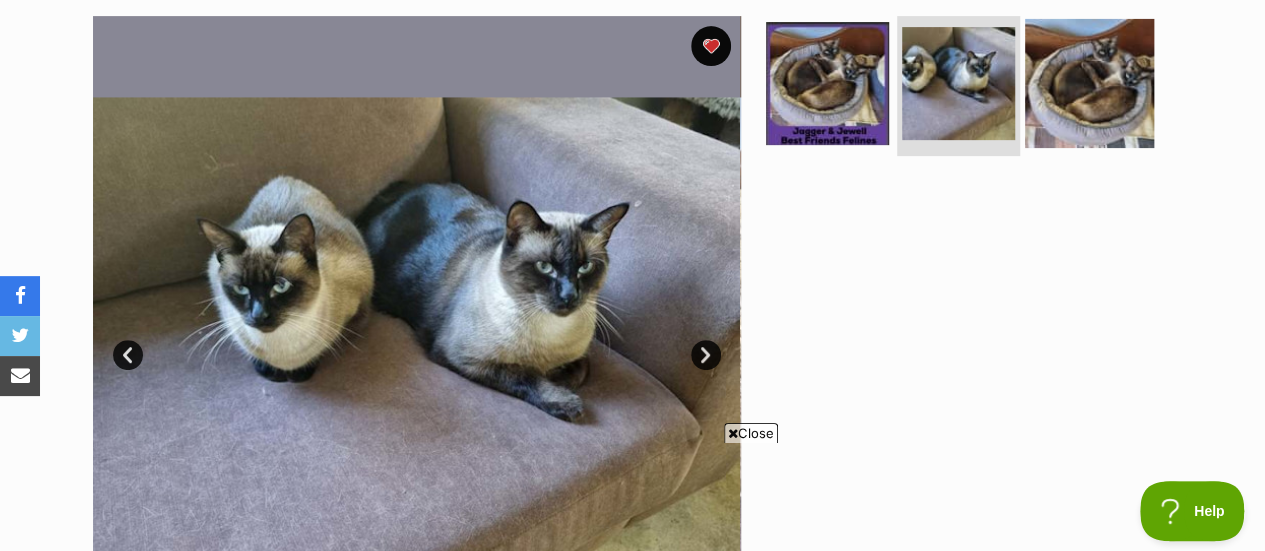 click at bounding box center (1089, 83) 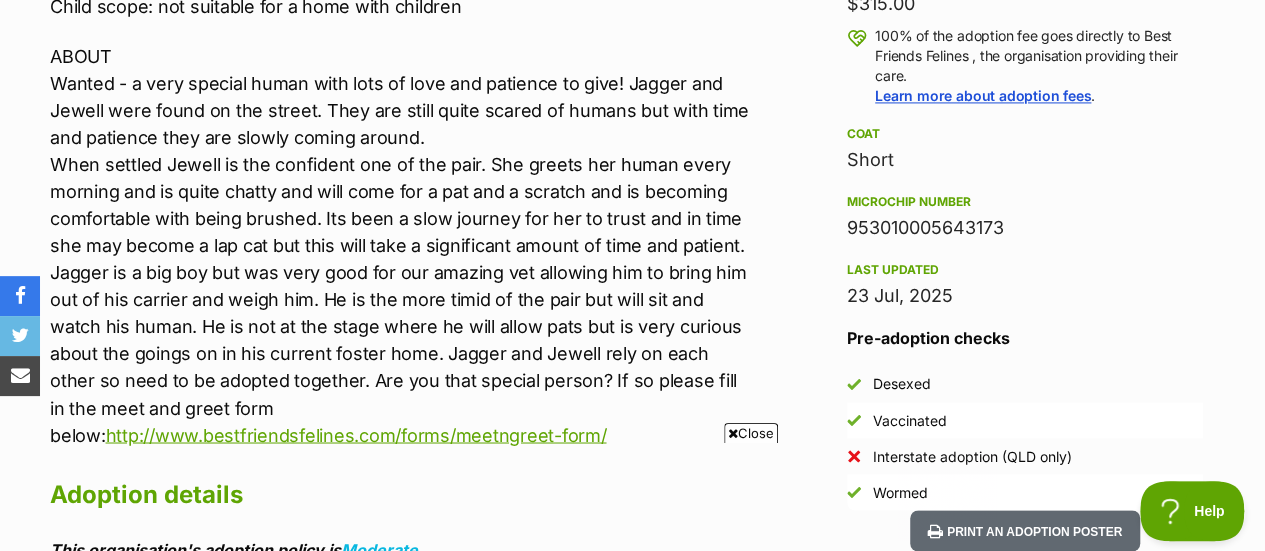 scroll, scrollTop: 0, scrollLeft: 0, axis: both 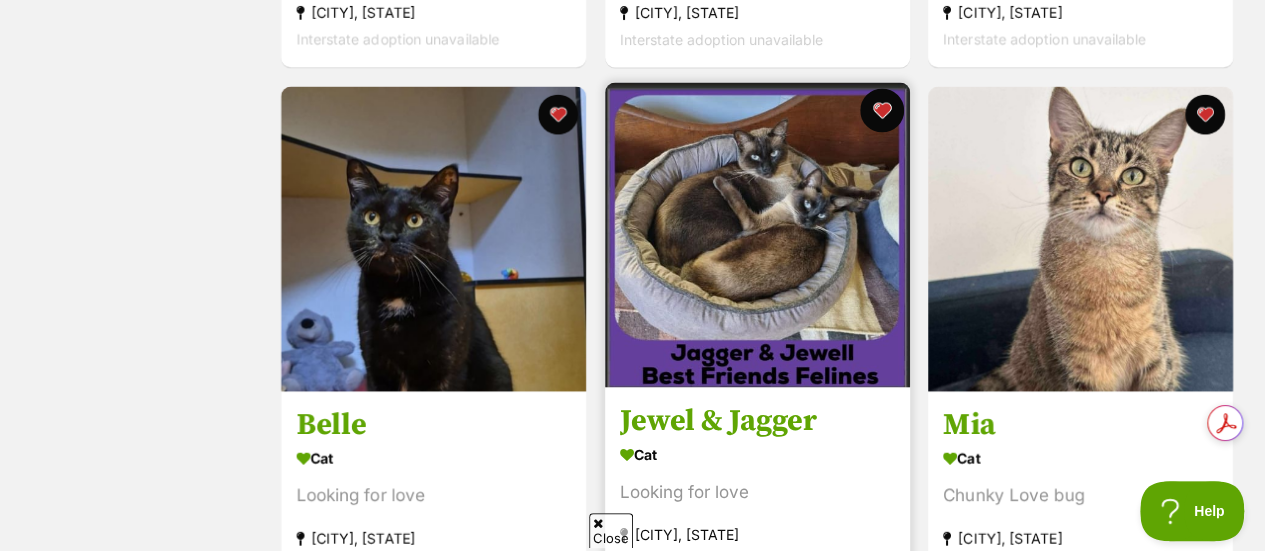 click at bounding box center [881, 111] 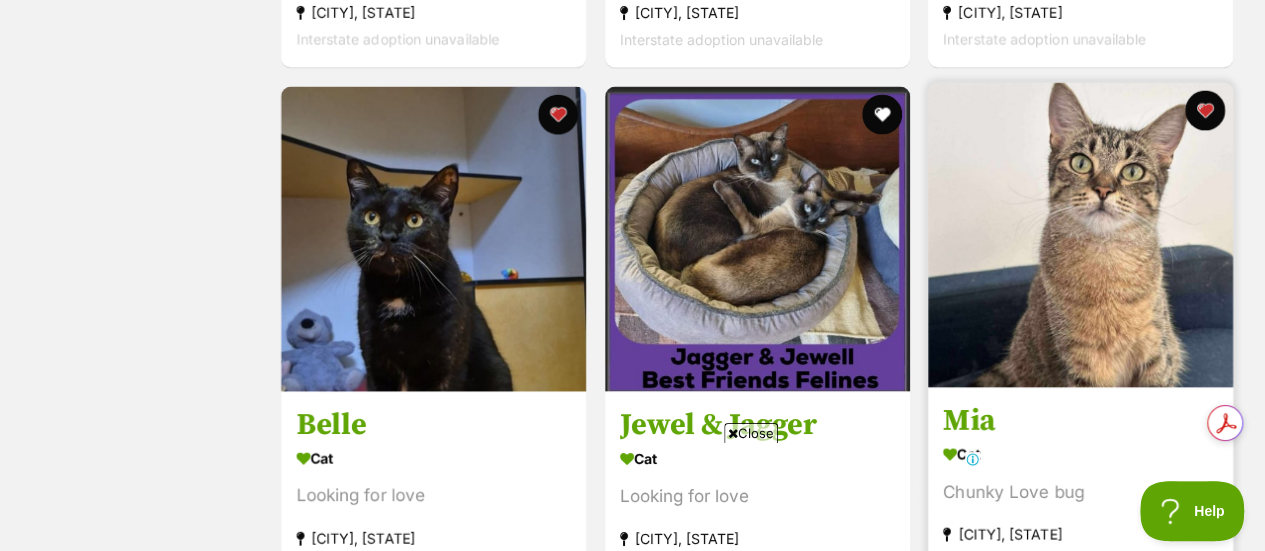 scroll, scrollTop: 0, scrollLeft: 0, axis: both 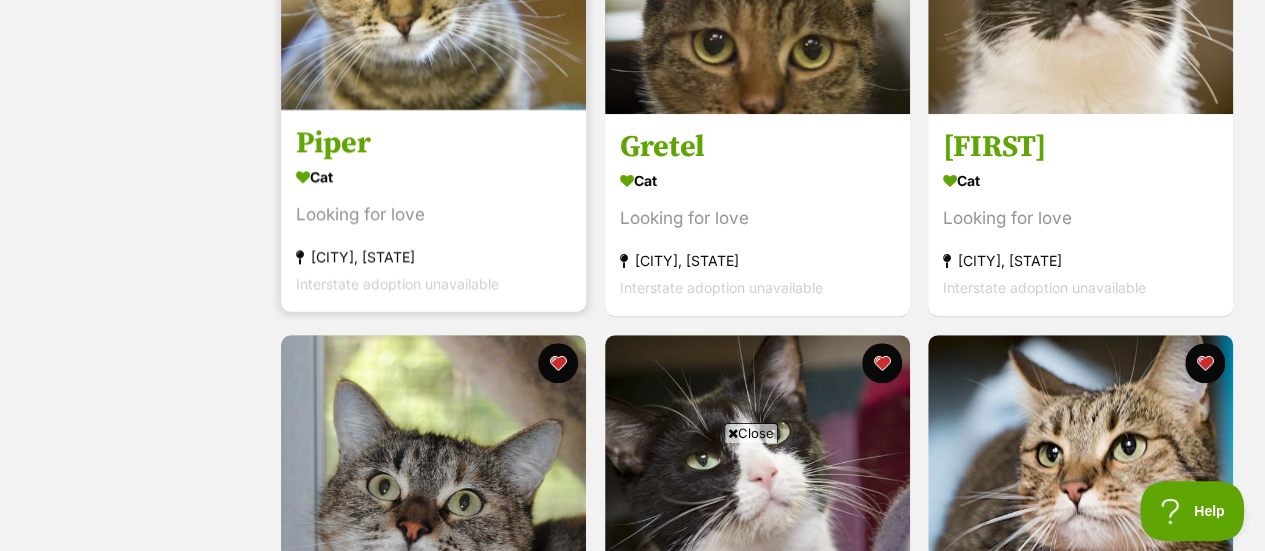 click at bounding box center [433, -43] 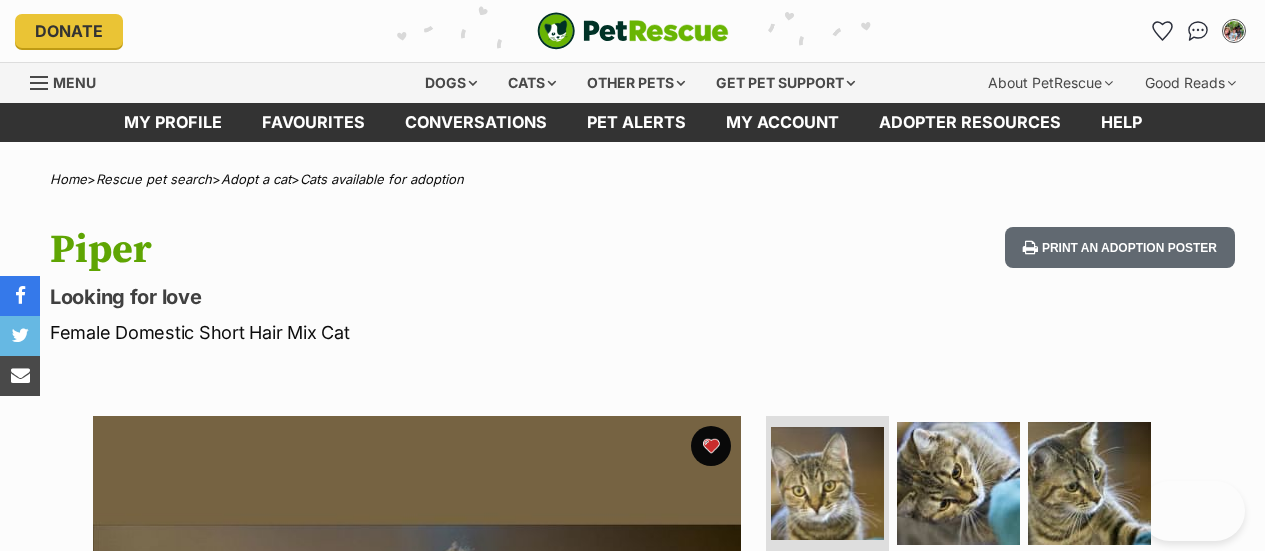 scroll, scrollTop: 0, scrollLeft: 0, axis: both 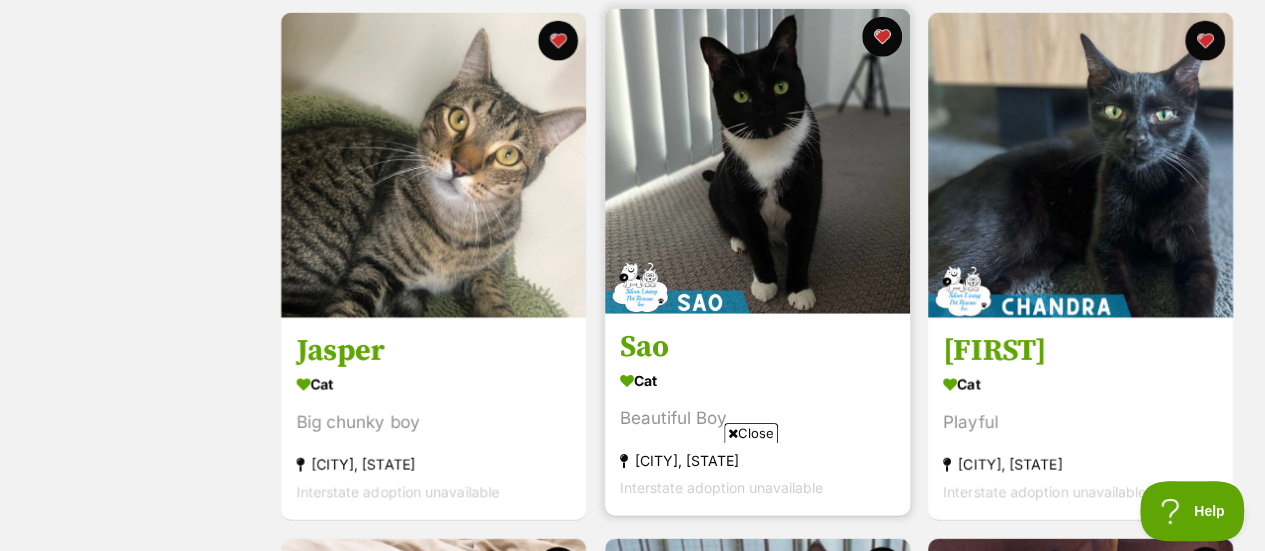 click at bounding box center [757, 161] 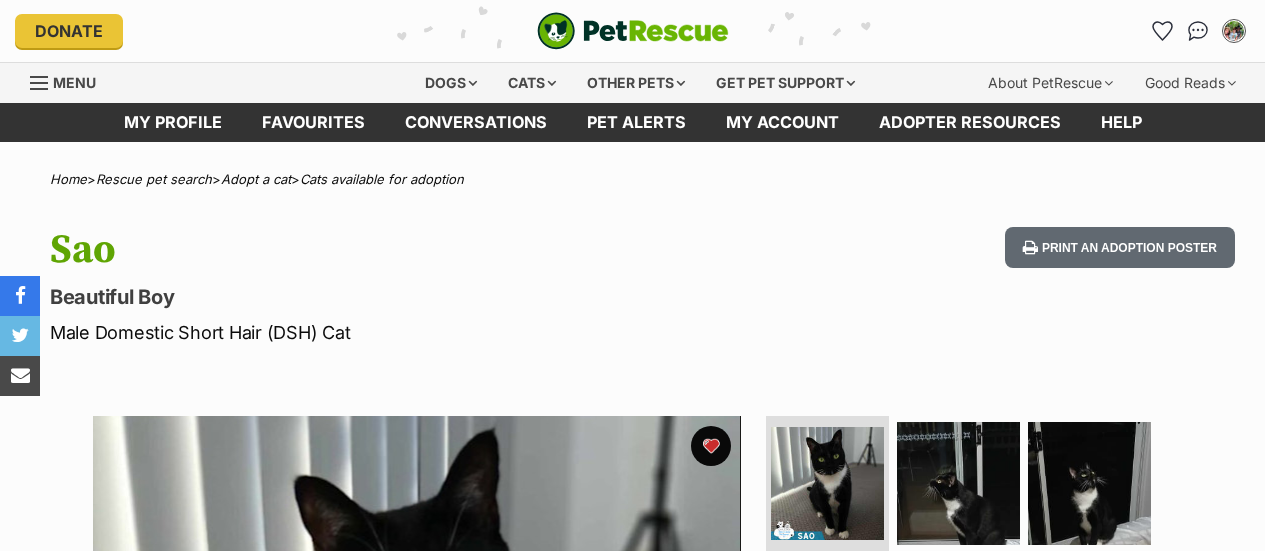 scroll, scrollTop: 0, scrollLeft: 0, axis: both 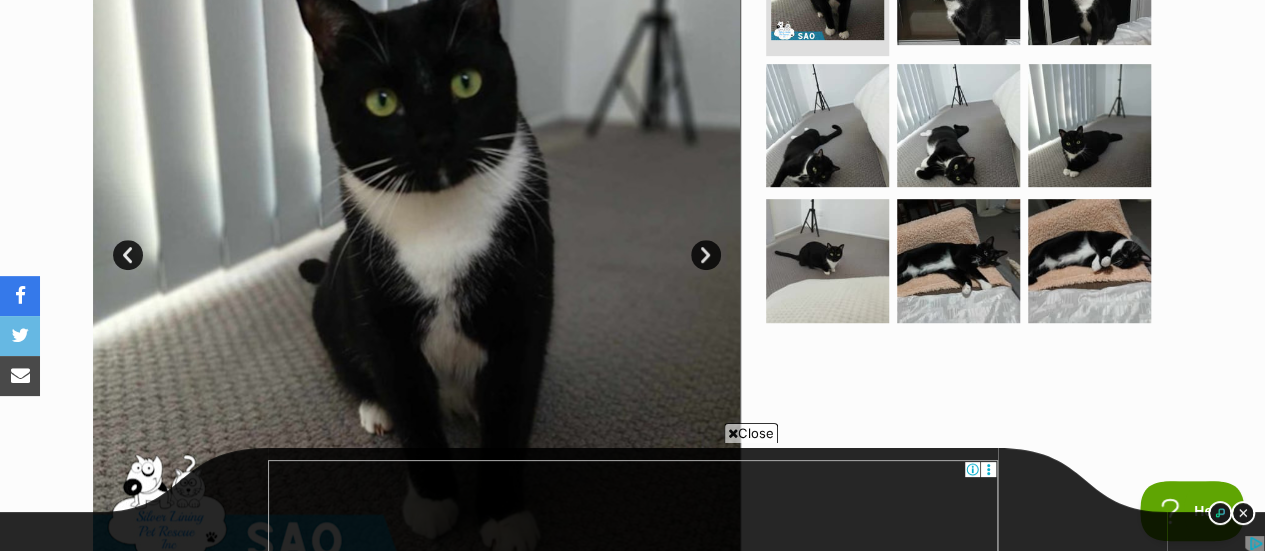 click on "Next" at bounding box center [706, 255] 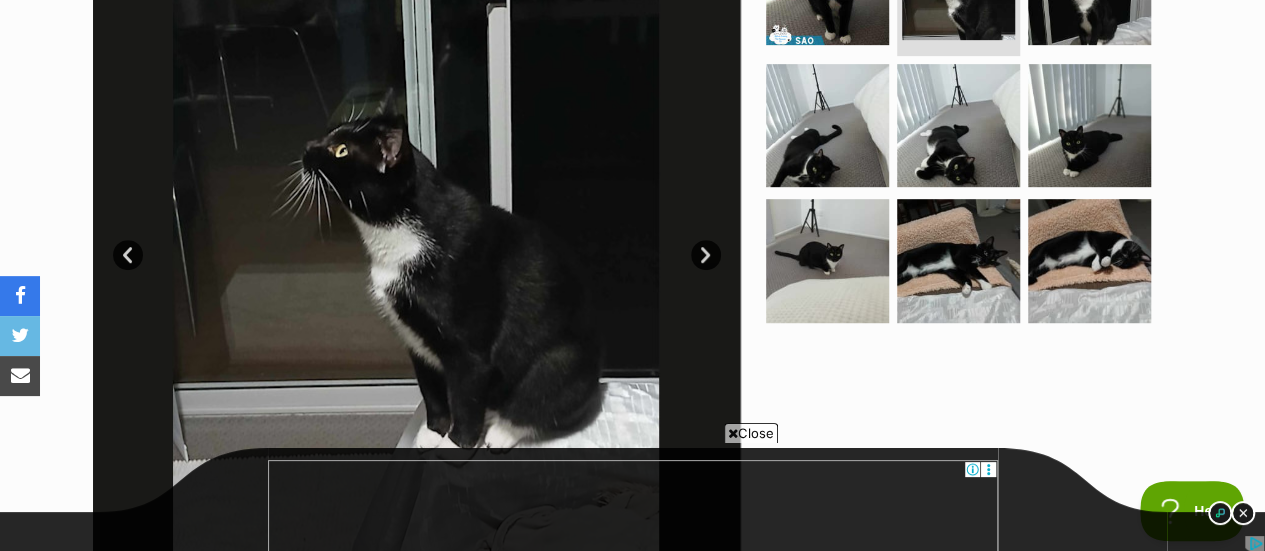 click on "Next" at bounding box center (706, 255) 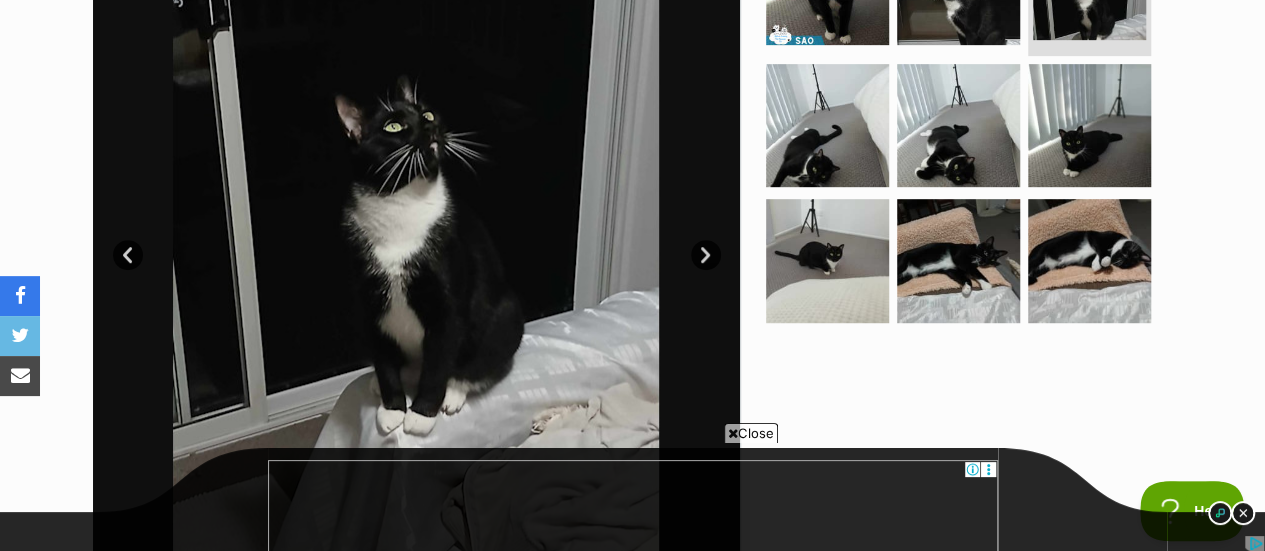 click on "Next" at bounding box center [706, 255] 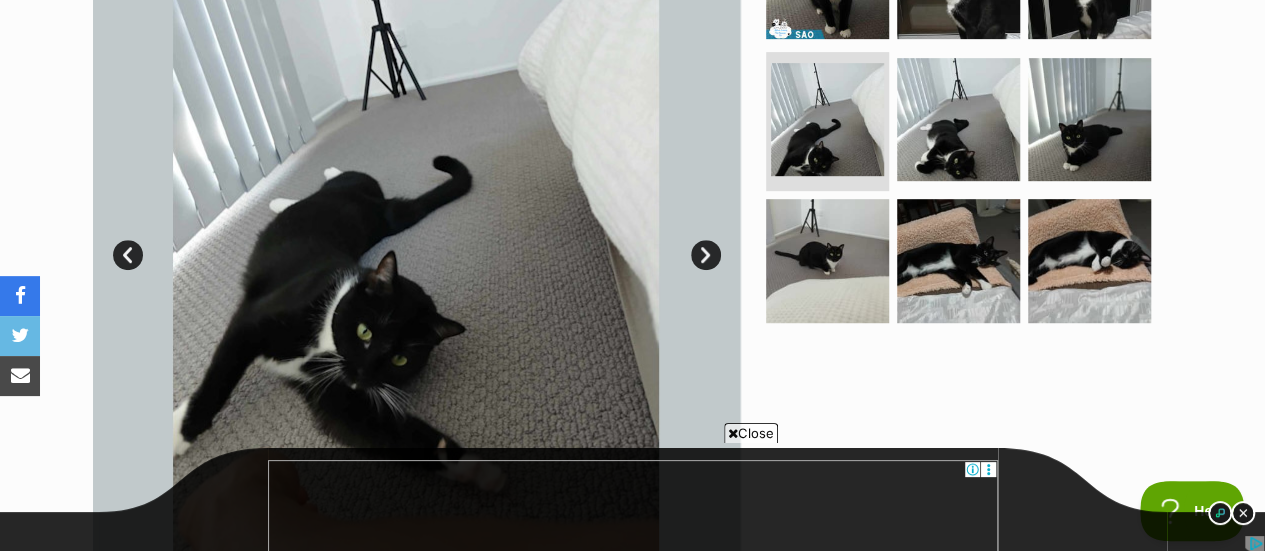 click on "Next" at bounding box center (706, 255) 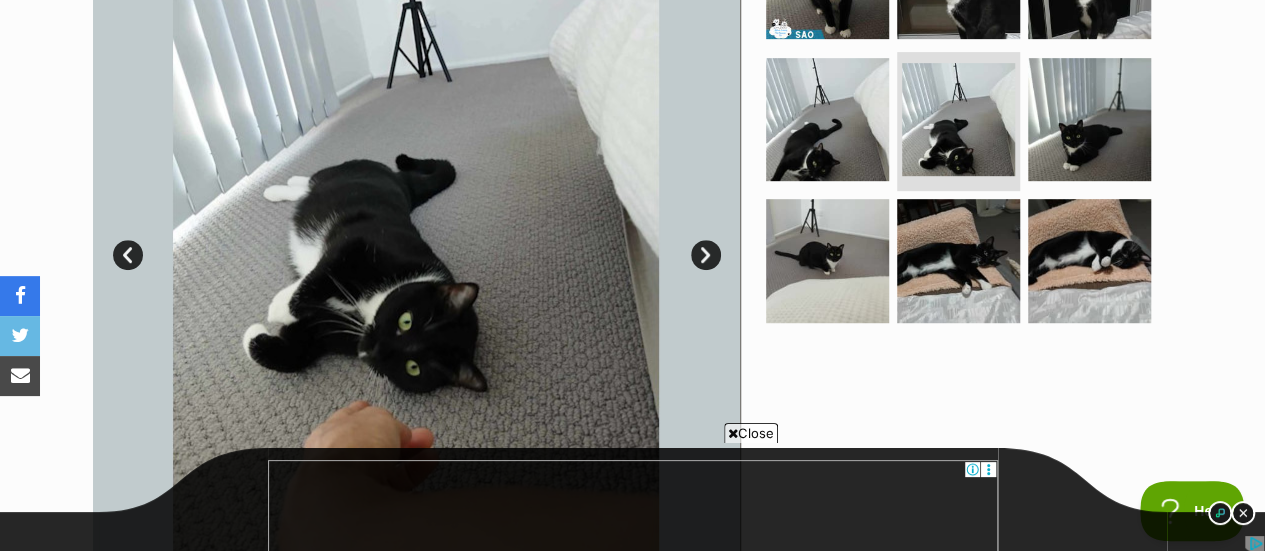 click on "Next" at bounding box center [706, 255] 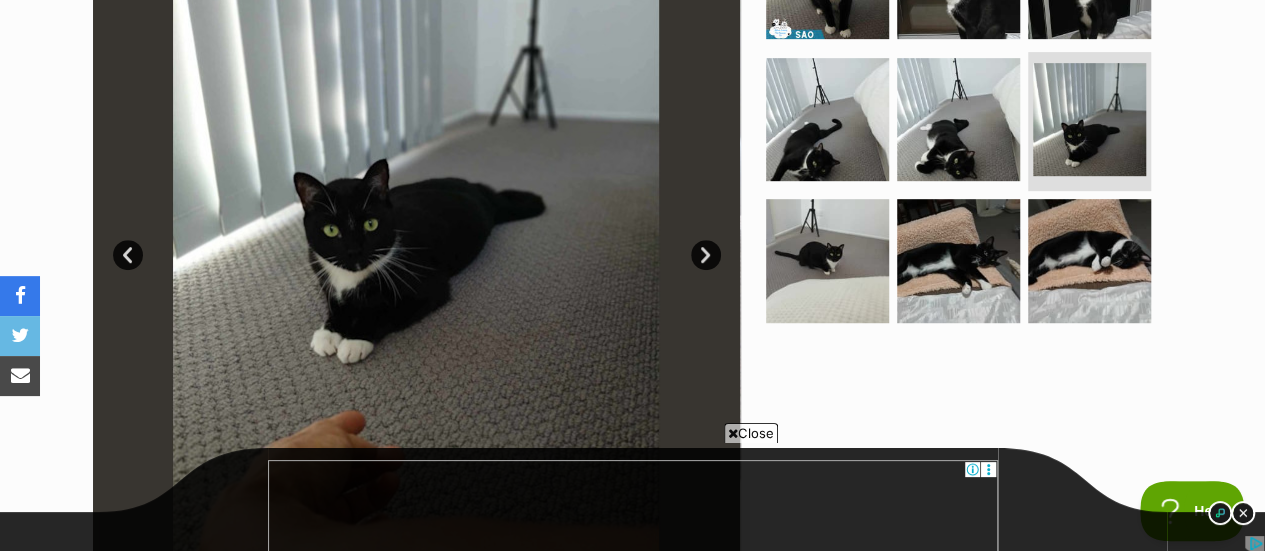 click on "Next" at bounding box center [706, 255] 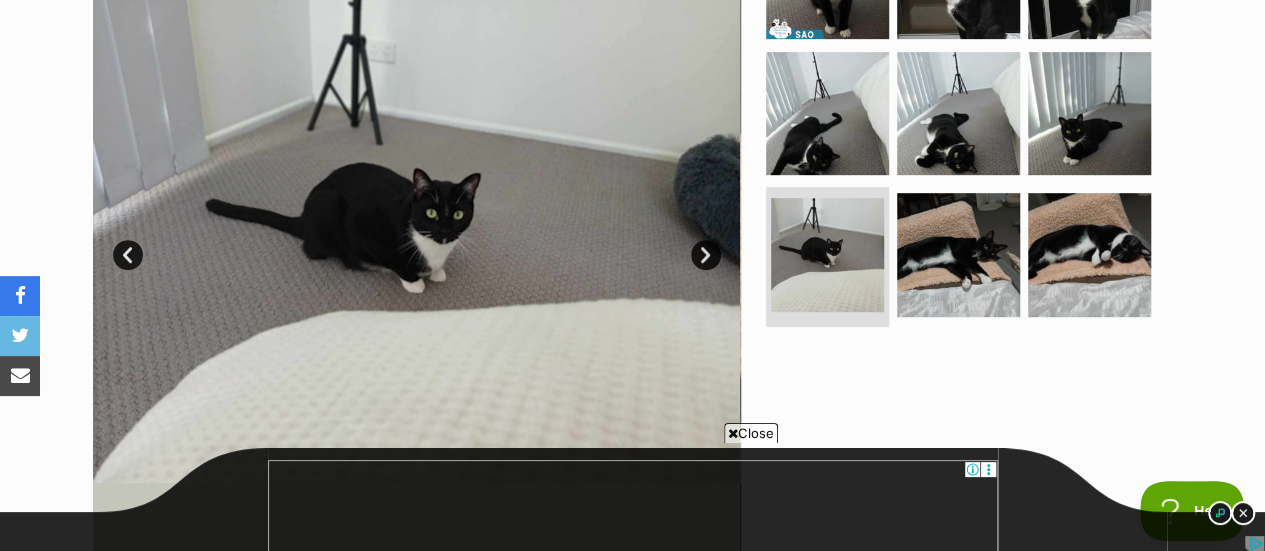 click on "Next" at bounding box center [706, 255] 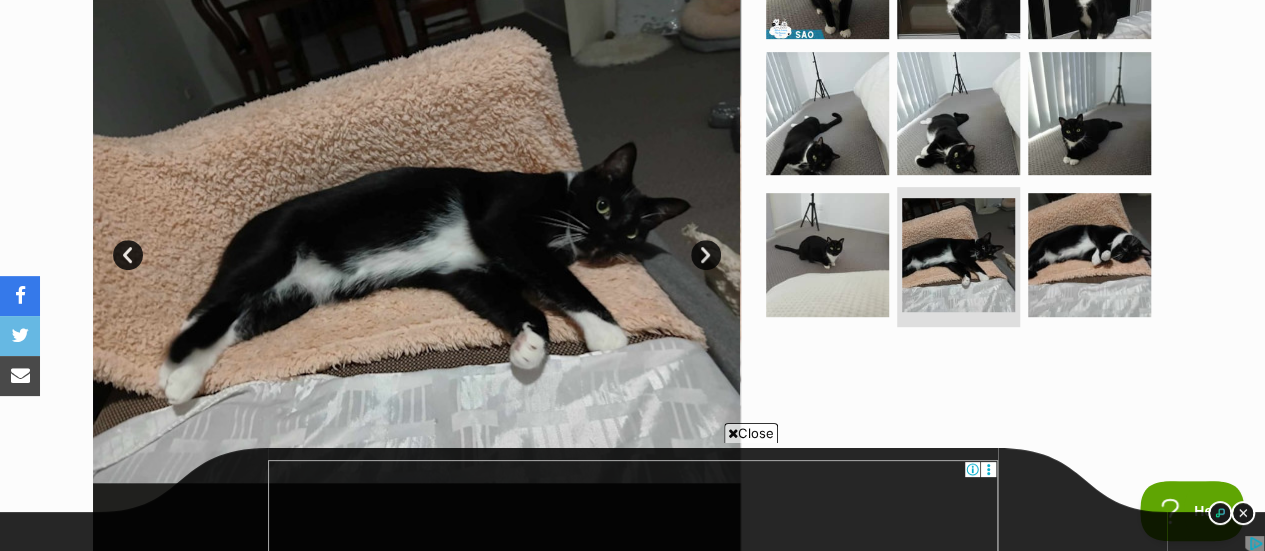 click on "Next" at bounding box center (706, 255) 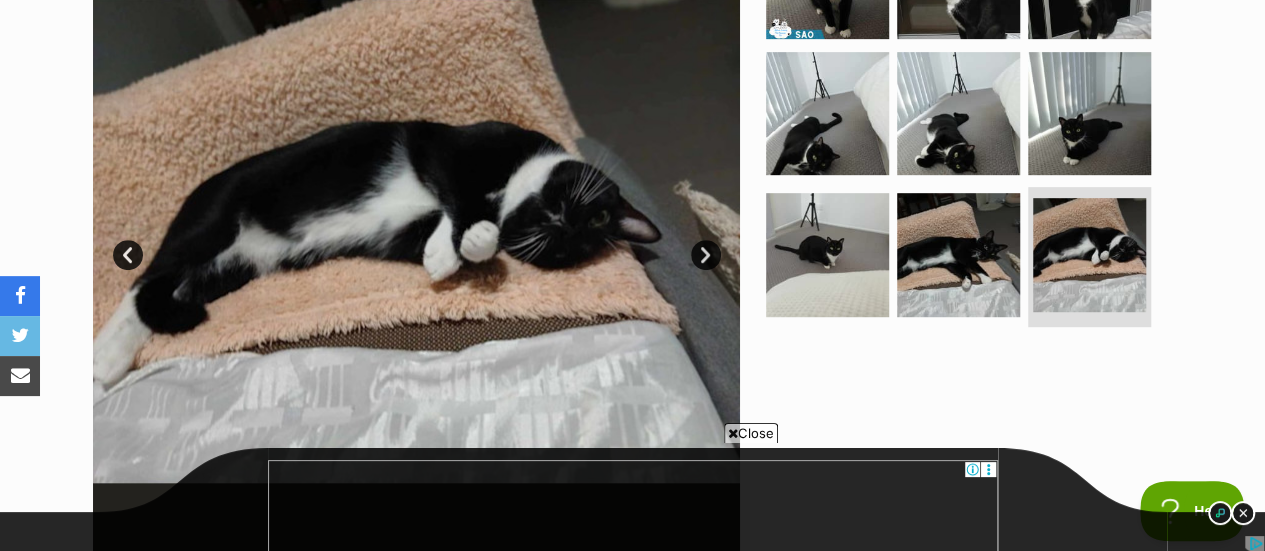 click on "Next" at bounding box center (706, 255) 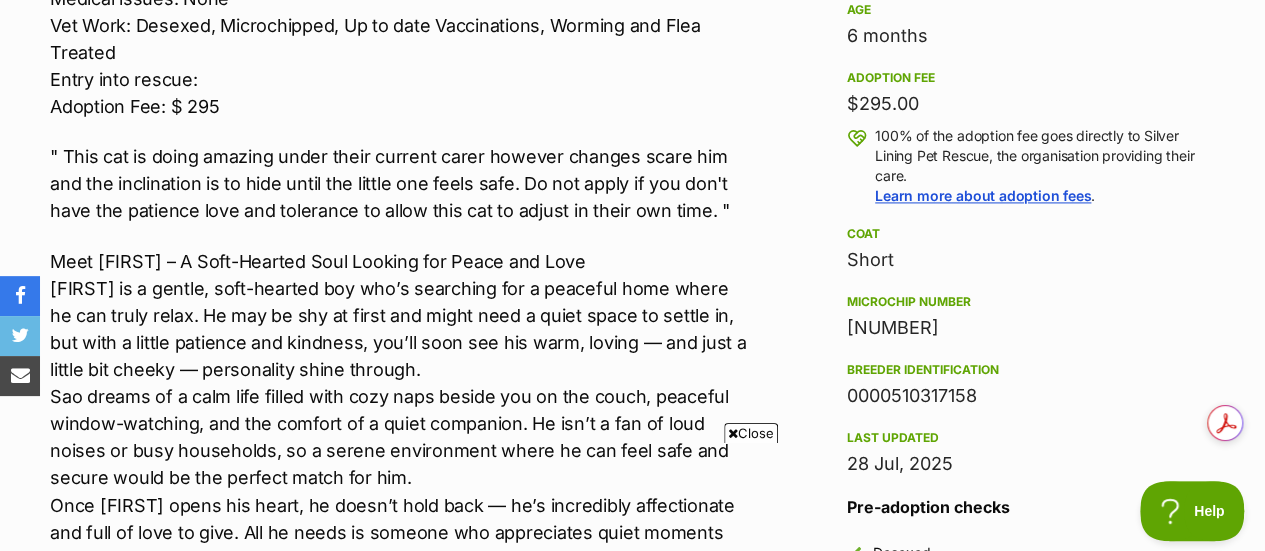 scroll, scrollTop: 1500, scrollLeft: 0, axis: vertical 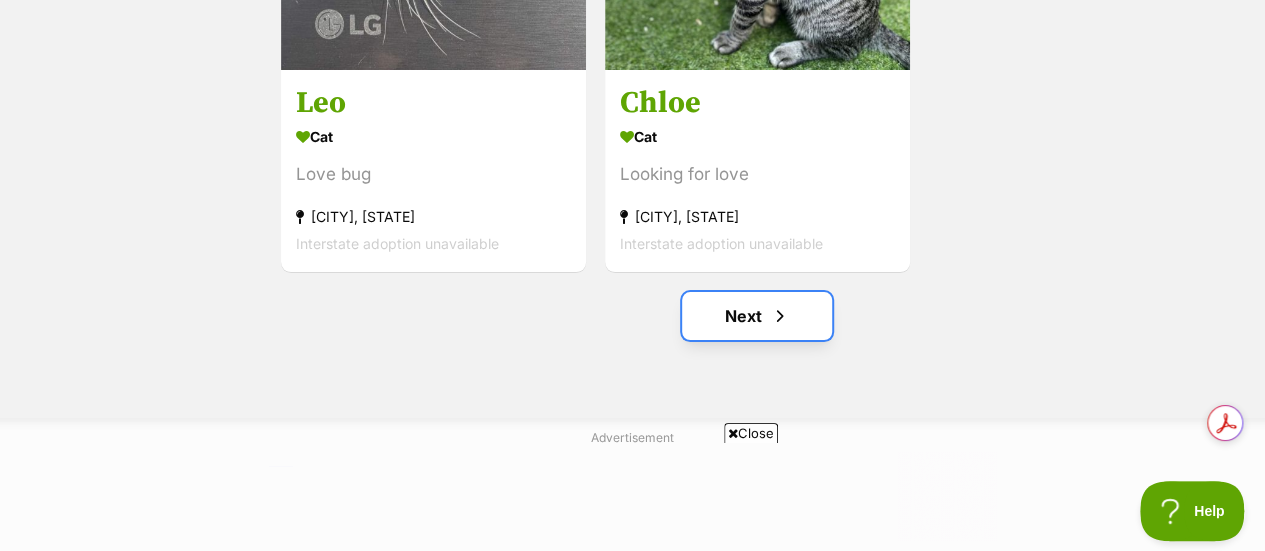 click on "Next" at bounding box center (757, 316) 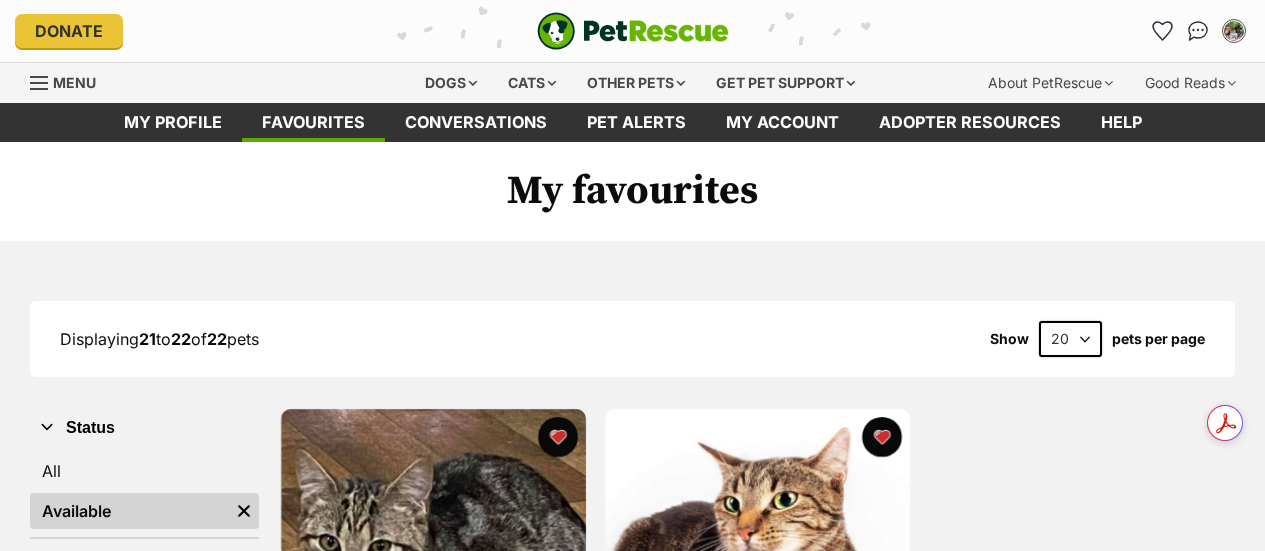 scroll, scrollTop: 0, scrollLeft: 0, axis: both 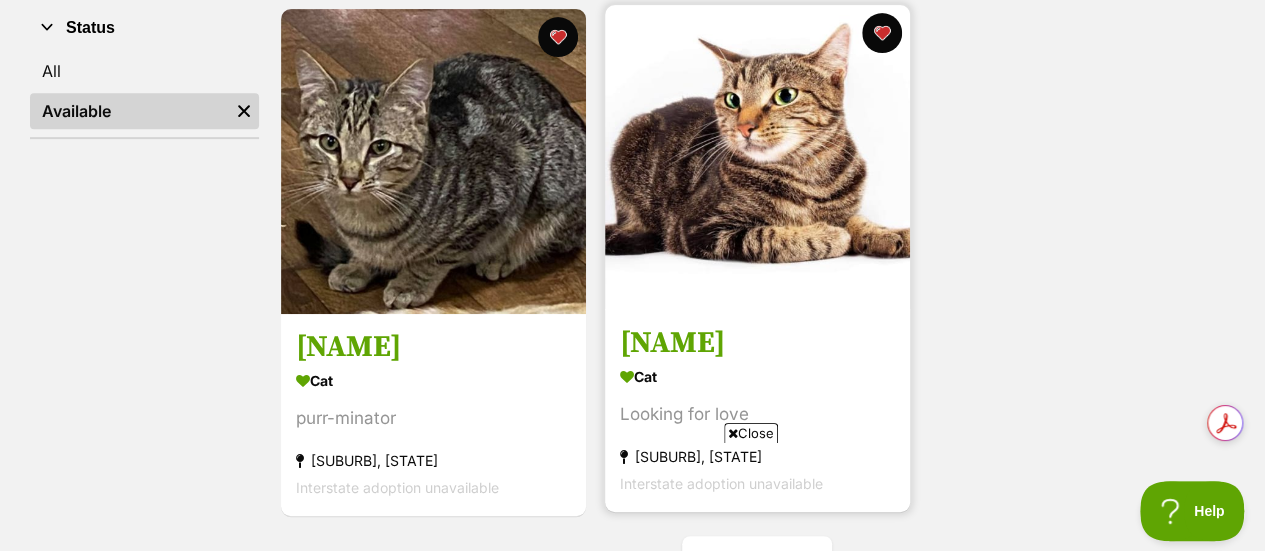 click at bounding box center (757, 157) 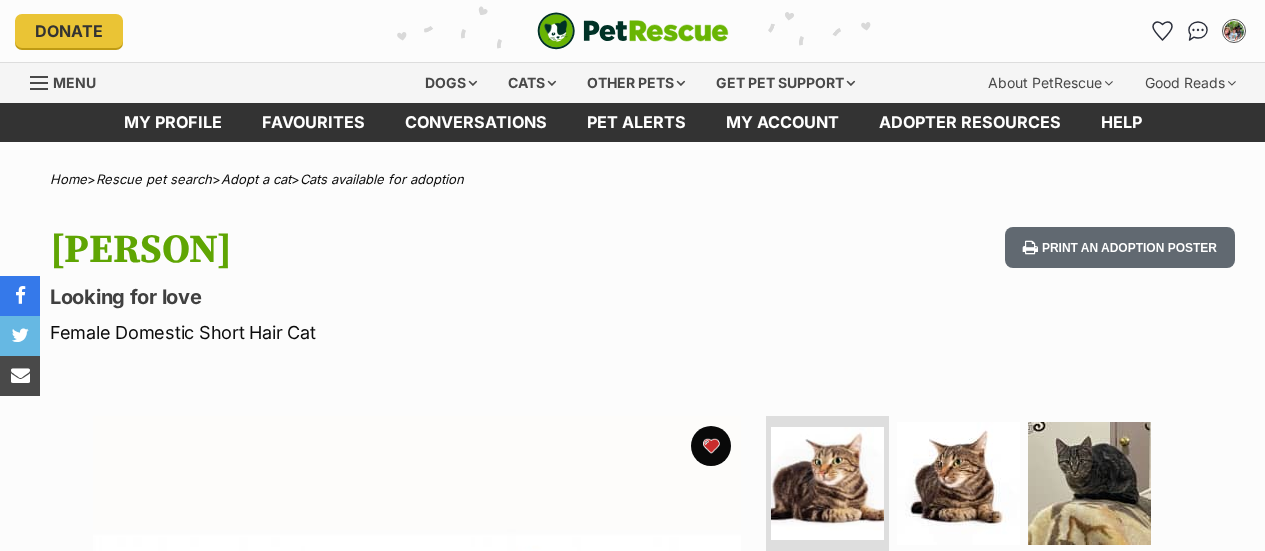 scroll, scrollTop: 0, scrollLeft: 0, axis: both 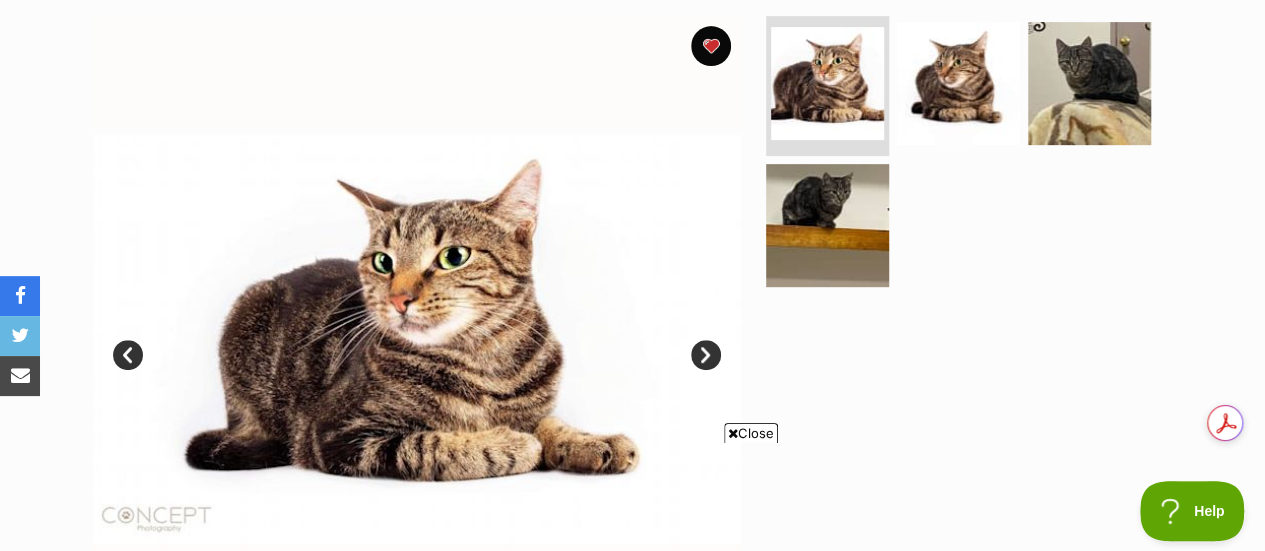 click on "Next" at bounding box center [706, 355] 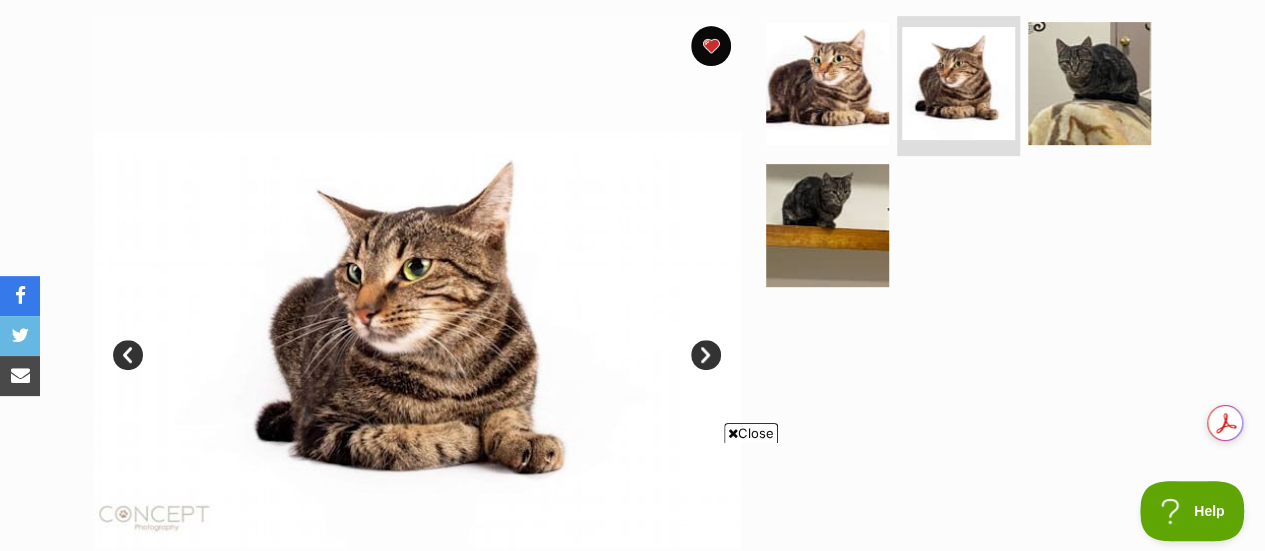 click on "Next" at bounding box center [706, 355] 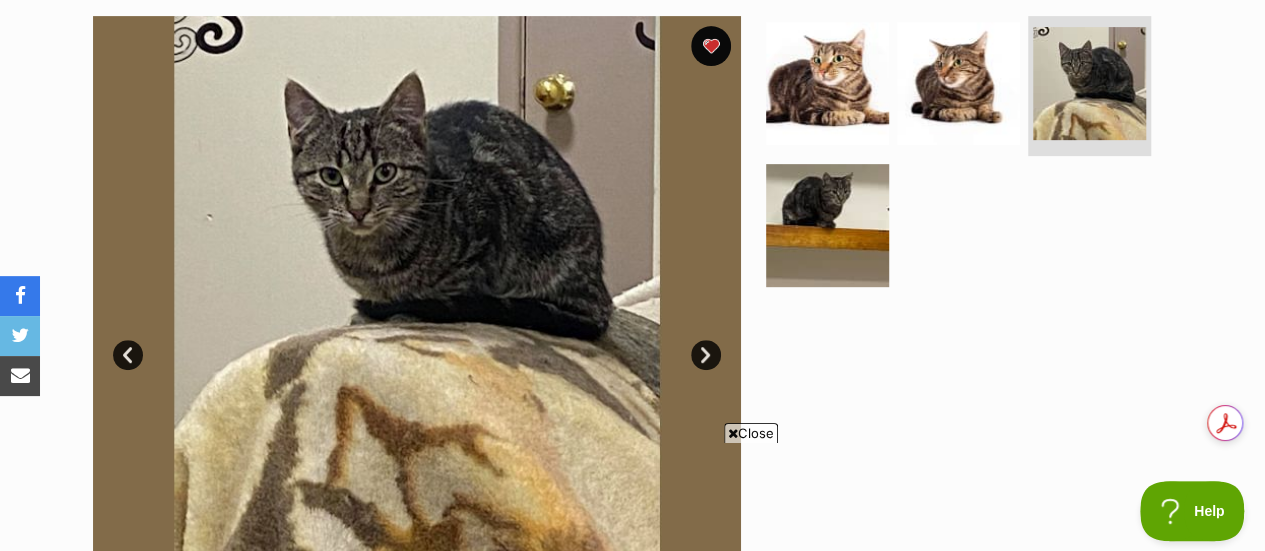 click on "Next" at bounding box center (706, 355) 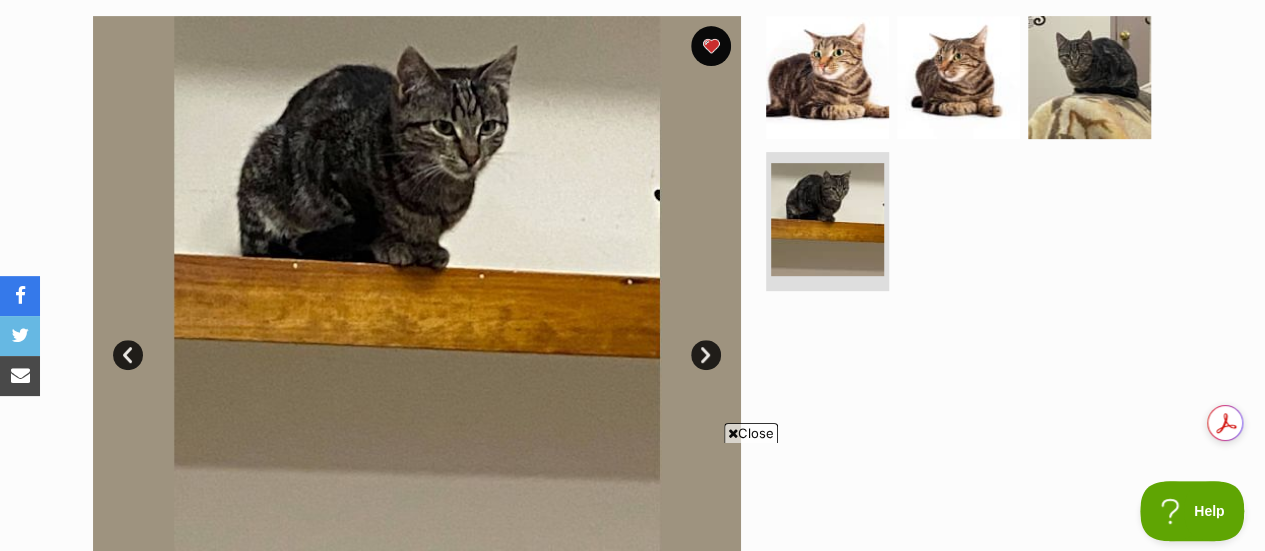 click on "Next" at bounding box center (706, 355) 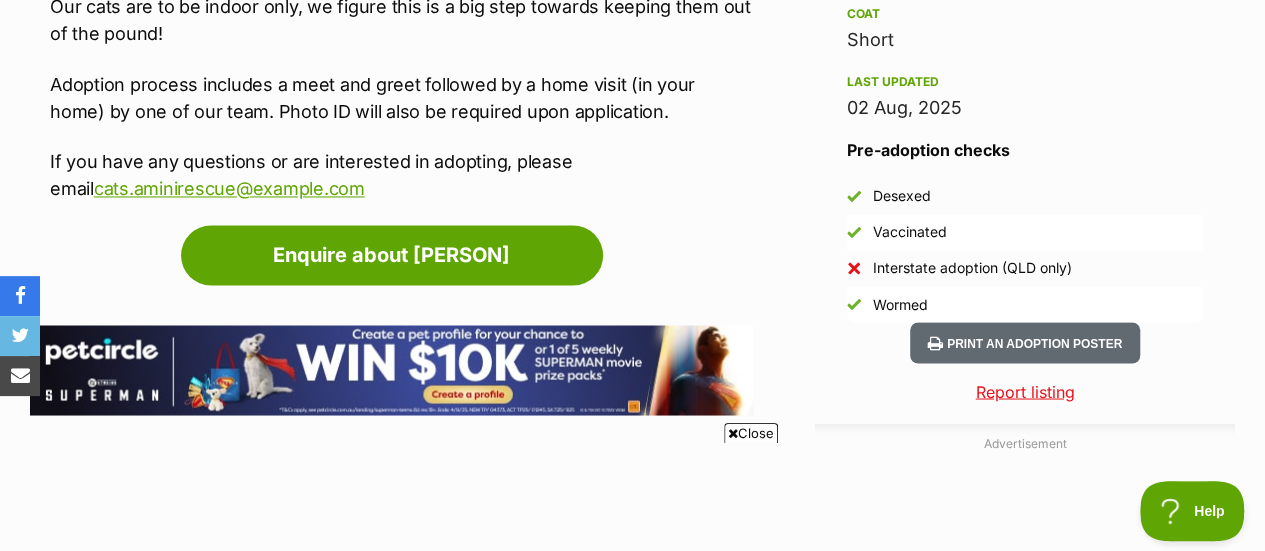 scroll, scrollTop: 0, scrollLeft: 0, axis: both 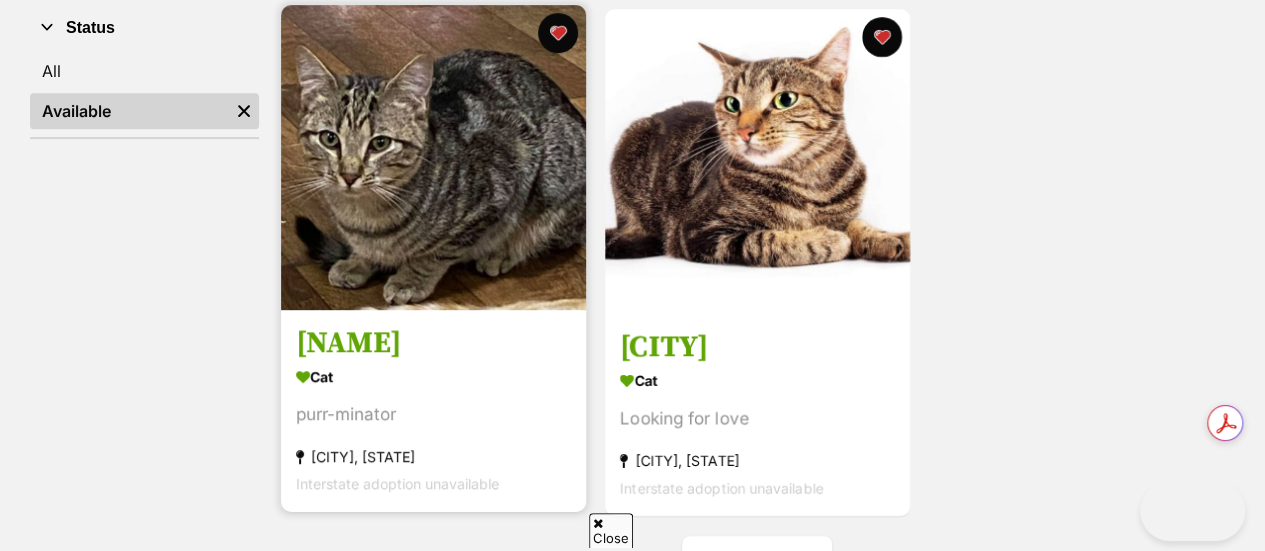 click at bounding box center (433, 157) 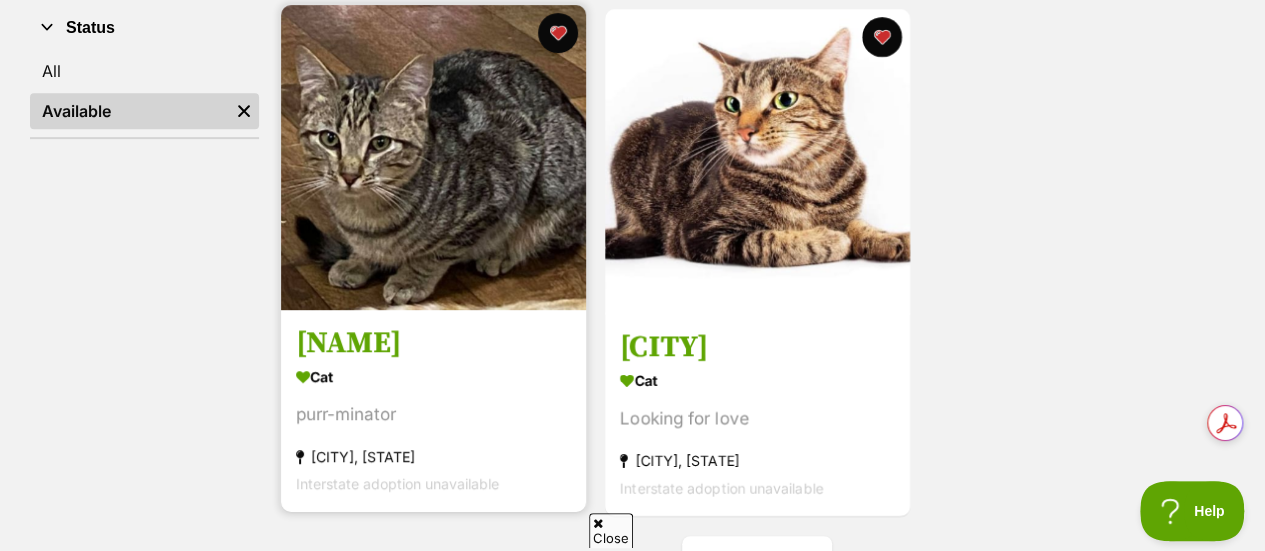 scroll, scrollTop: 0, scrollLeft: 0, axis: both 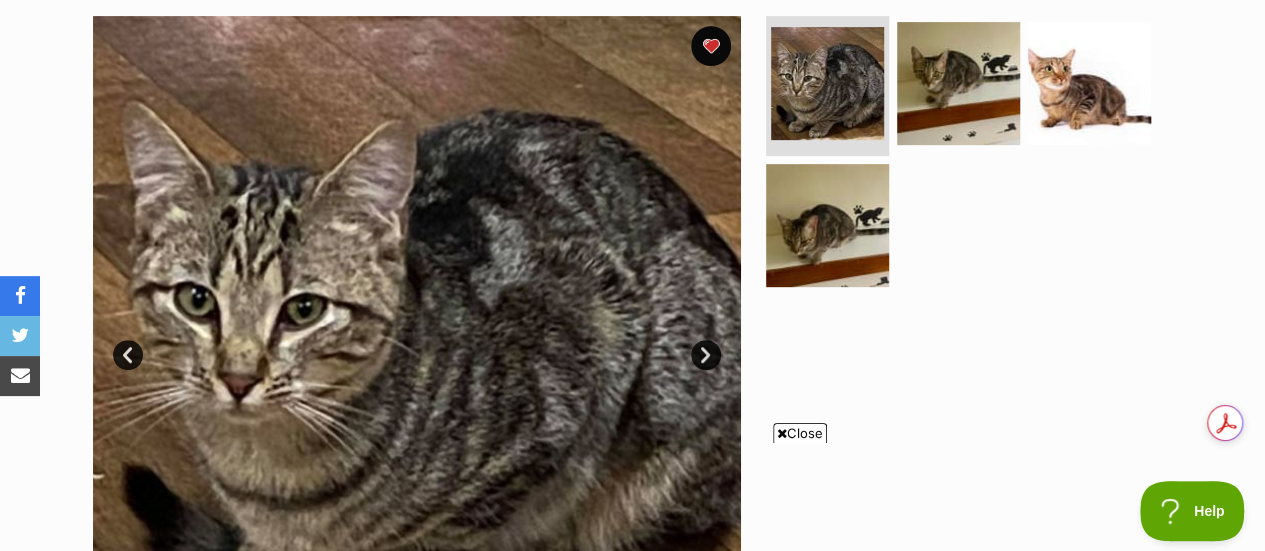 click on "Next" at bounding box center [706, 355] 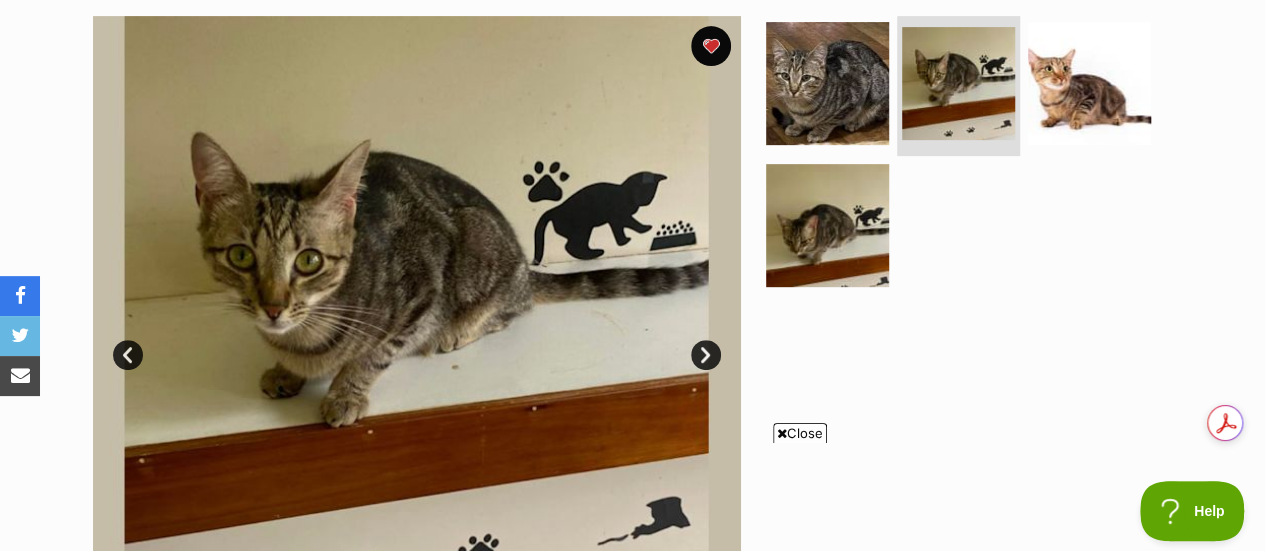 click on "Next" at bounding box center [706, 355] 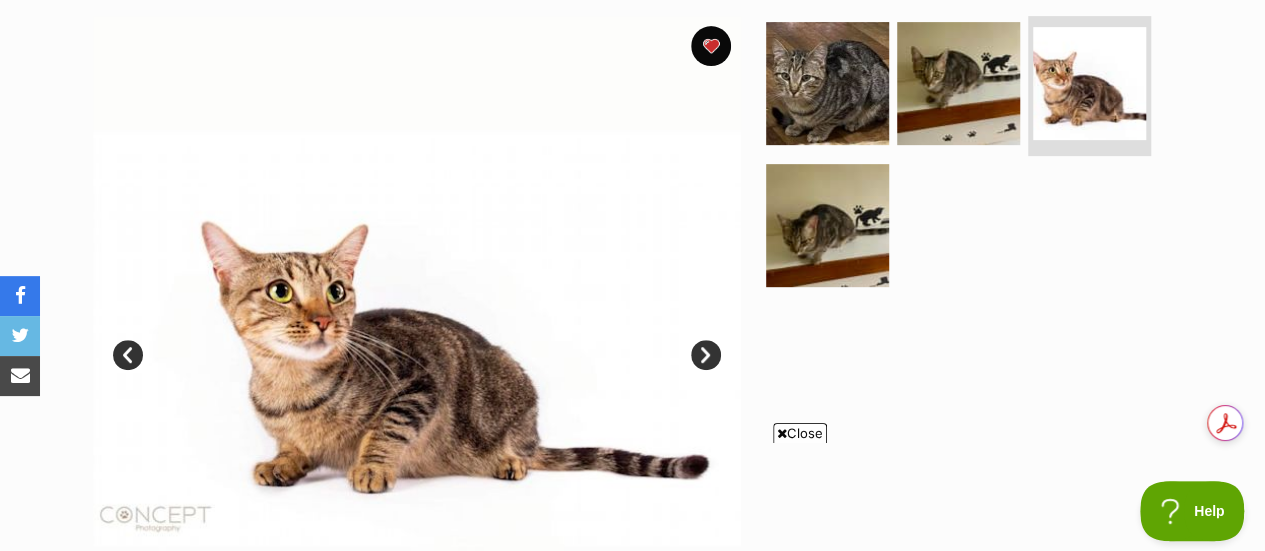 click on "Next" at bounding box center [706, 355] 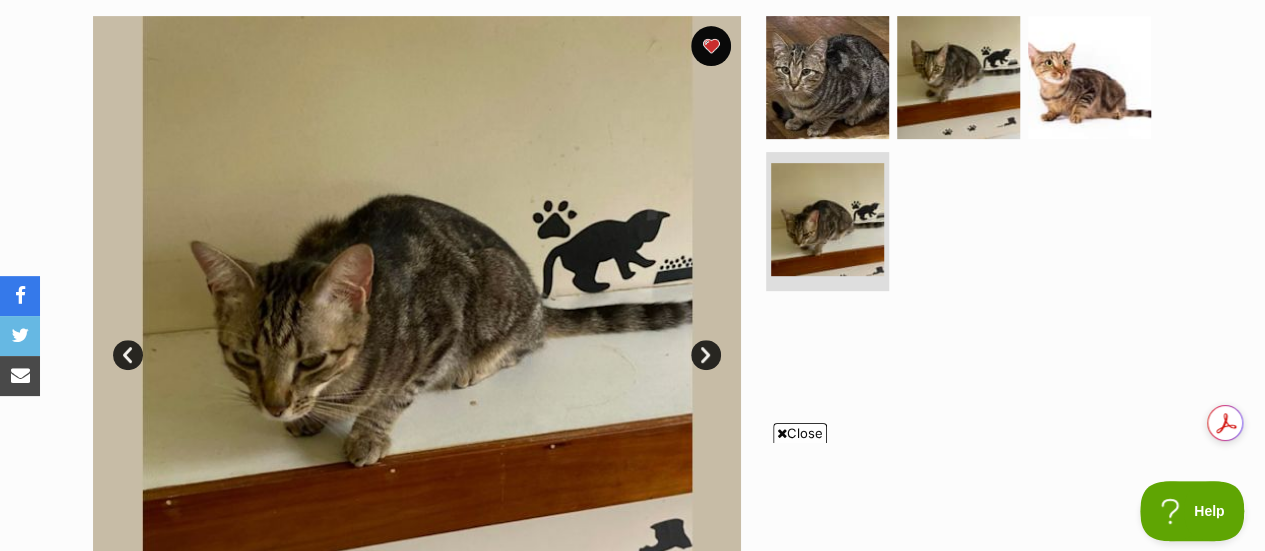 click on "Next" at bounding box center [706, 355] 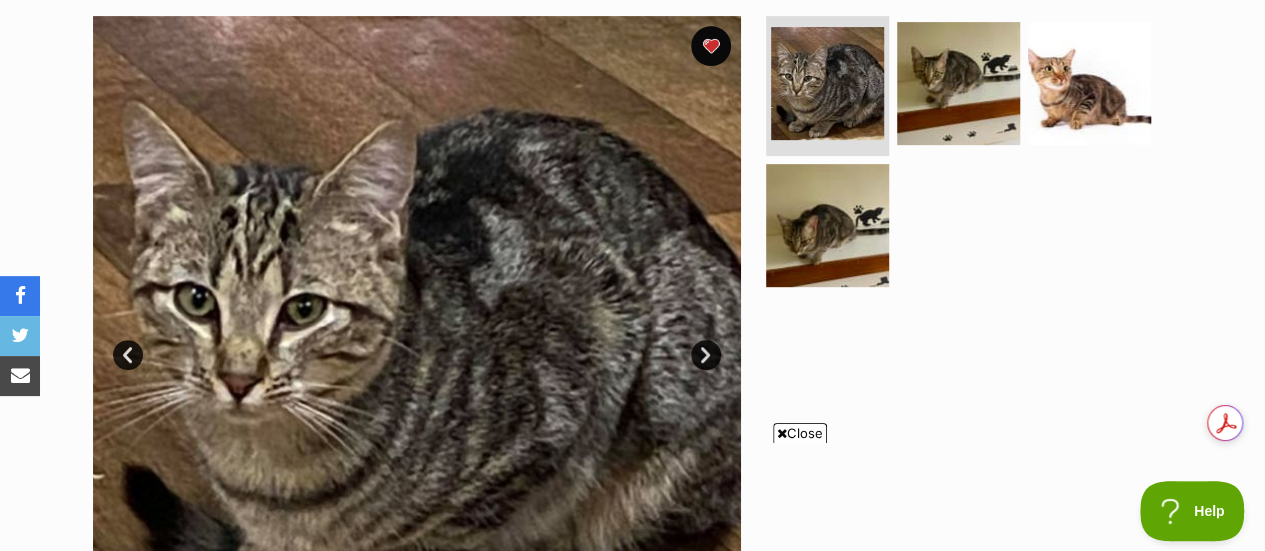 click on "Next" at bounding box center [706, 355] 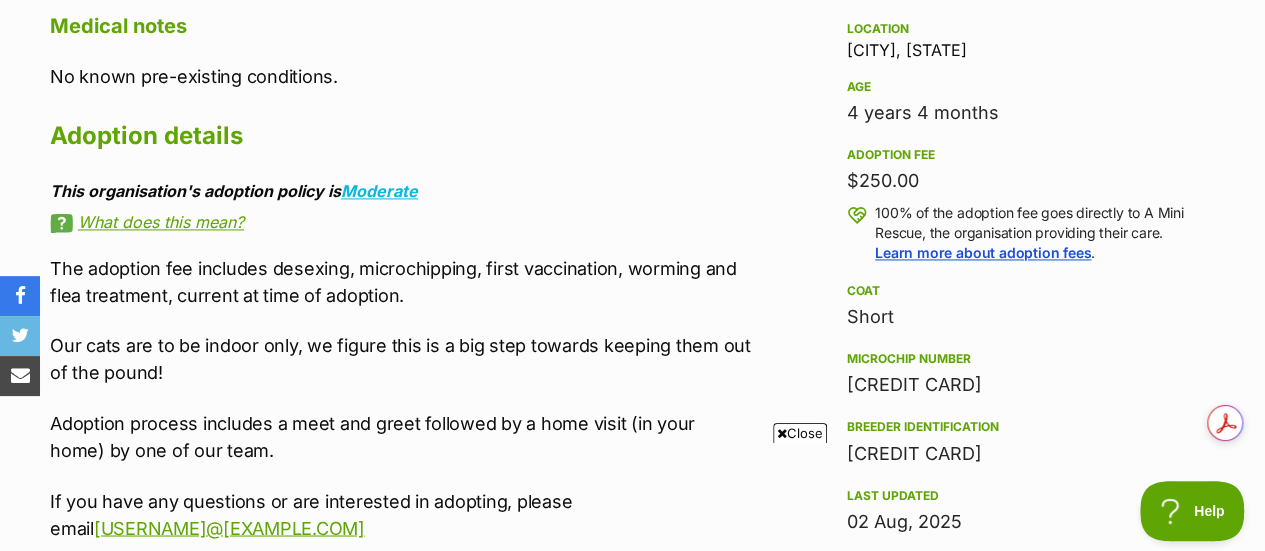 scroll, scrollTop: 1500, scrollLeft: 0, axis: vertical 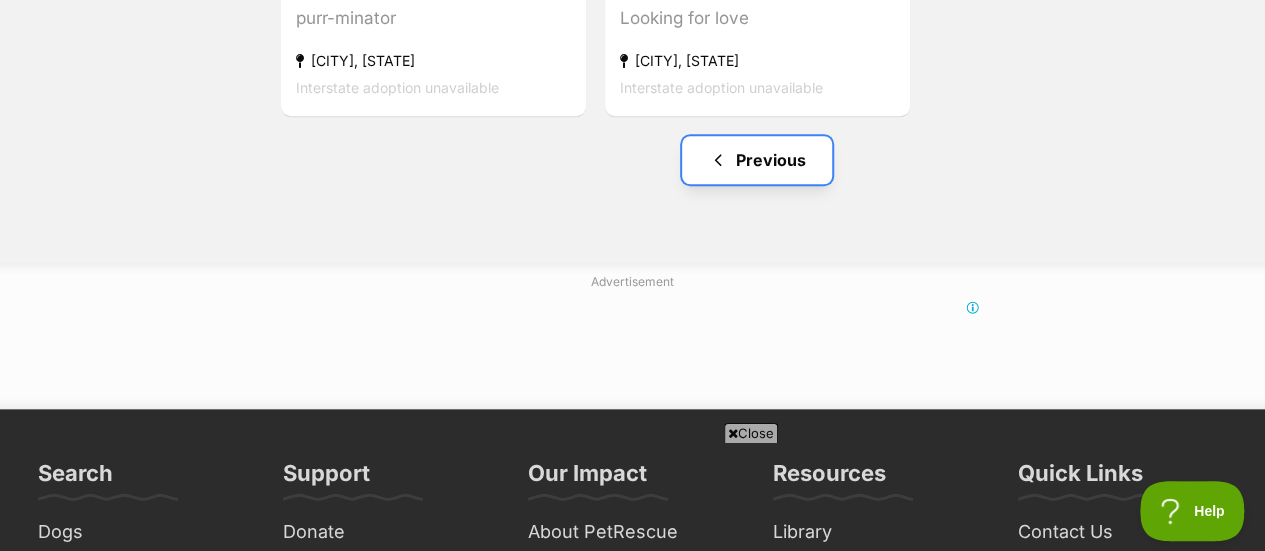 click at bounding box center [718, 160] 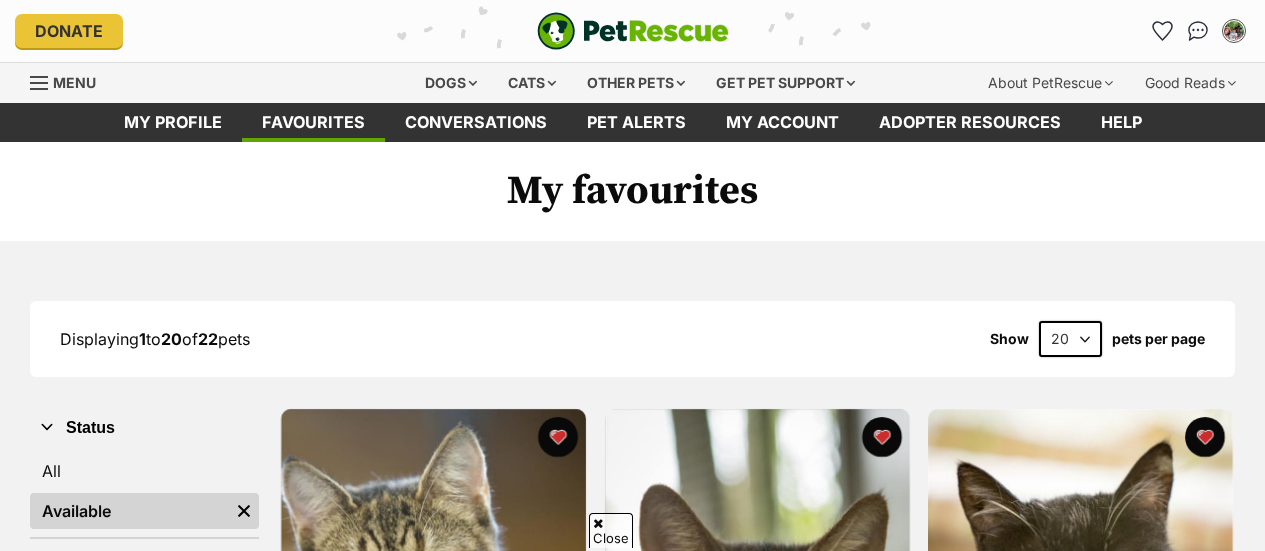scroll, scrollTop: 719, scrollLeft: 0, axis: vertical 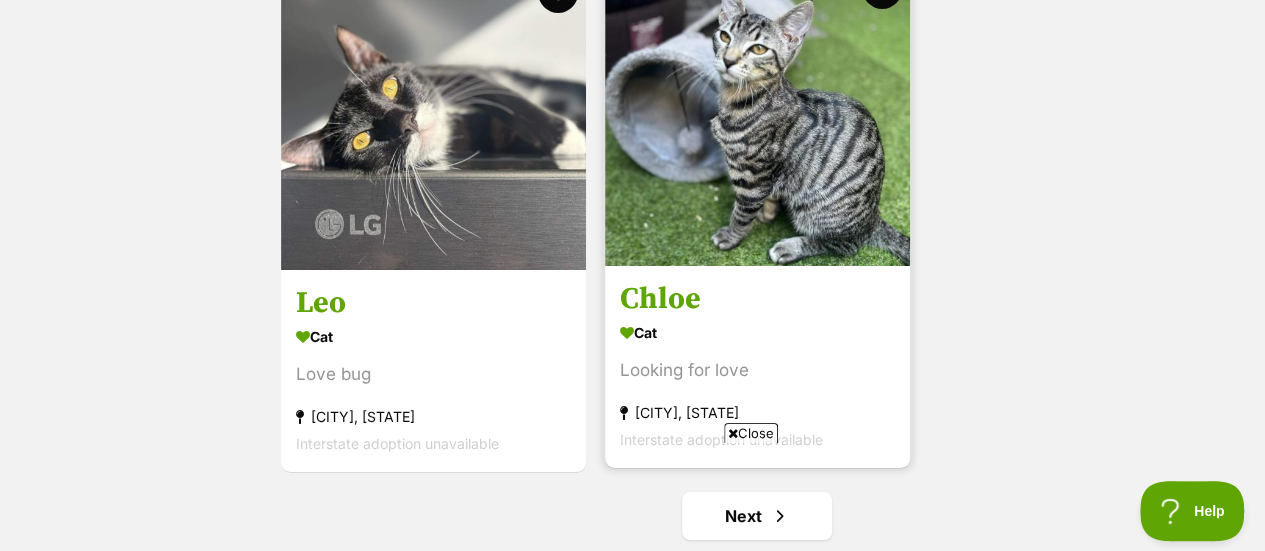 click at bounding box center (757, 113) 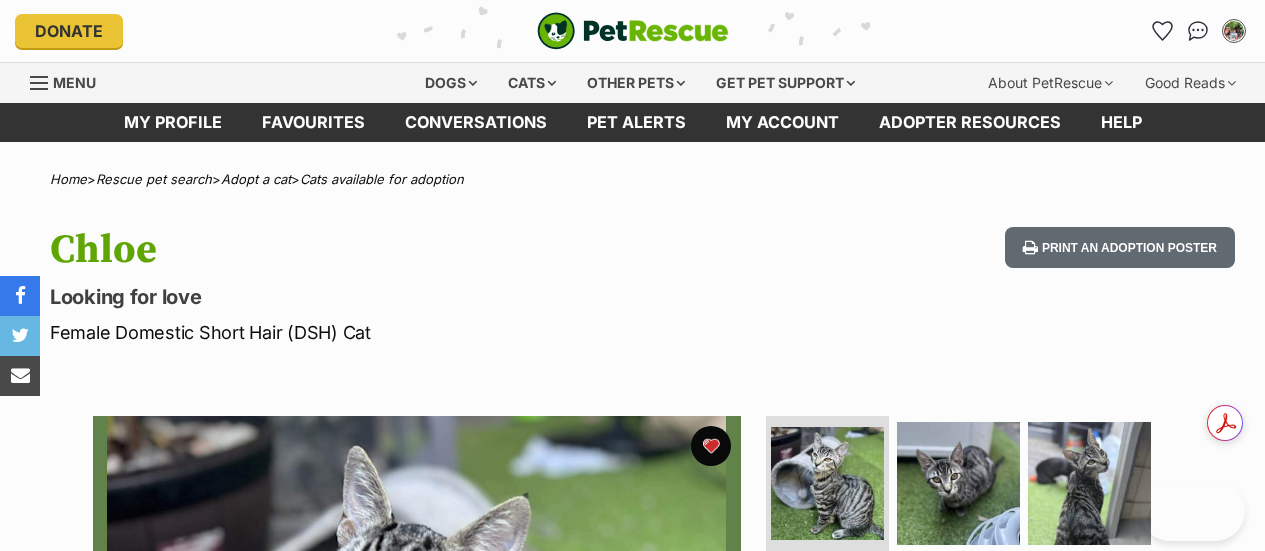 scroll, scrollTop: 0, scrollLeft: 0, axis: both 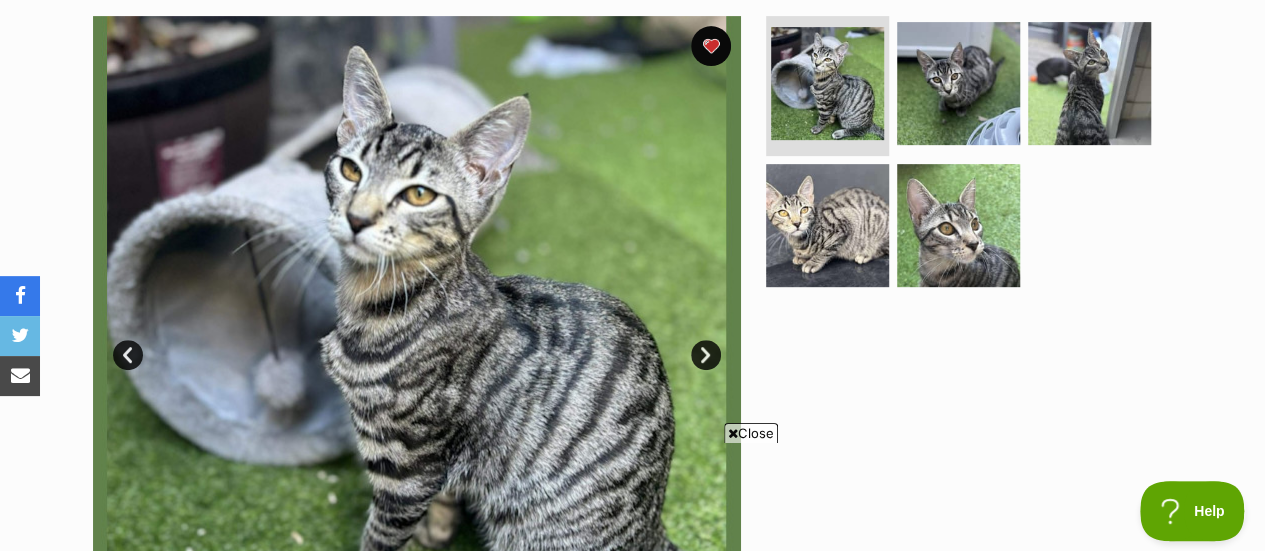 click on "Next" at bounding box center (706, 355) 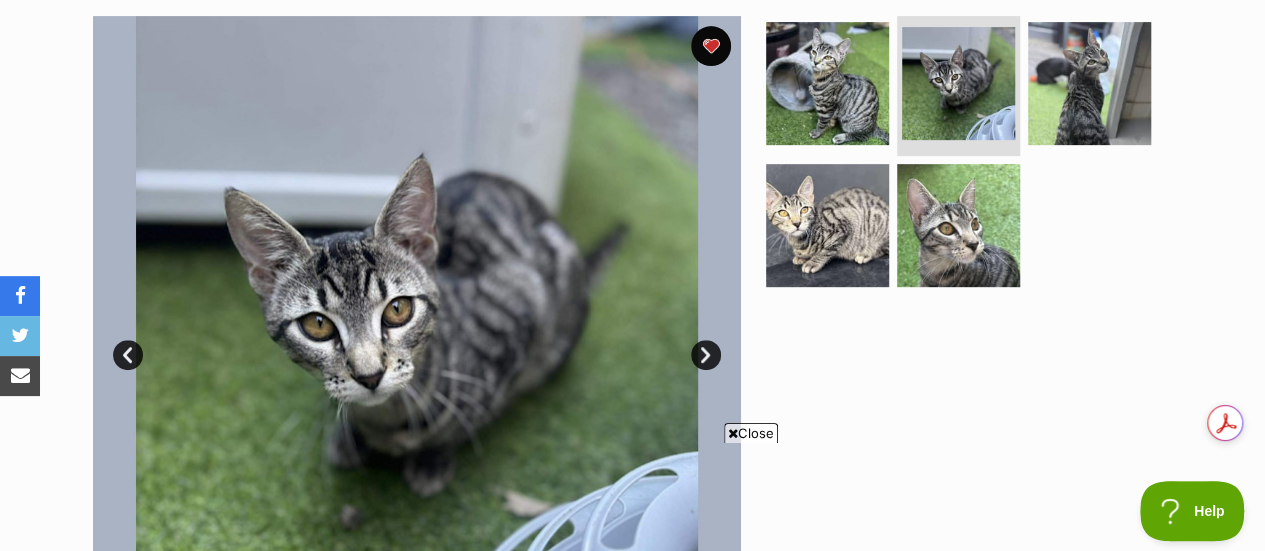 click on "Next" at bounding box center [706, 355] 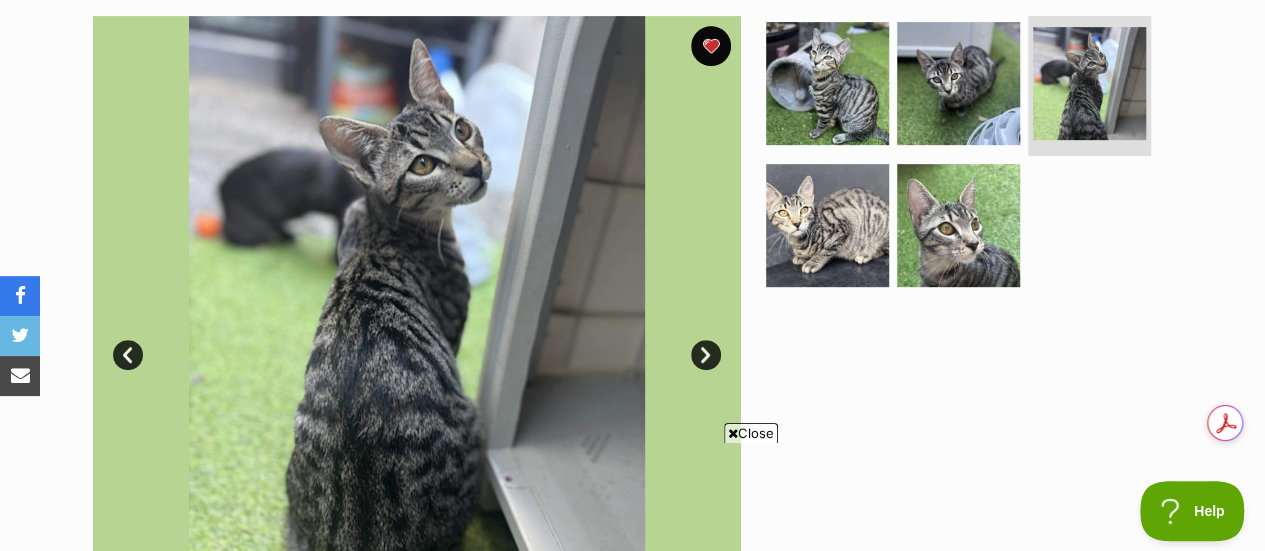 click on "Next" at bounding box center (706, 355) 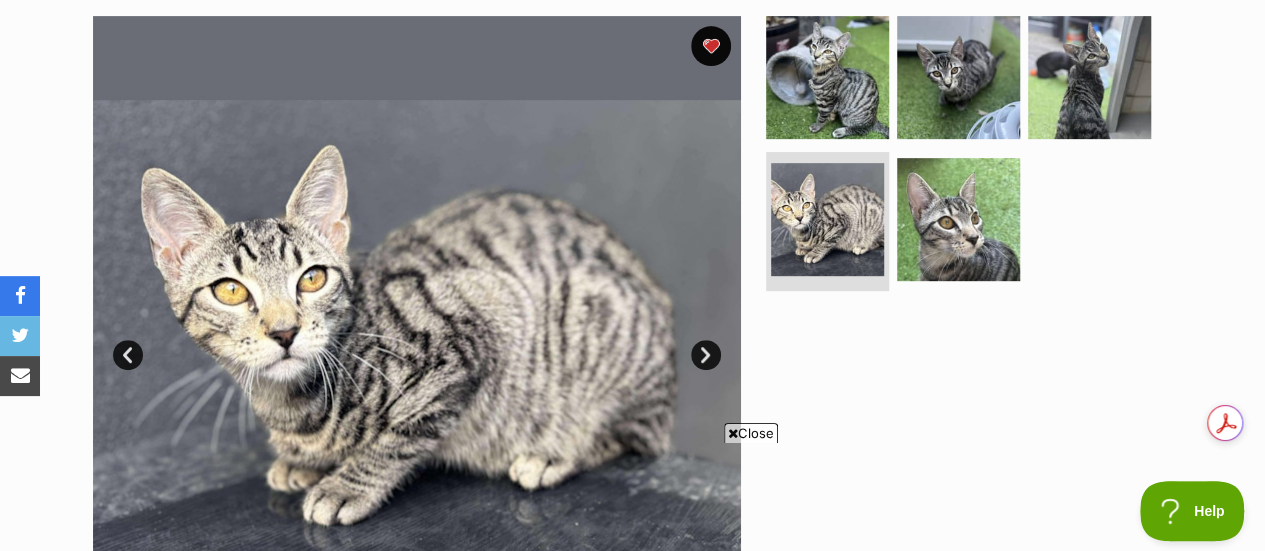 click on "Next" at bounding box center [706, 355] 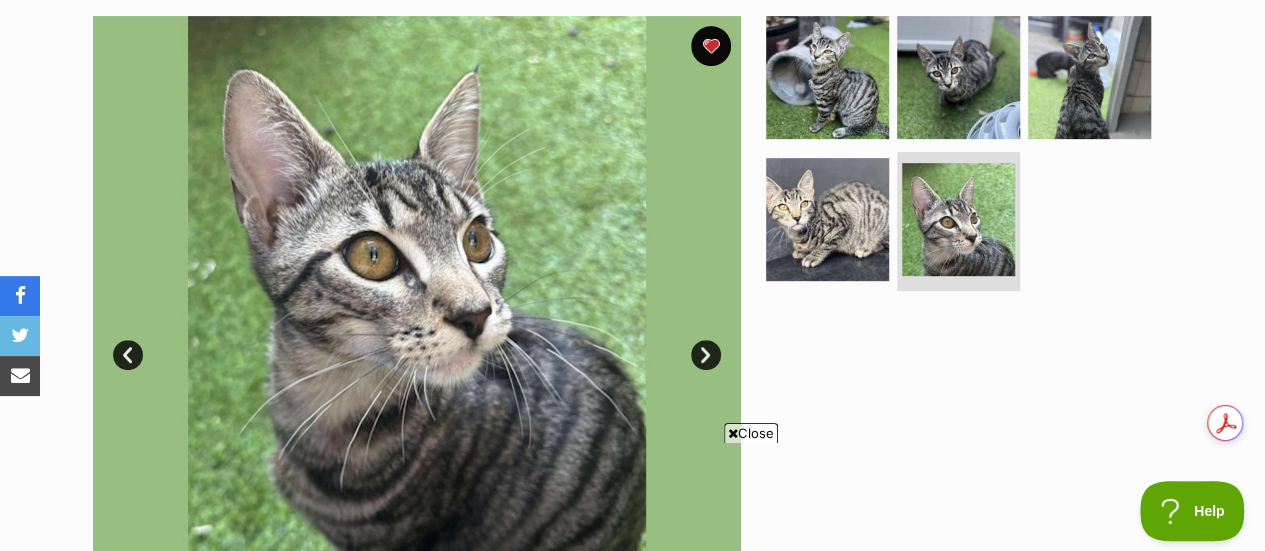 click on "Next" at bounding box center (706, 355) 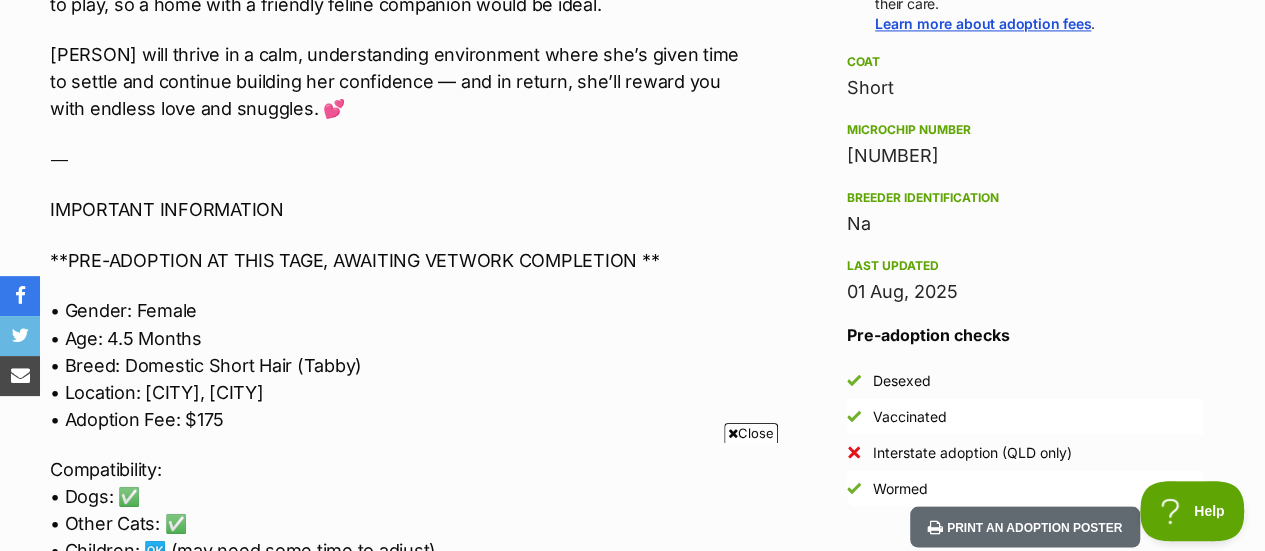 scroll, scrollTop: 1600, scrollLeft: 0, axis: vertical 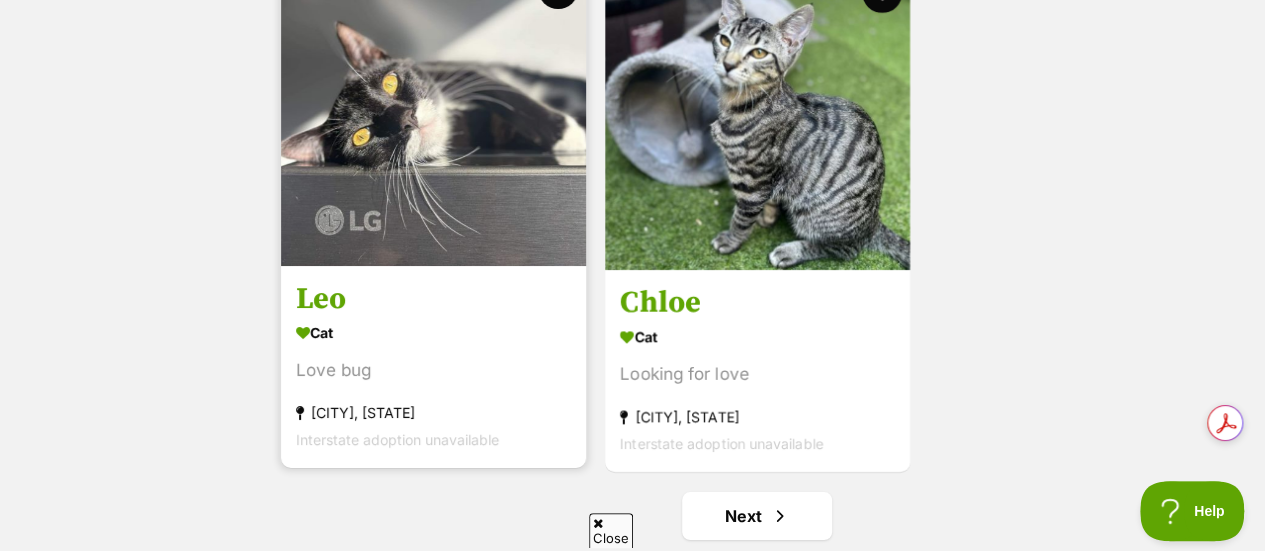 click at bounding box center [433, 113] 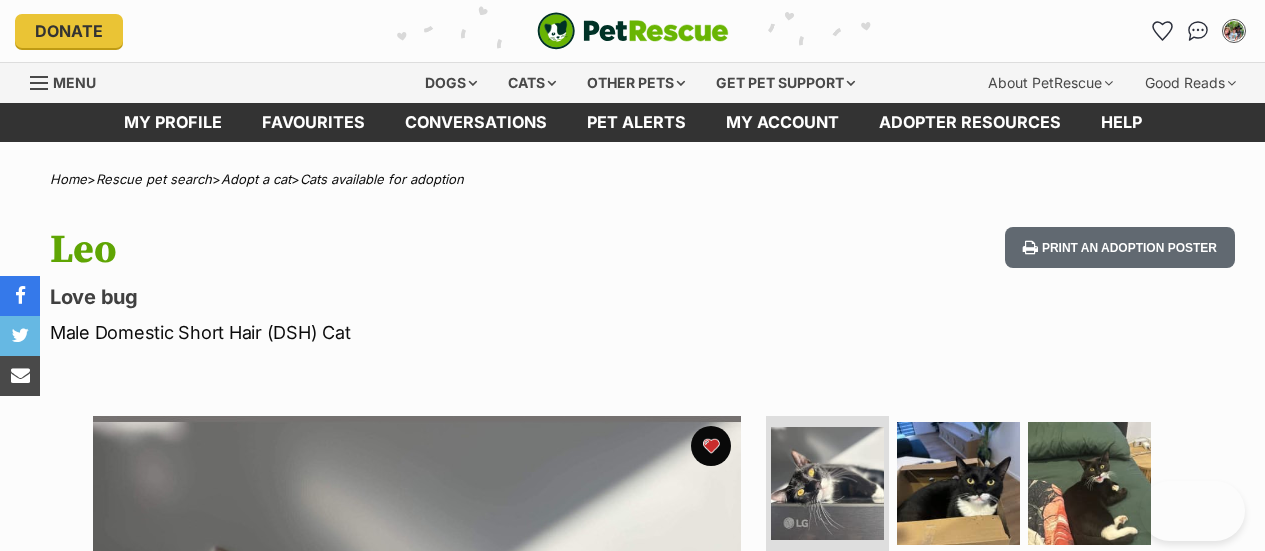 scroll, scrollTop: 0, scrollLeft: 0, axis: both 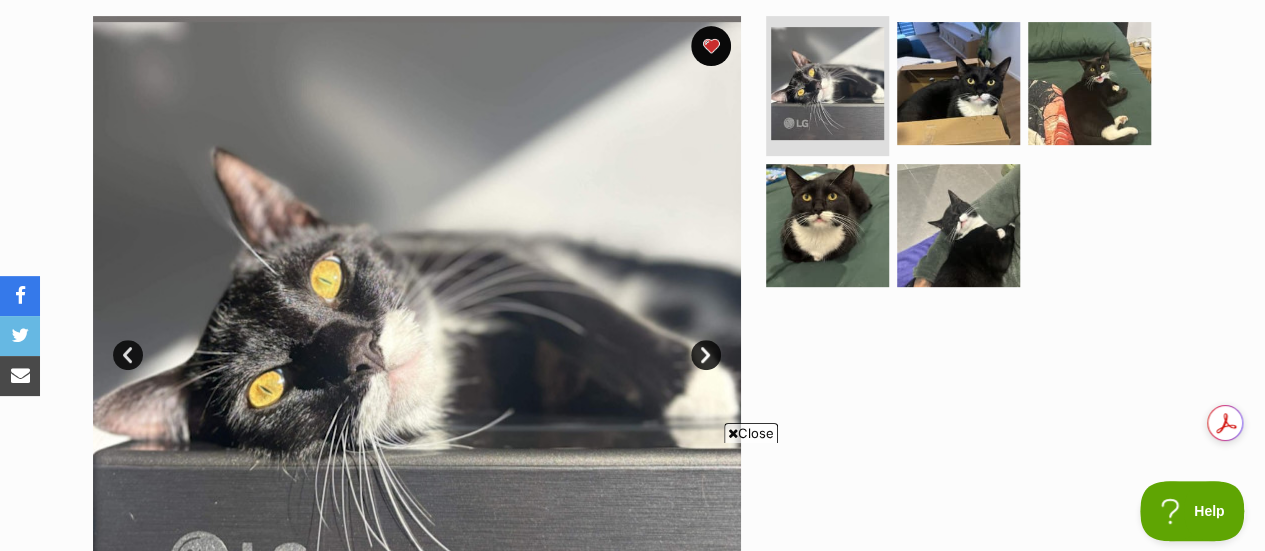 click on "Next" at bounding box center [706, 355] 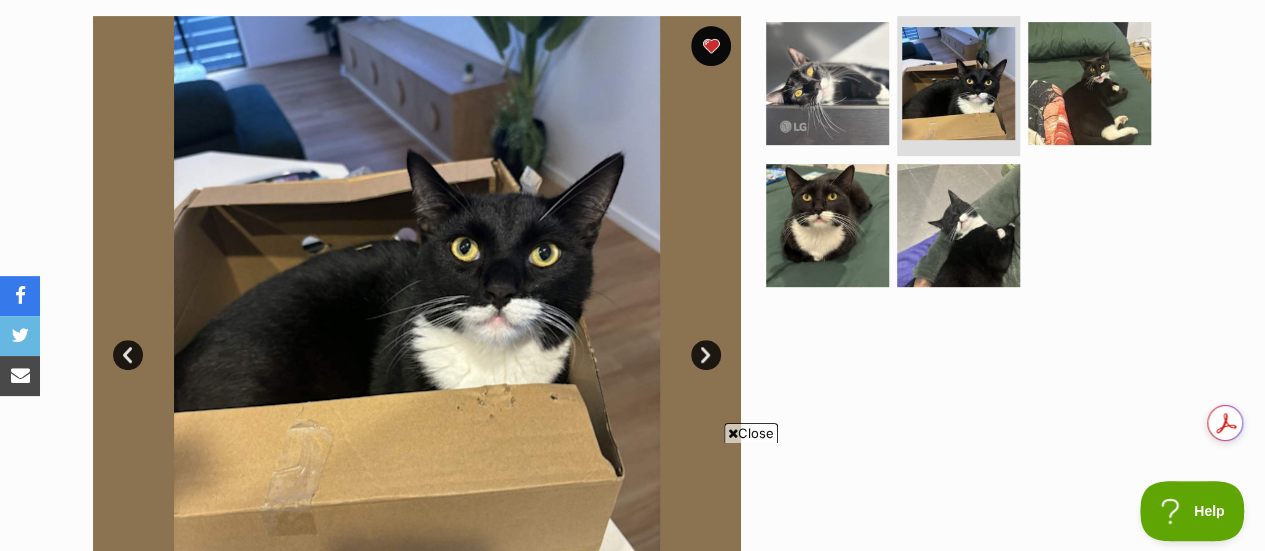 click on "Next" at bounding box center (706, 355) 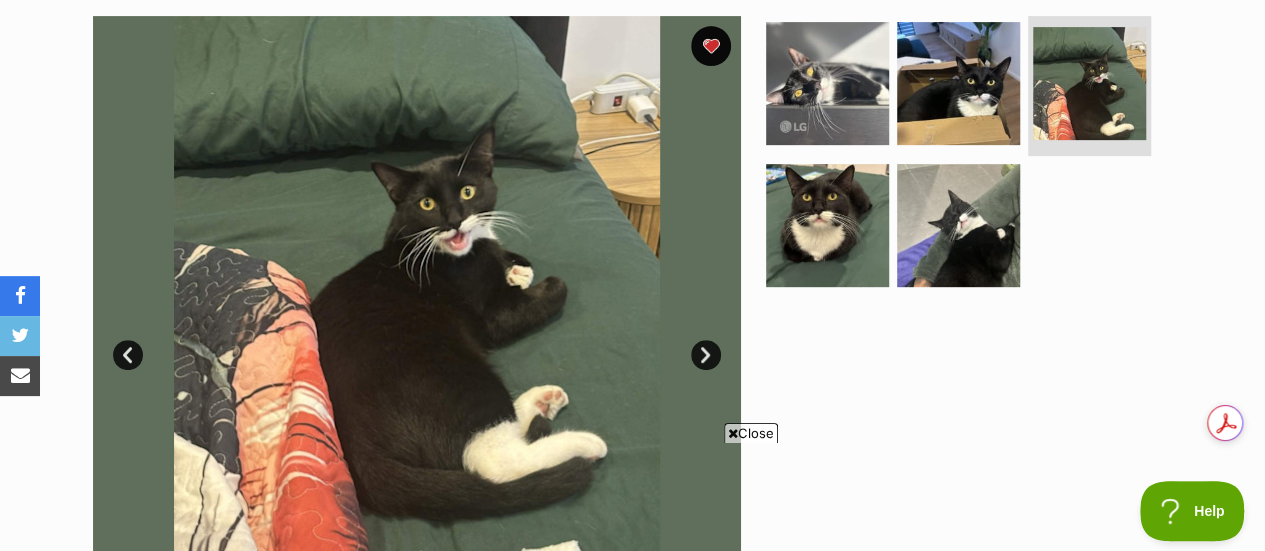 click on "Next" at bounding box center [706, 355] 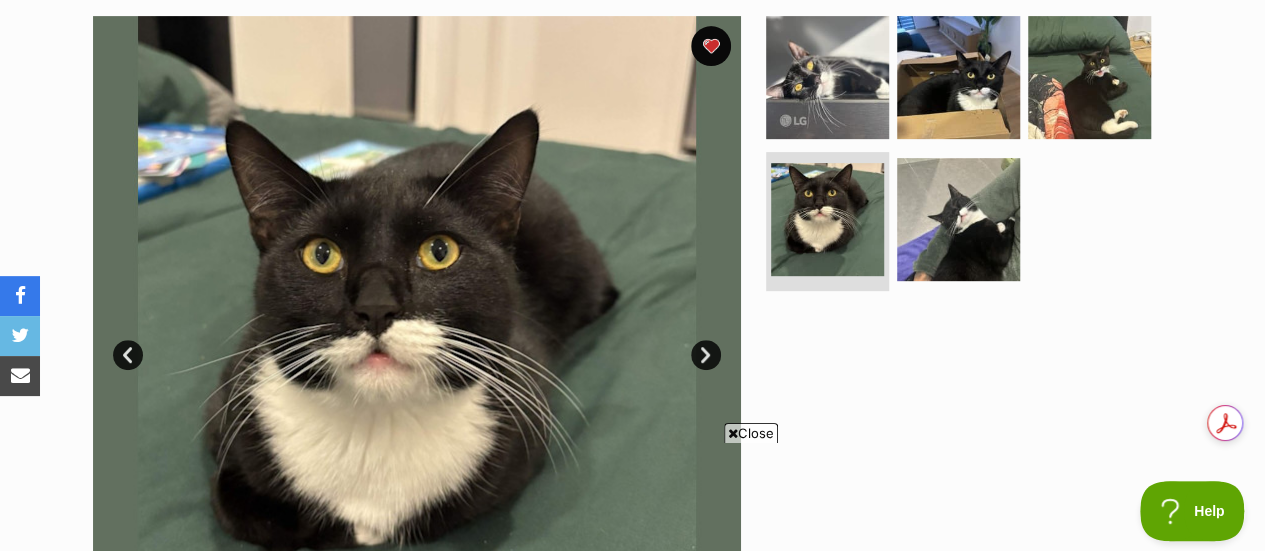 click on "Next" at bounding box center (706, 355) 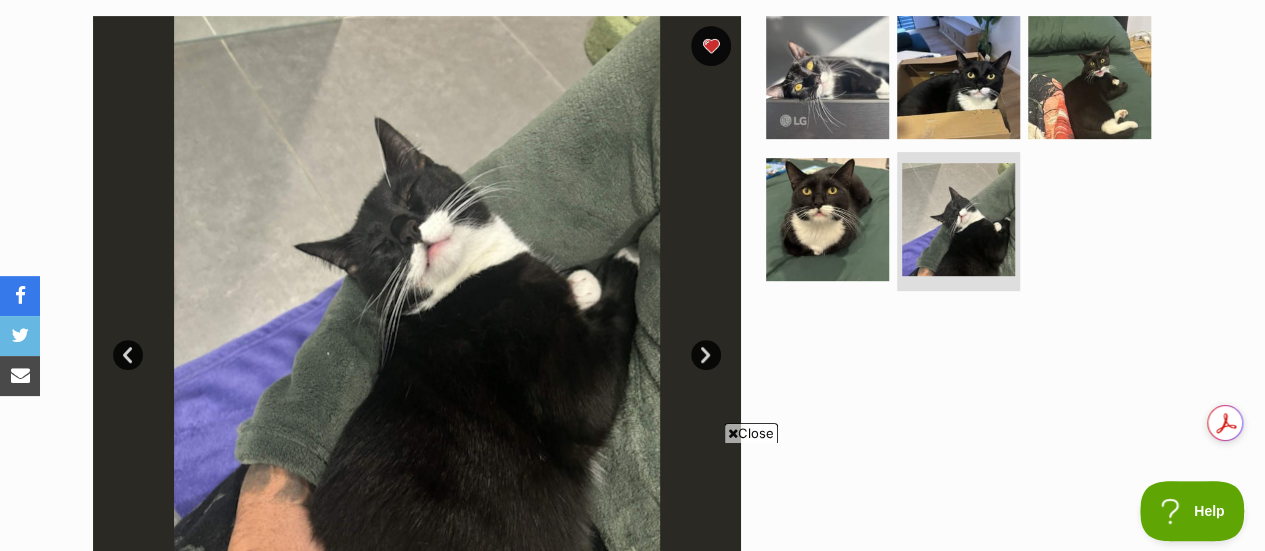 click on "Next" at bounding box center (706, 355) 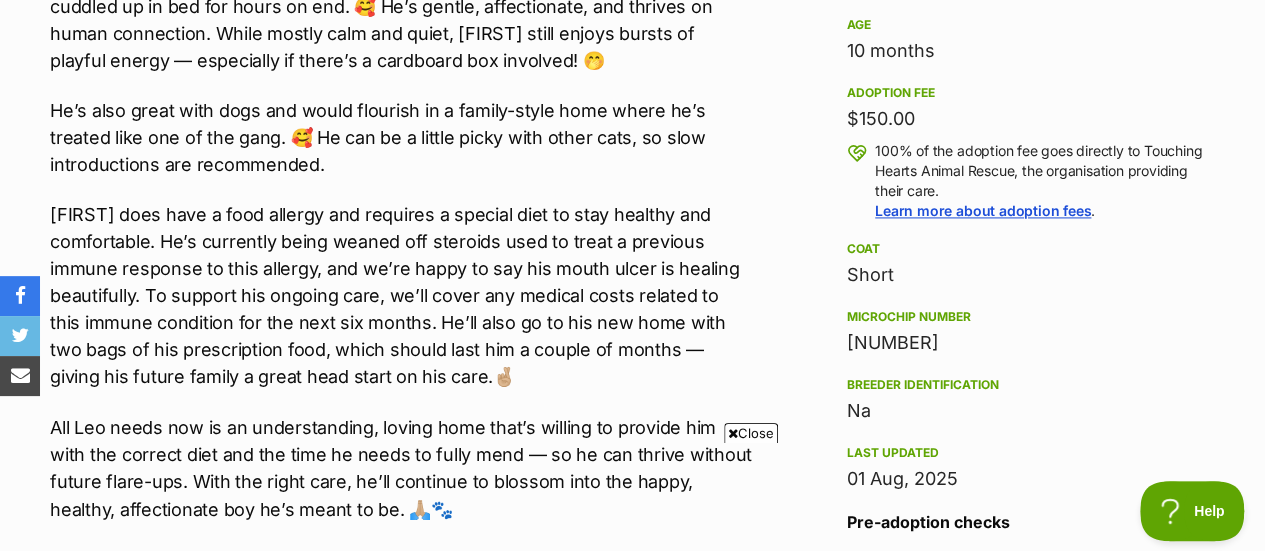 scroll, scrollTop: 1400, scrollLeft: 0, axis: vertical 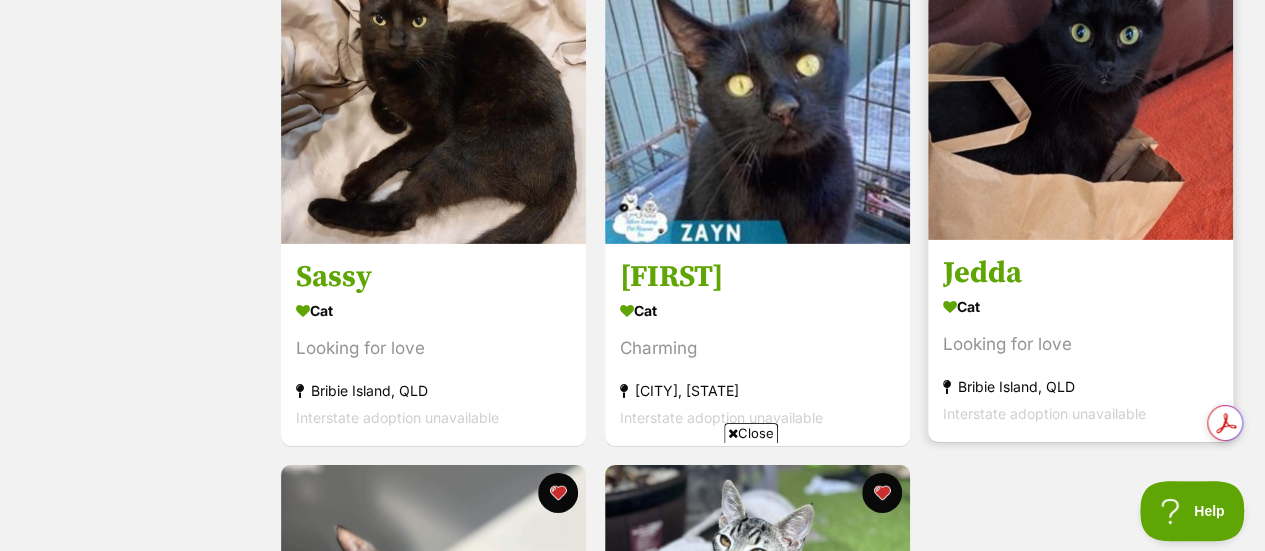 click at bounding box center [1080, 87] 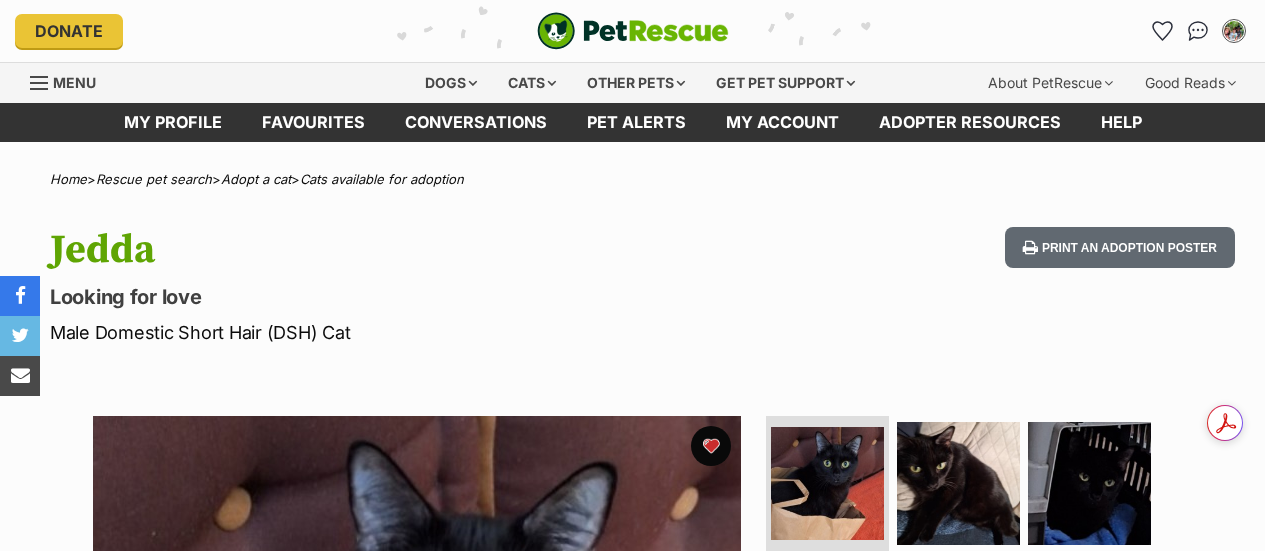 scroll, scrollTop: 0, scrollLeft: 0, axis: both 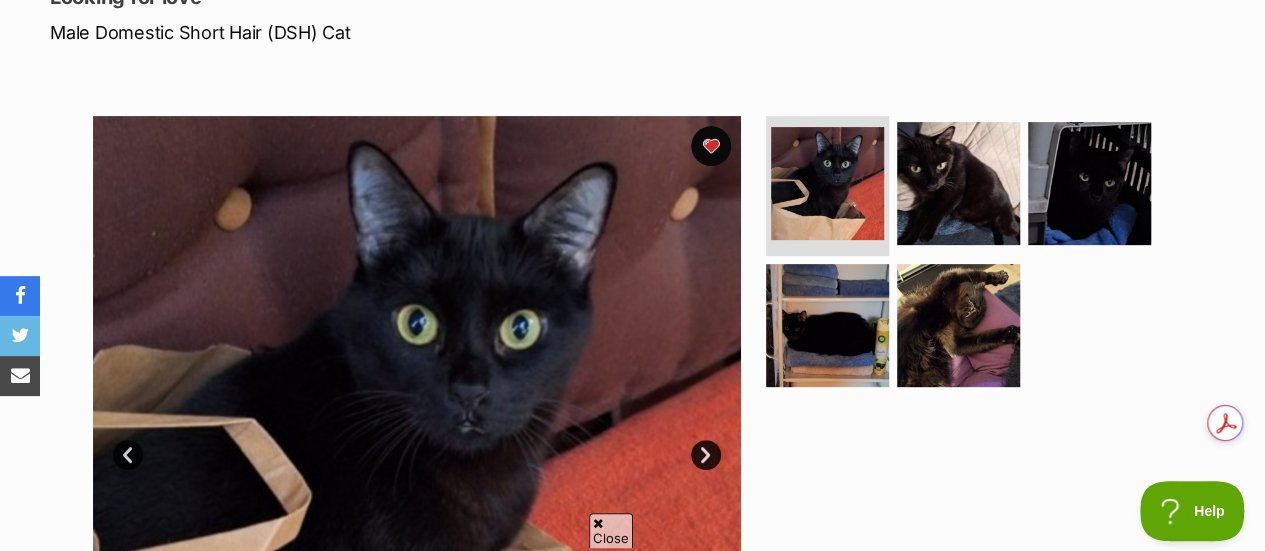 click on "Next" at bounding box center (706, 455) 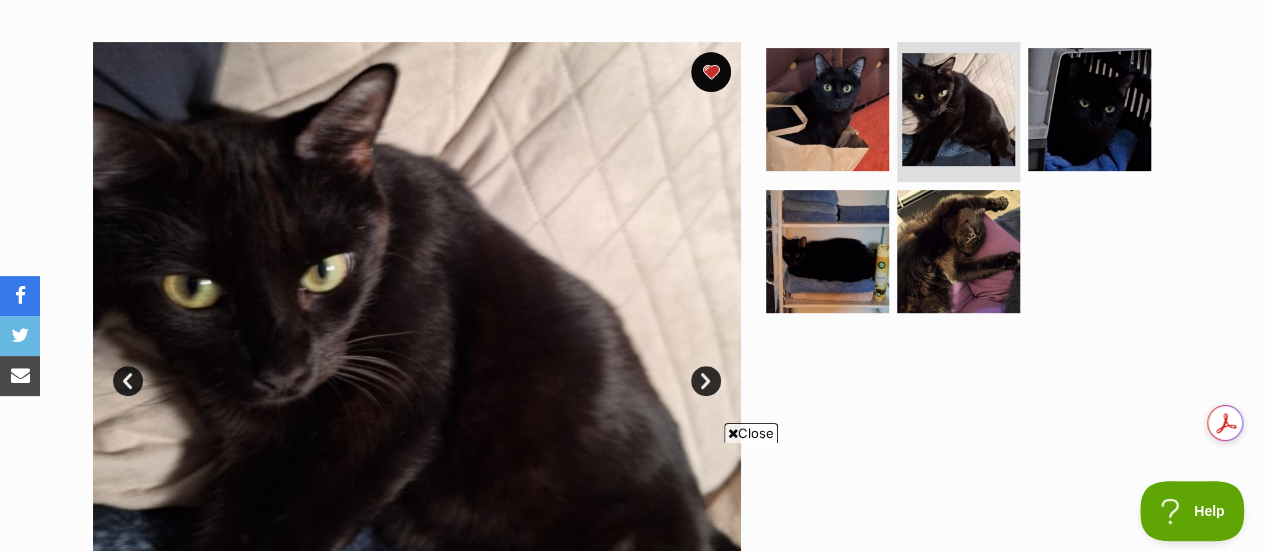 scroll, scrollTop: 400, scrollLeft: 0, axis: vertical 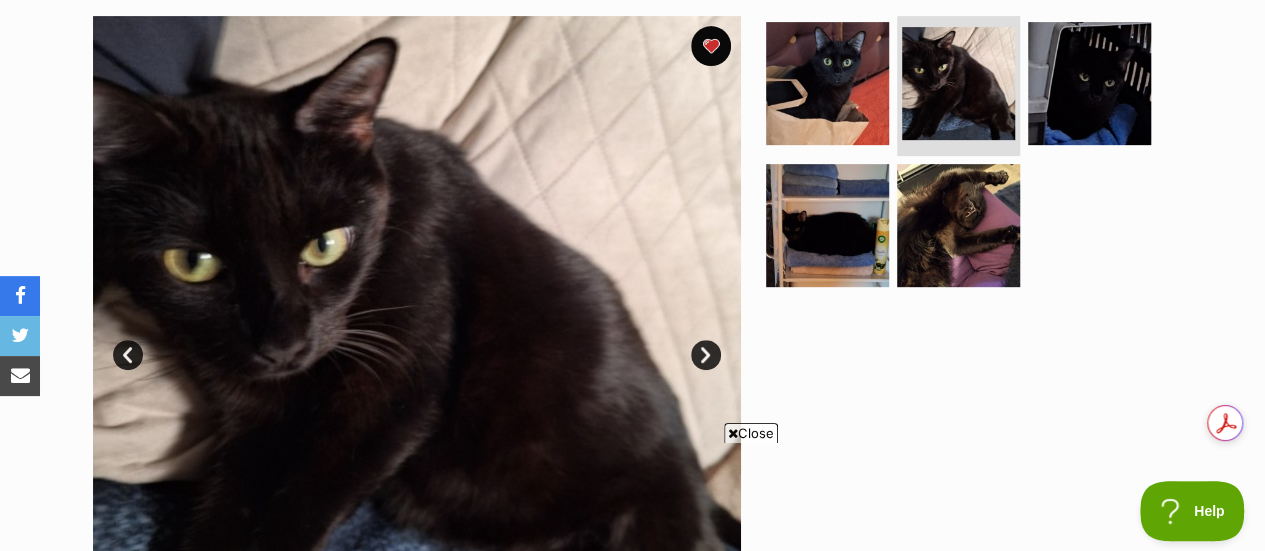 click on "Close" at bounding box center [751, 433] 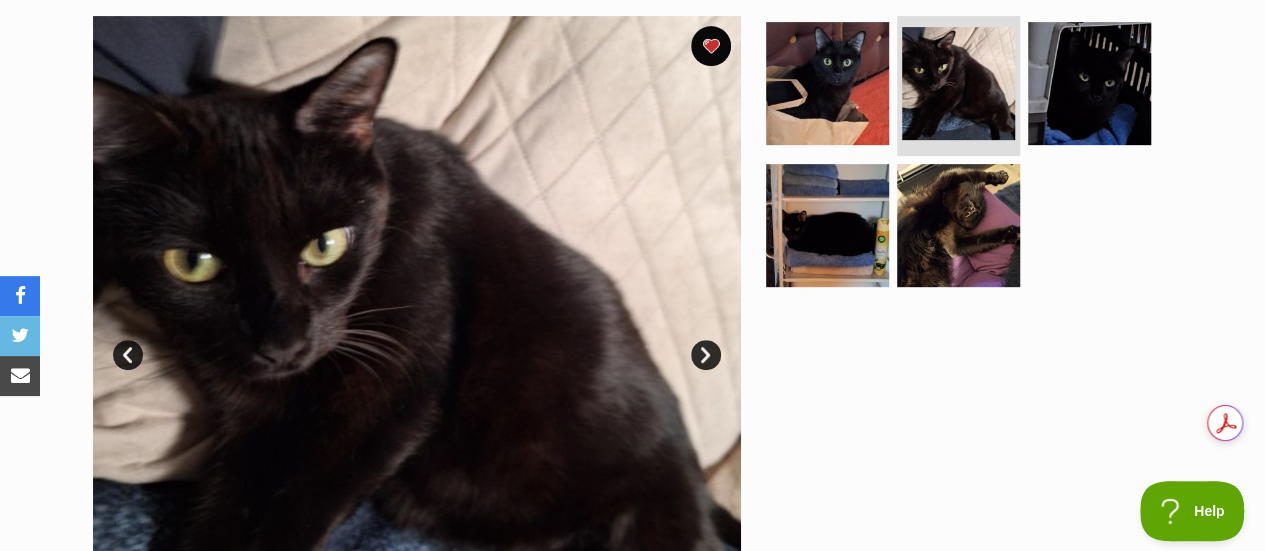 click on "Next" at bounding box center (706, 355) 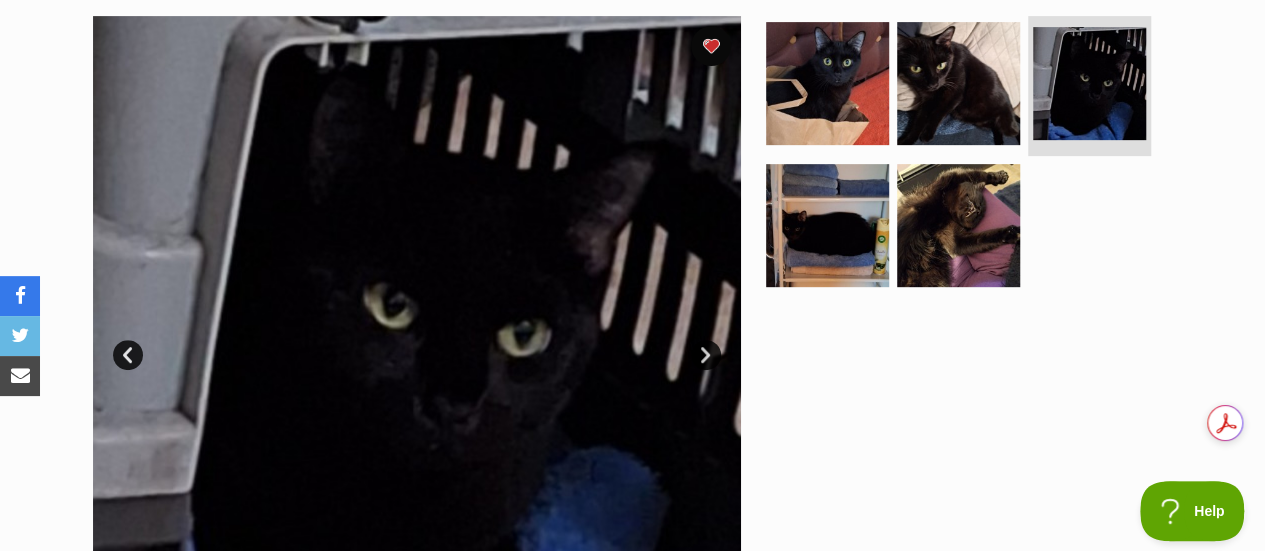 click on "Next" at bounding box center [706, 355] 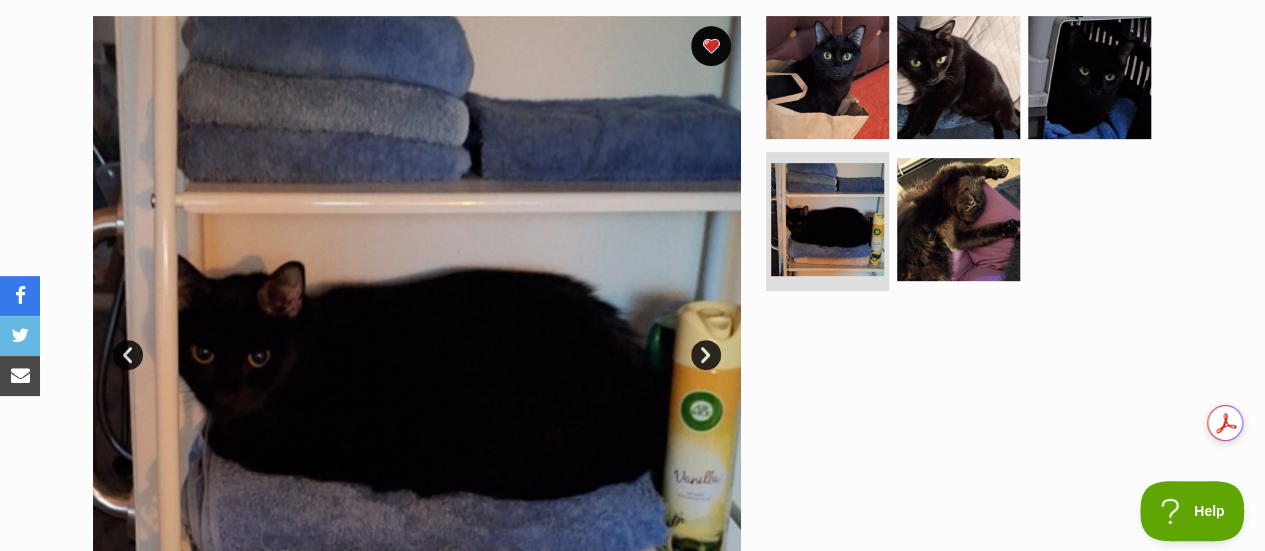 click on "Next" at bounding box center (706, 355) 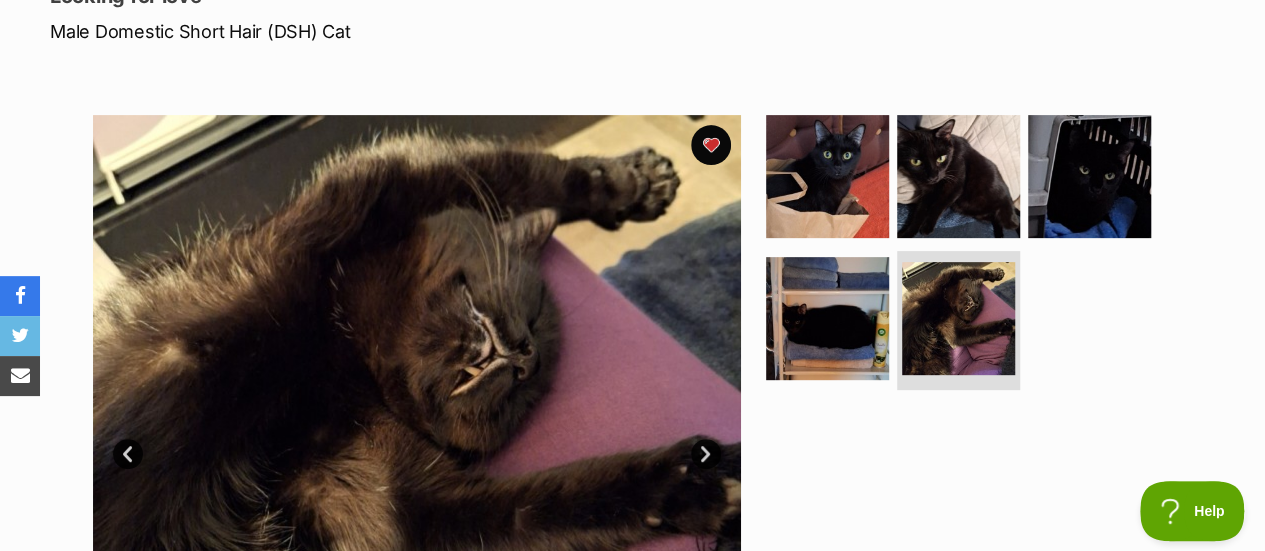 scroll, scrollTop: 200, scrollLeft: 0, axis: vertical 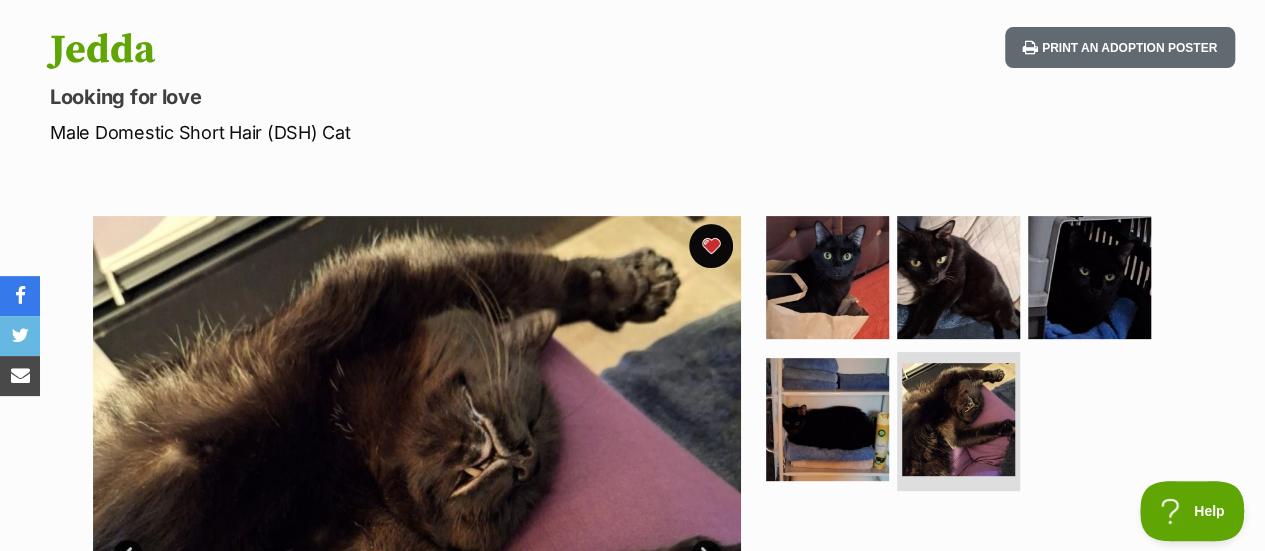 click at bounding box center [711, 246] 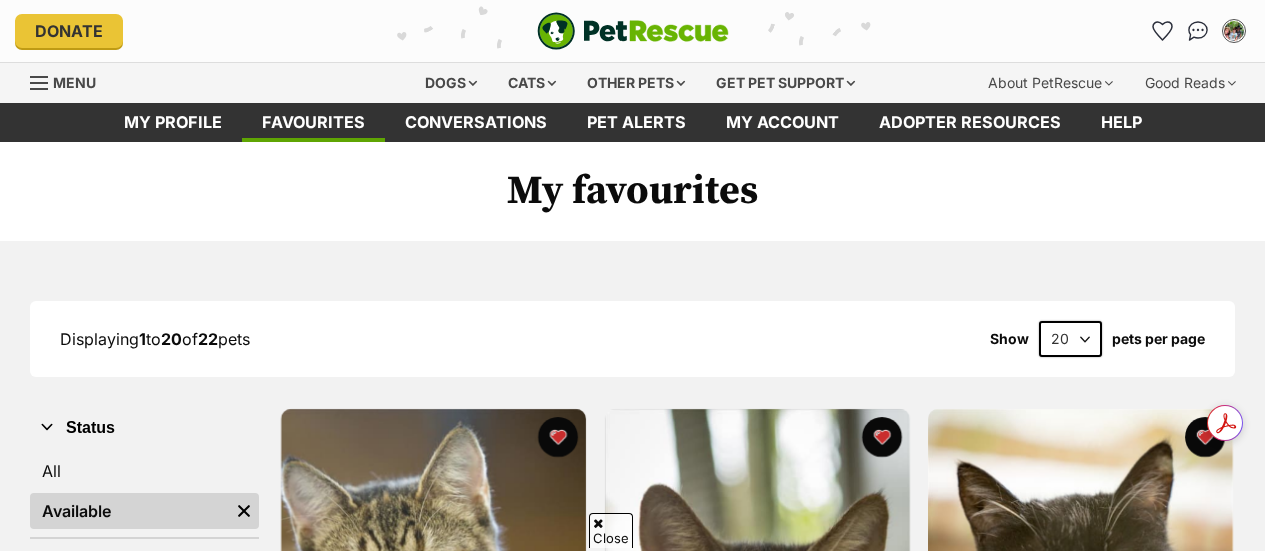 scroll, scrollTop: 4839, scrollLeft: 0, axis: vertical 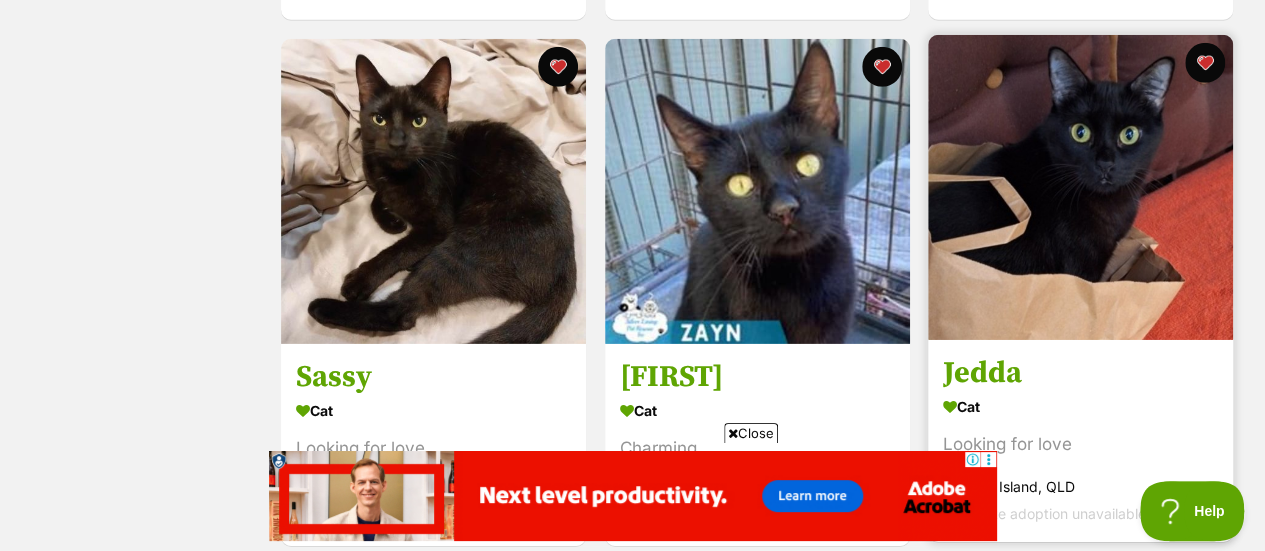 drag, startPoint x: 1189, startPoint y: 46, endPoint x: 1127, endPoint y: 55, distance: 62.649822 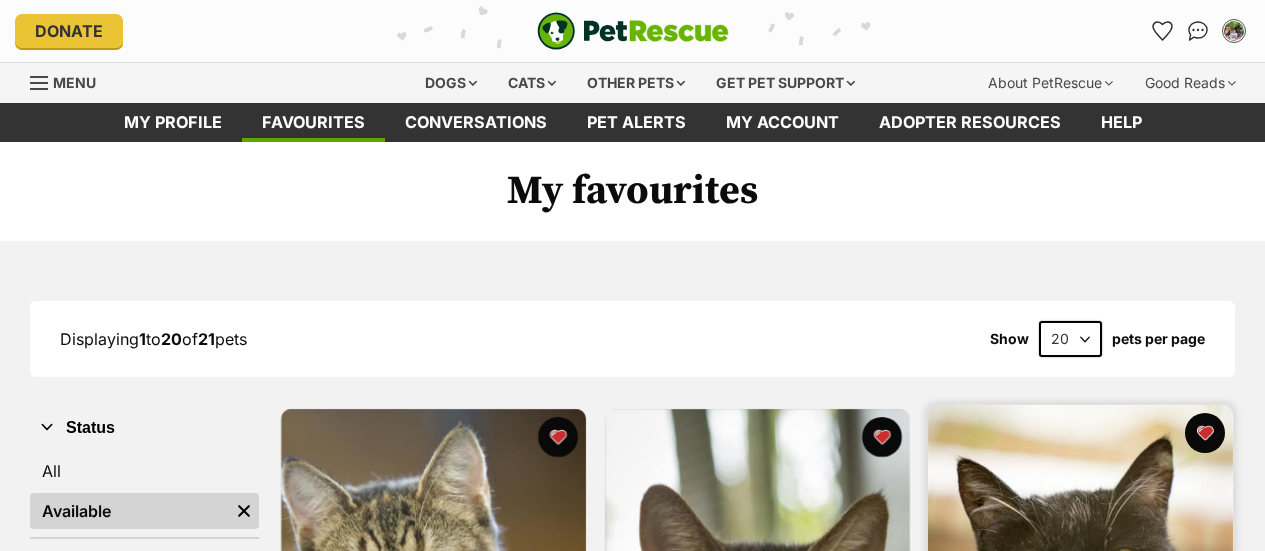scroll, scrollTop: 0, scrollLeft: 0, axis: both 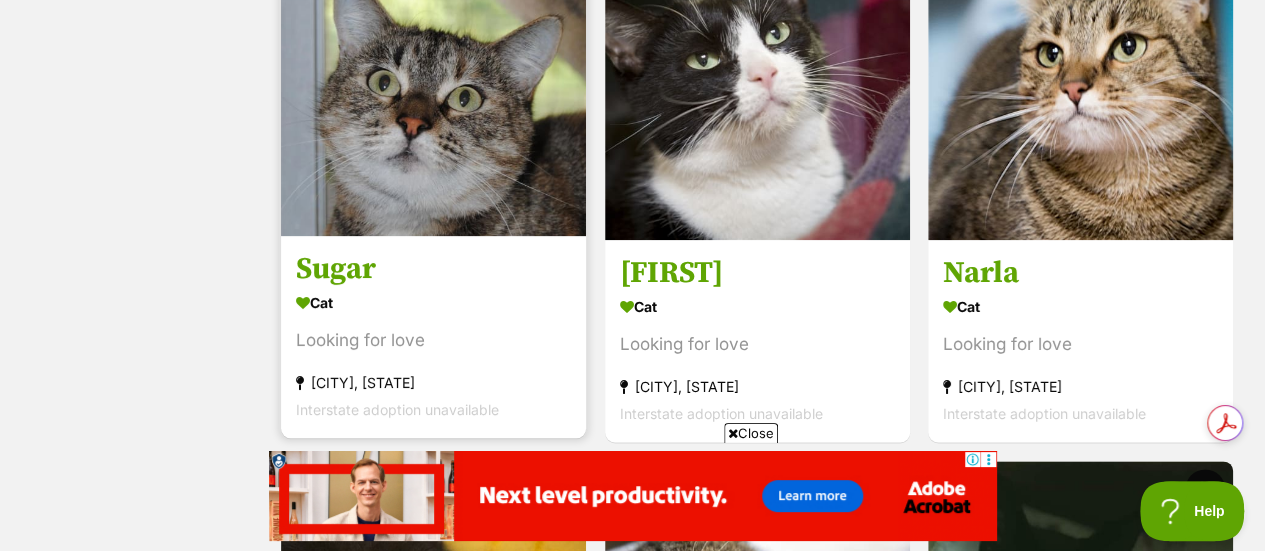 click at bounding box center (433, 83) 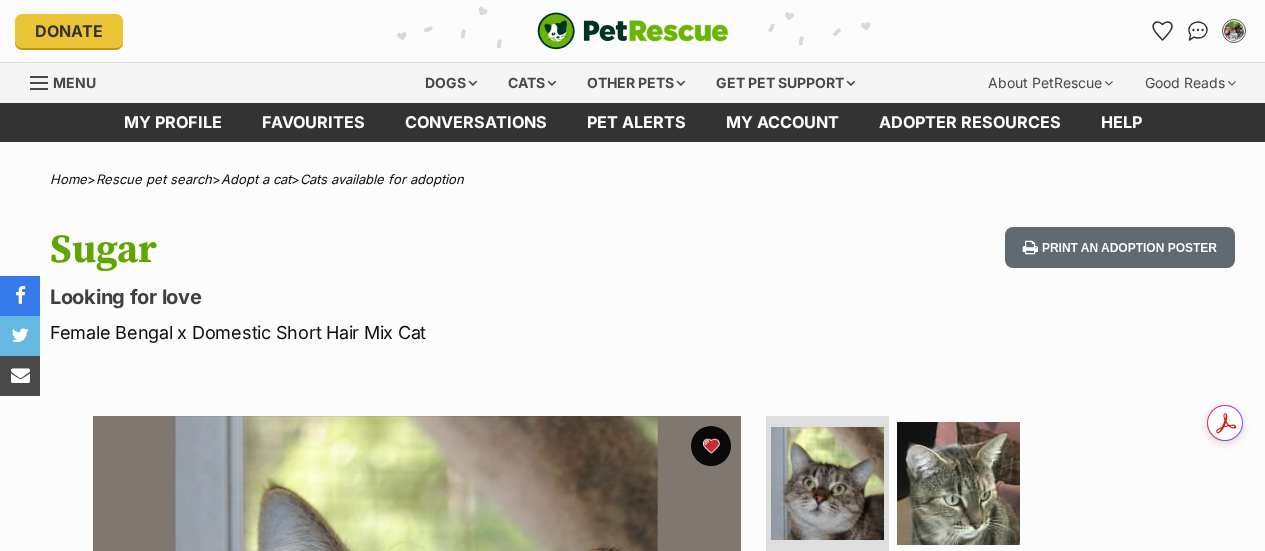 scroll, scrollTop: 0, scrollLeft: 0, axis: both 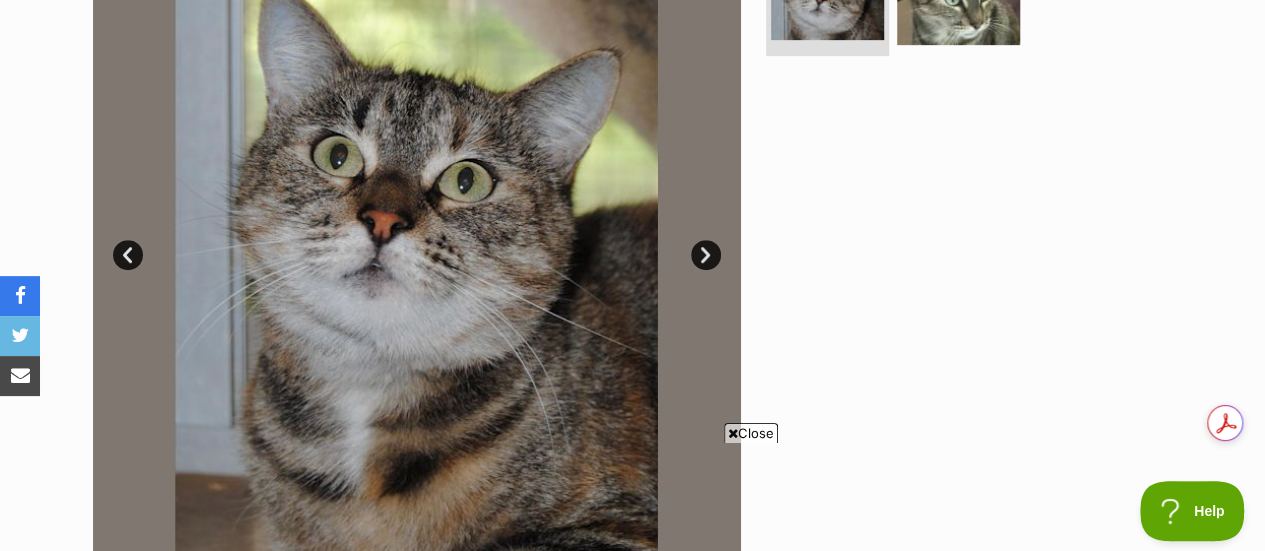 click on "Next" at bounding box center [706, 255] 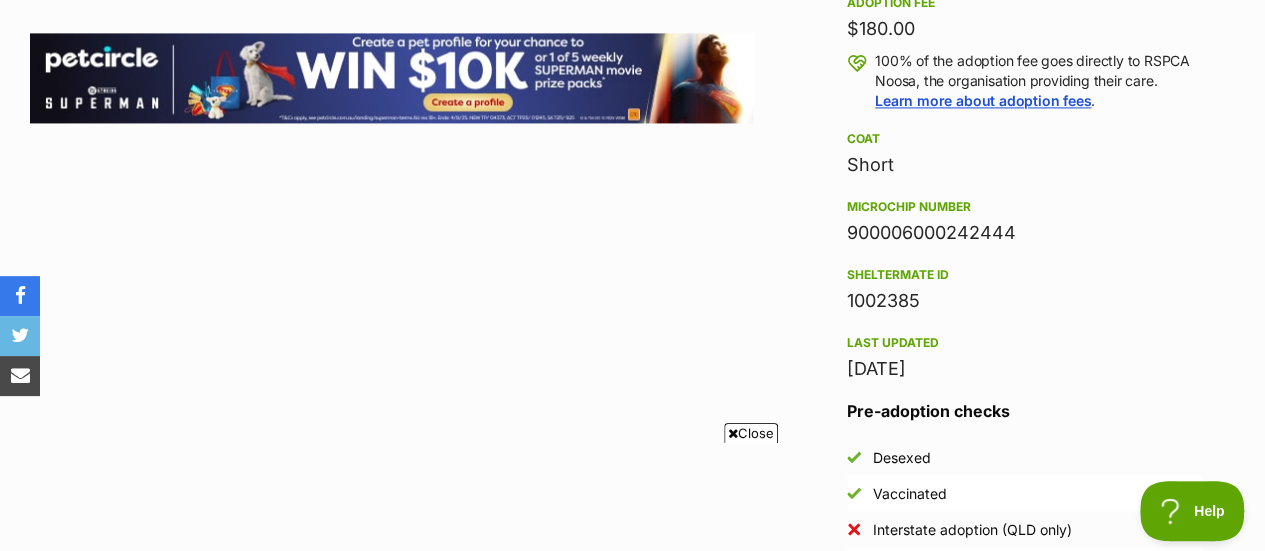 scroll, scrollTop: 1500, scrollLeft: 0, axis: vertical 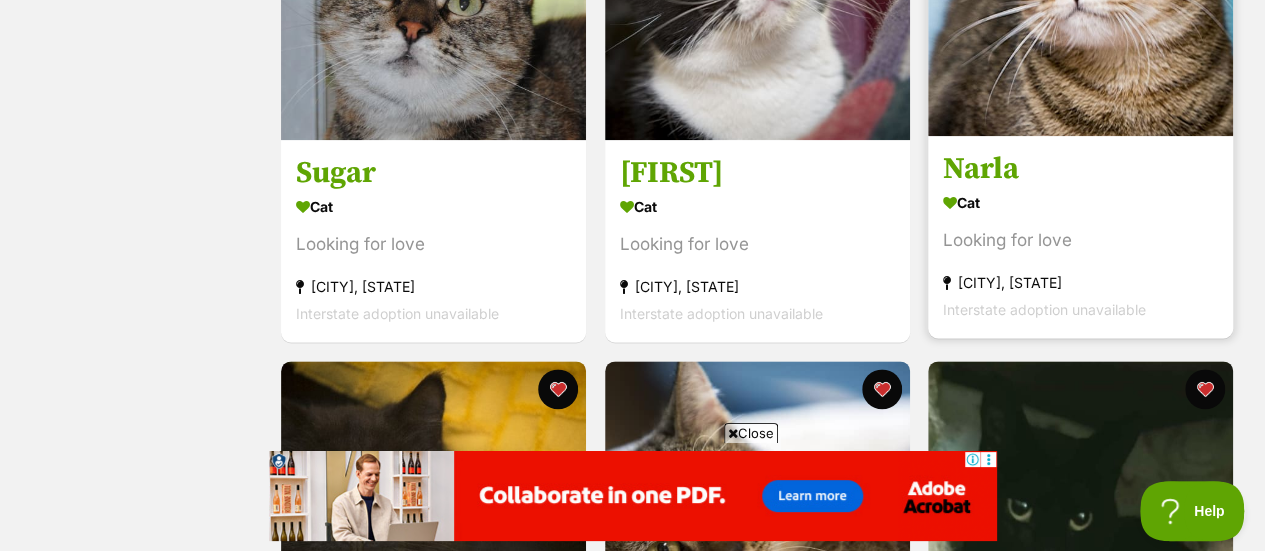 click at bounding box center [1080, -17] 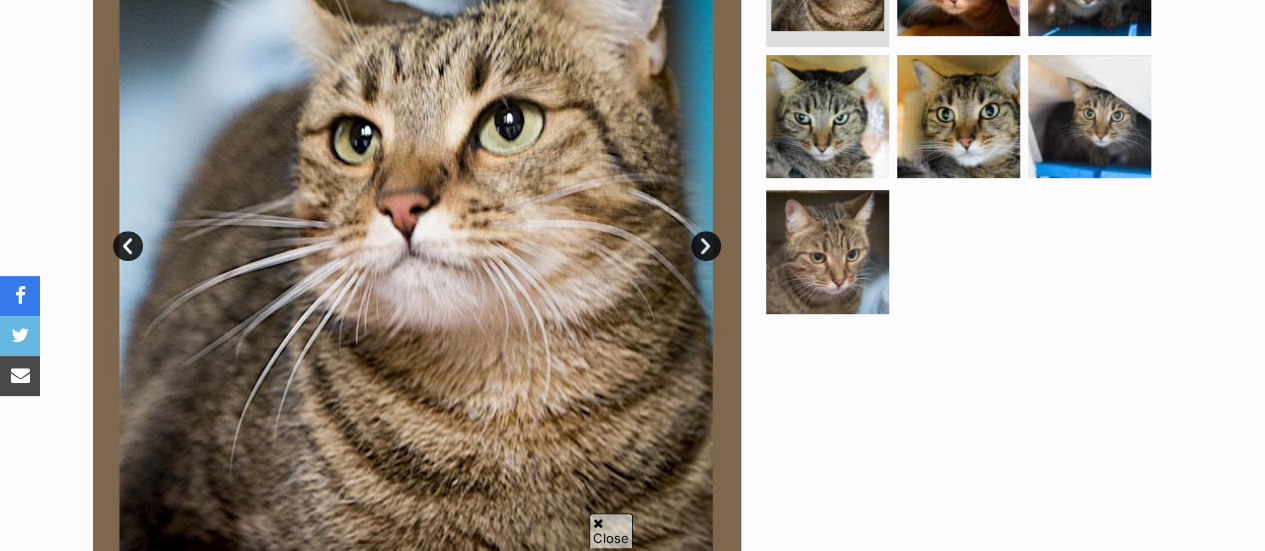 scroll, scrollTop: 0, scrollLeft: 0, axis: both 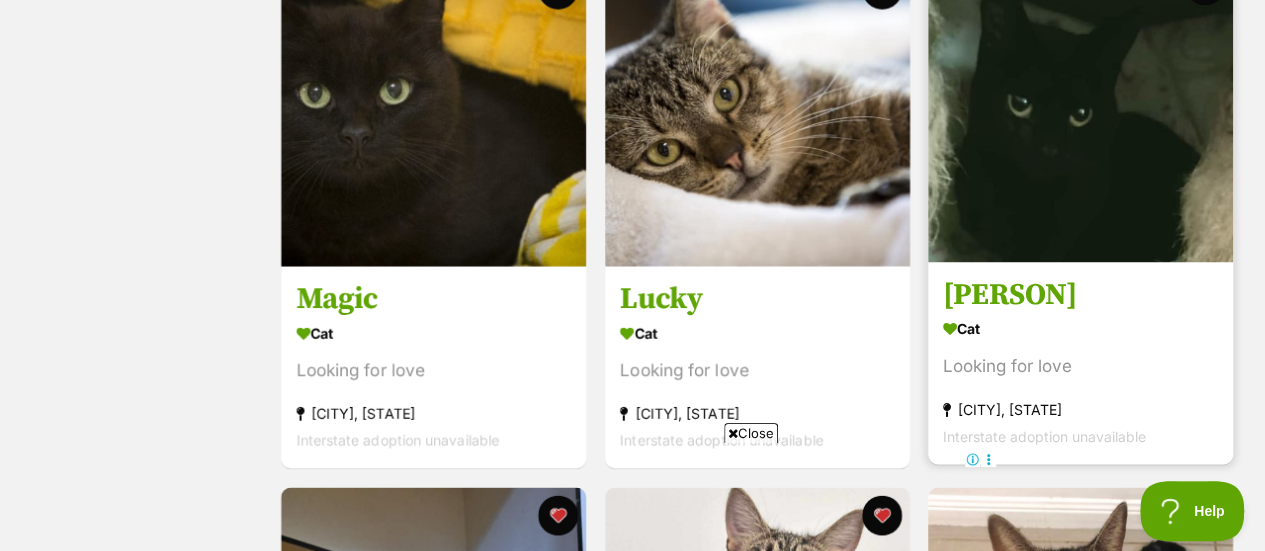 click at bounding box center (1080, 109) 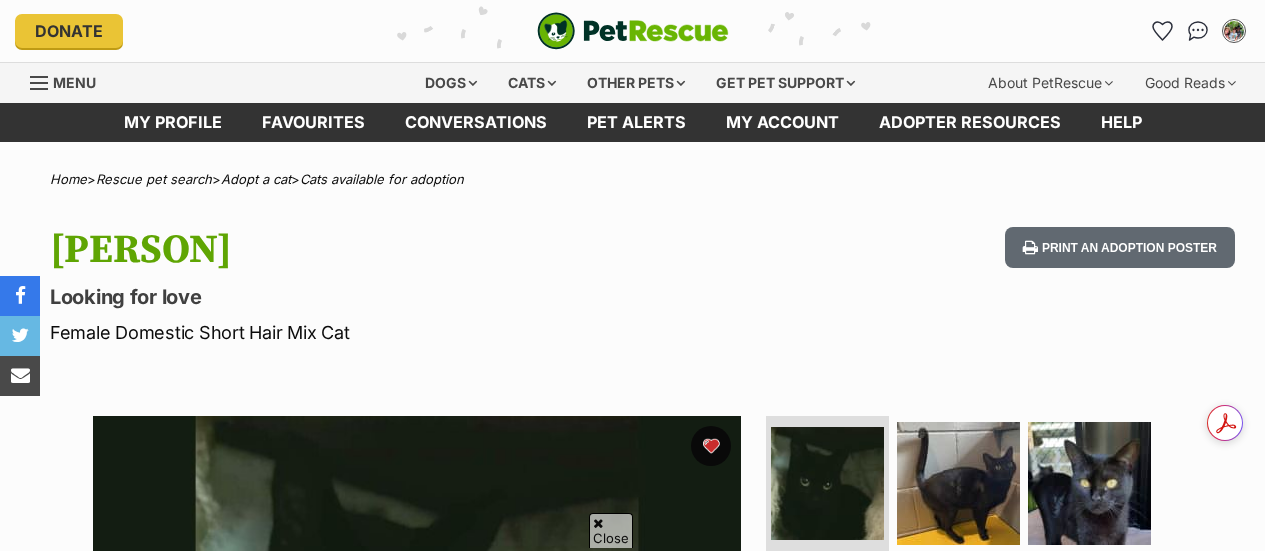 scroll, scrollTop: 500, scrollLeft: 0, axis: vertical 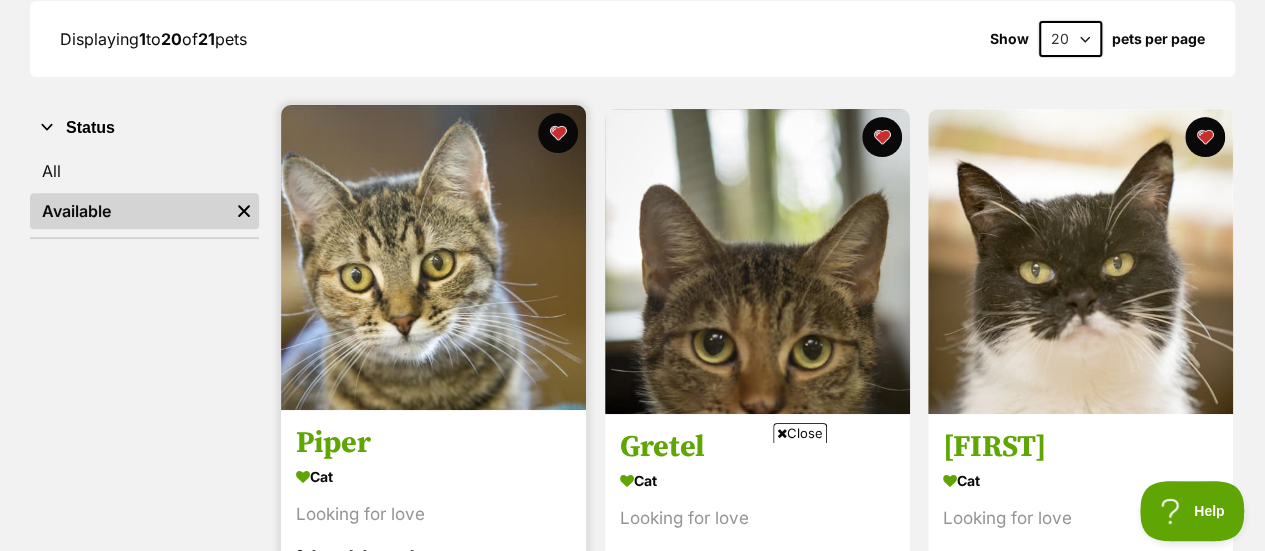 click at bounding box center (433, 257) 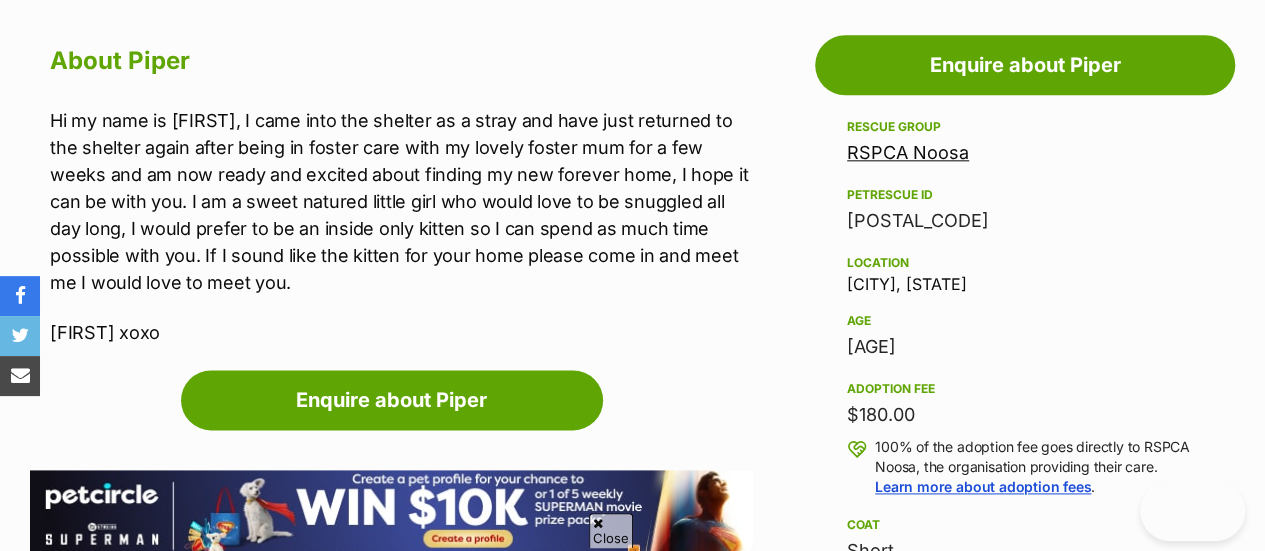 scroll, scrollTop: 1100, scrollLeft: 0, axis: vertical 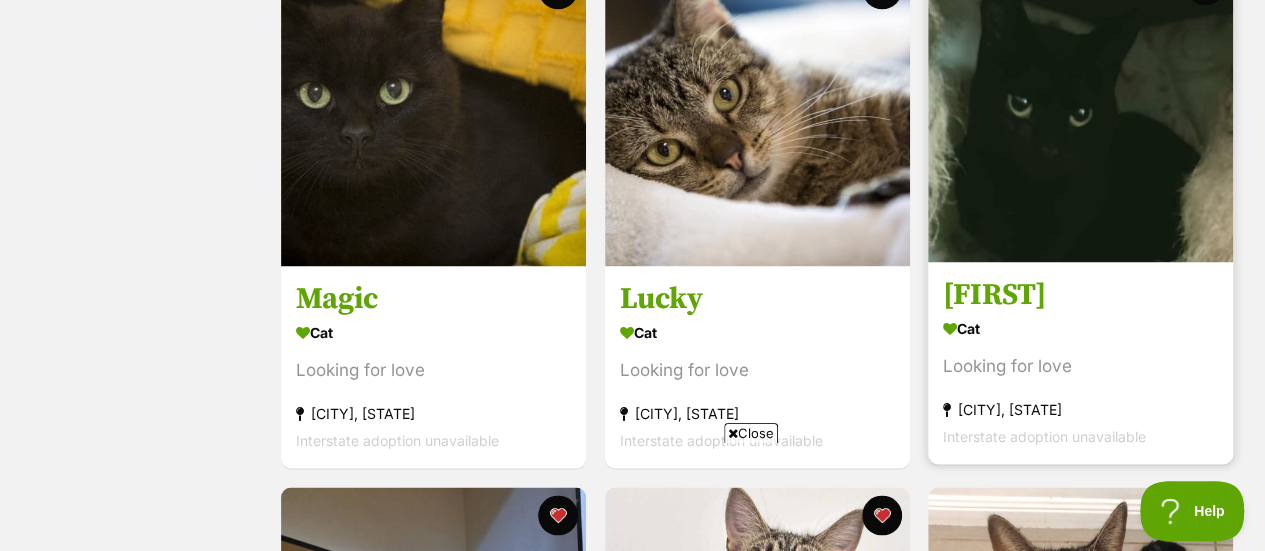 click at bounding box center [1080, 109] 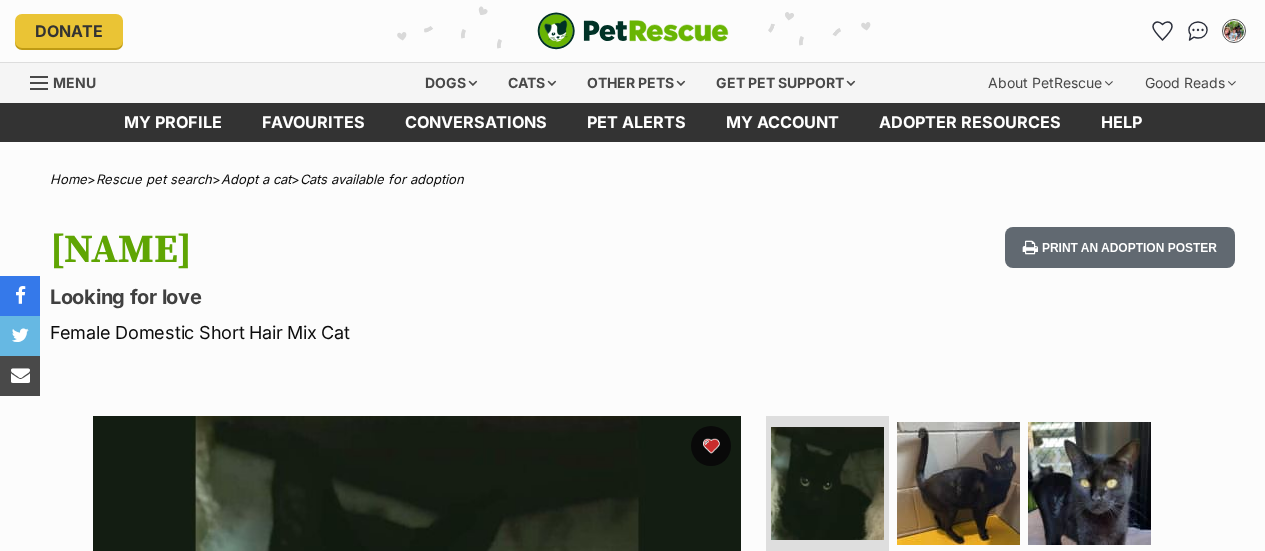 scroll, scrollTop: 0, scrollLeft: 0, axis: both 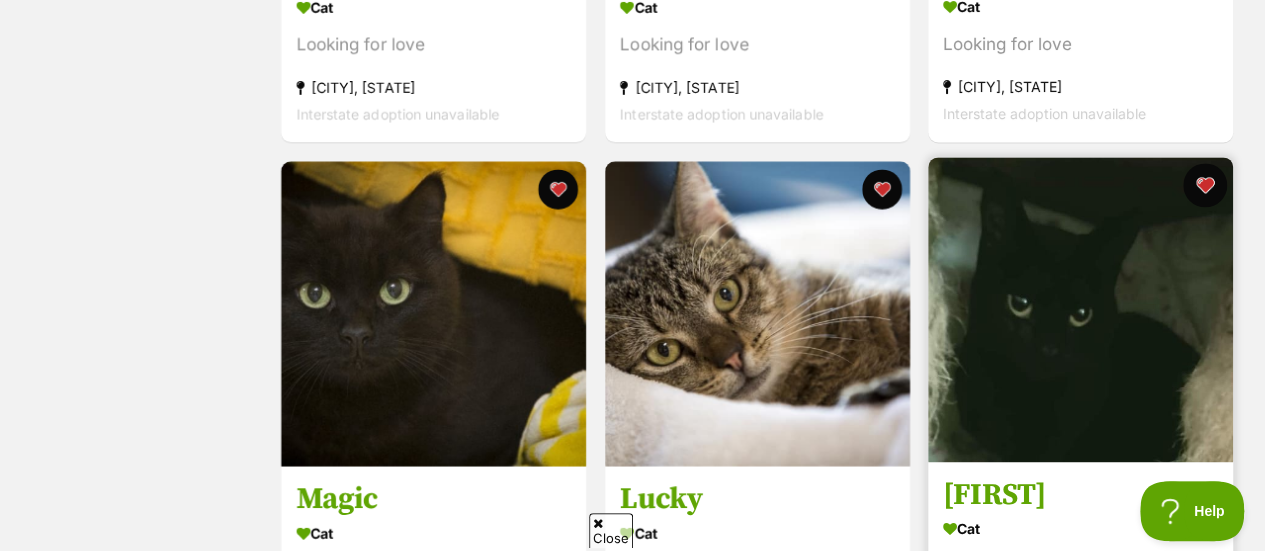 click at bounding box center (1205, 185) 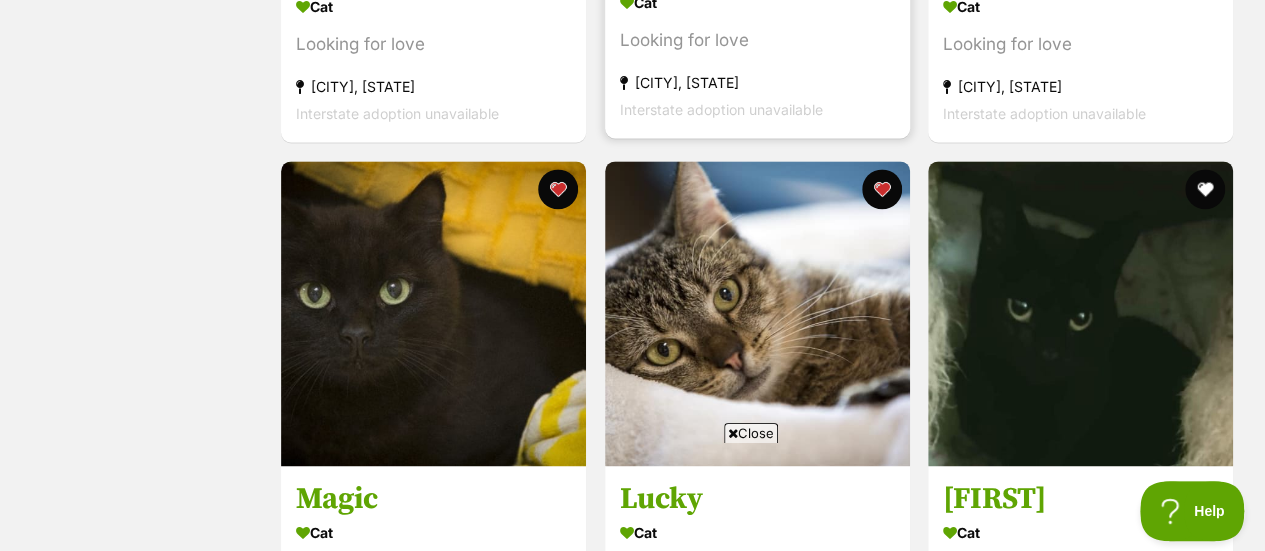 scroll, scrollTop: 0, scrollLeft: 0, axis: both 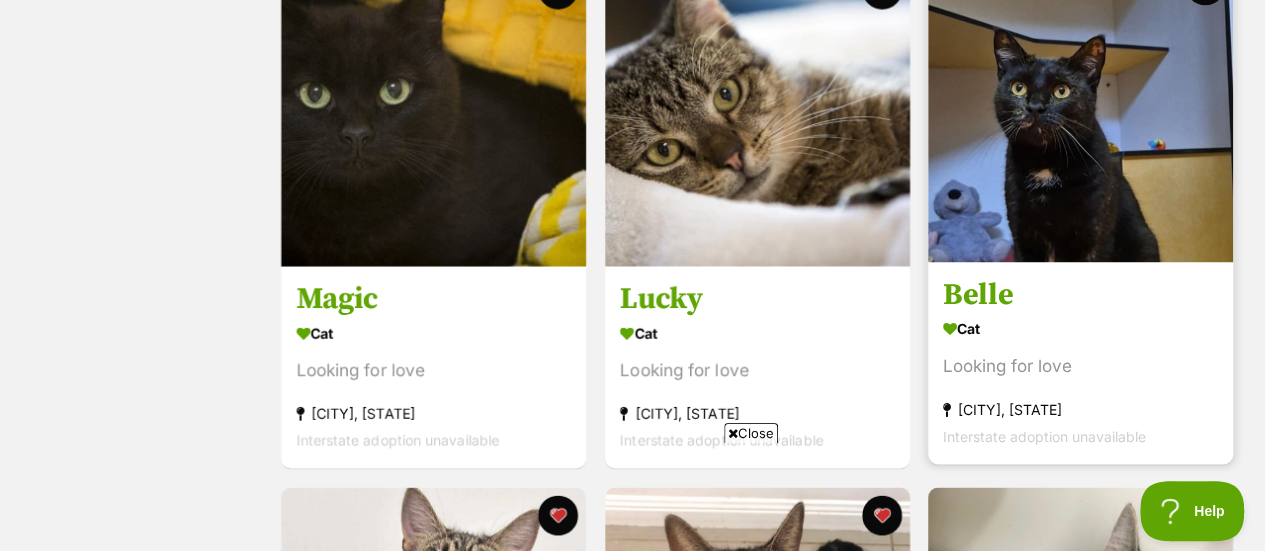click at bounding box center (1080, 109) 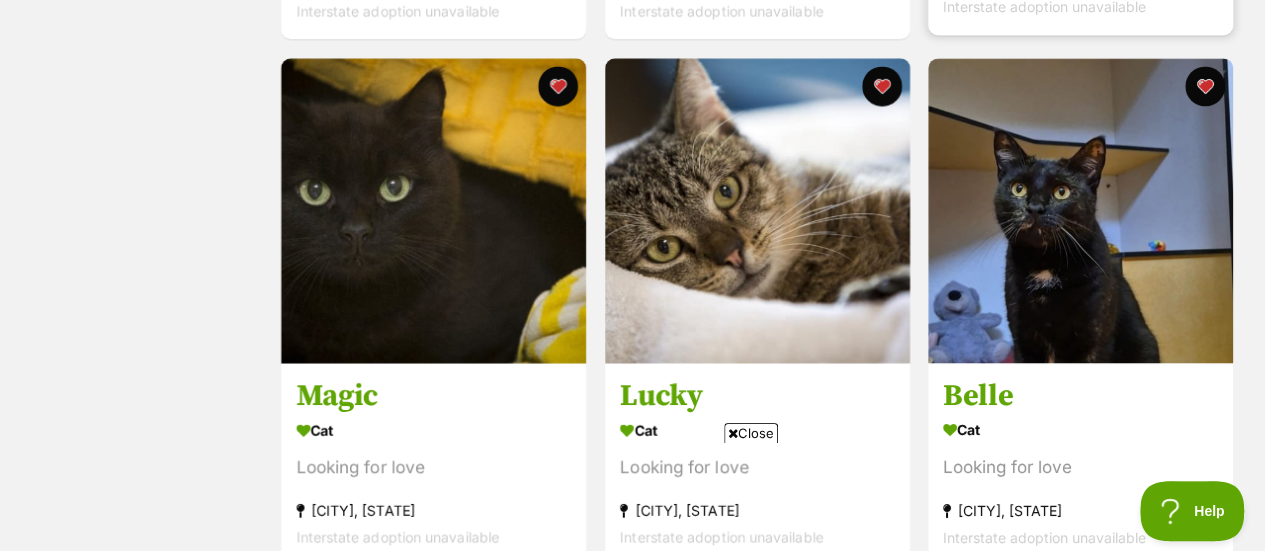 scroll, scrollTop: 1300, scrollLeft: 0, axis: vertical 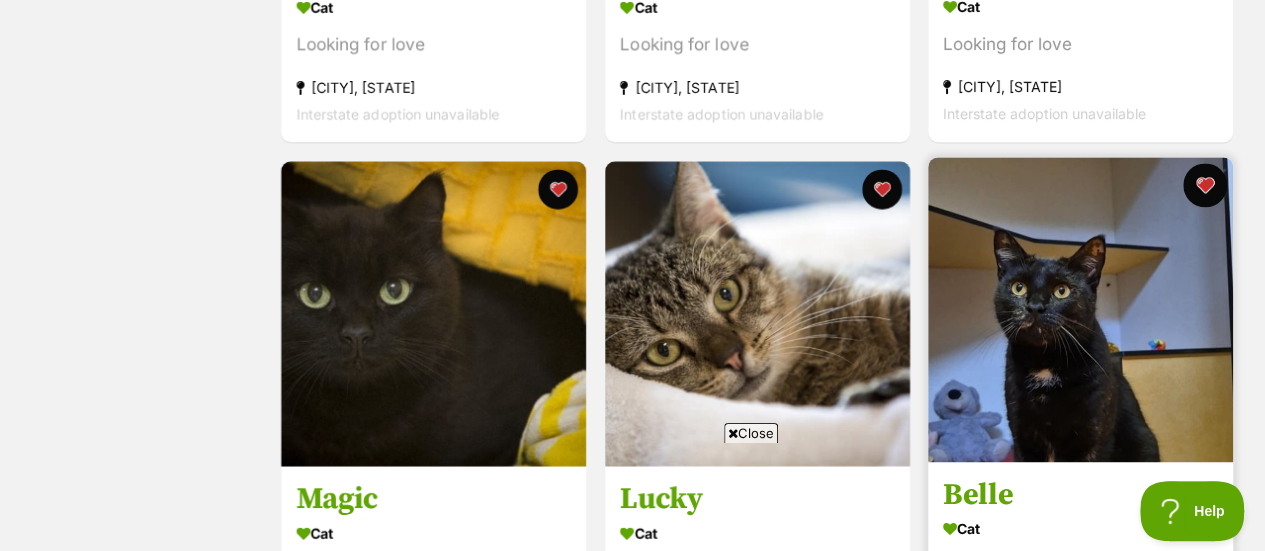 click at bounding box center [1205, 185] 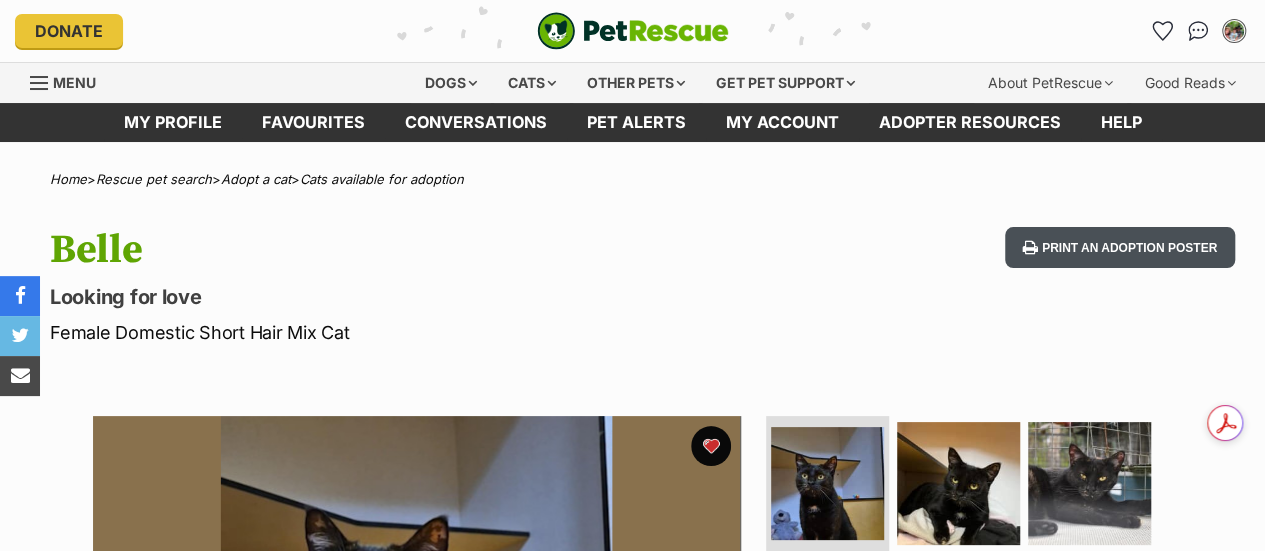 scroll, scrollTop: 188, scrollLeft: 0, axis: vertical 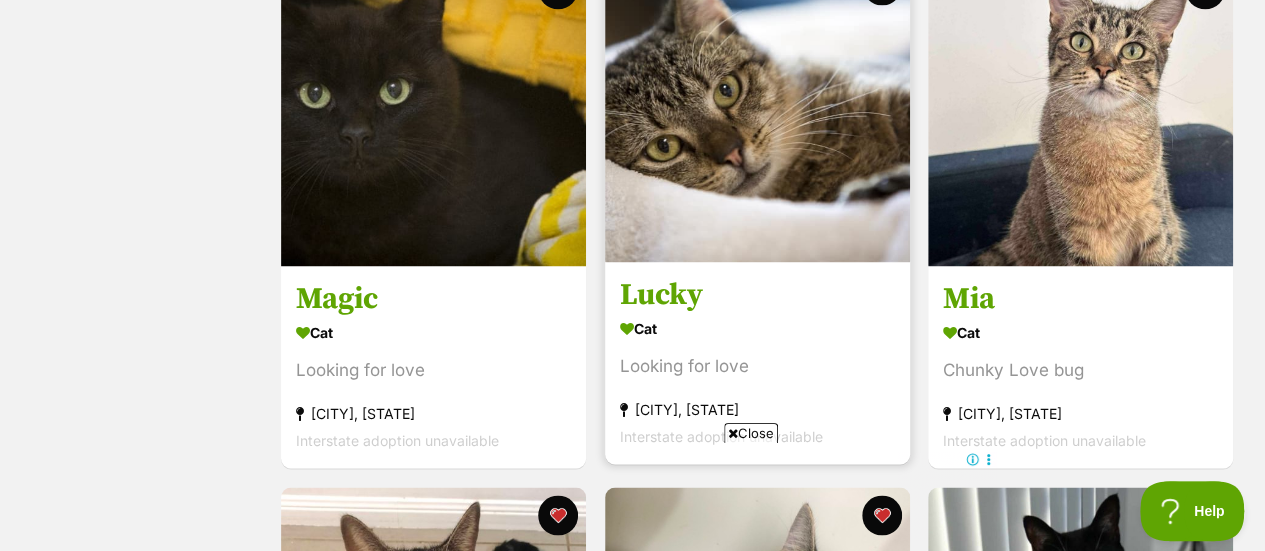 click at bounding box center [757, 109] 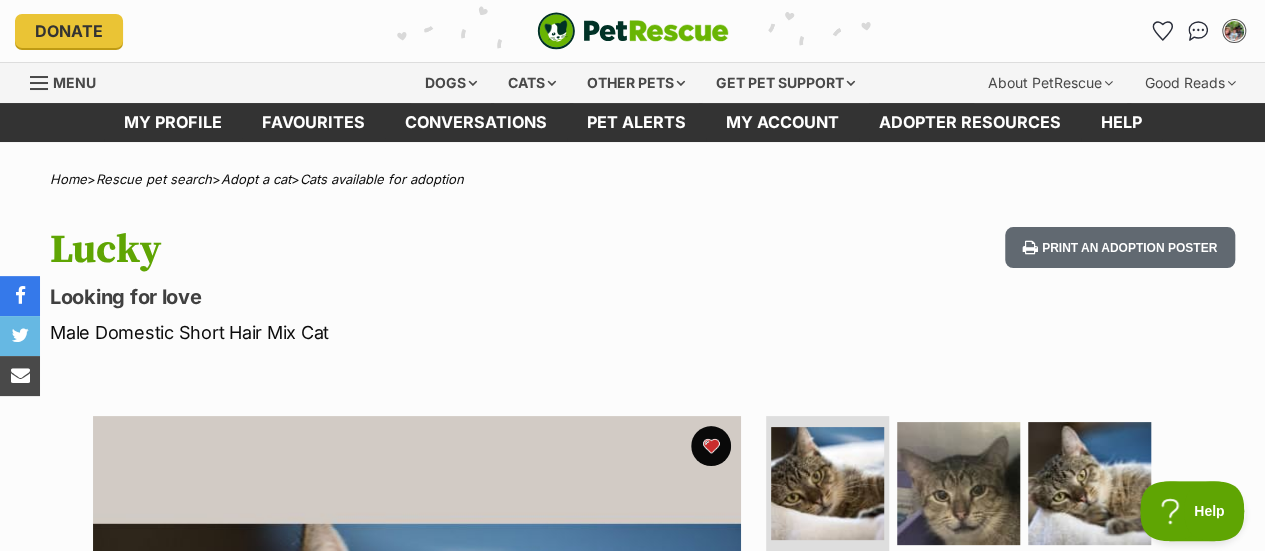 scroll, scrollTop: 0, scrollLeft: 0, axis: both 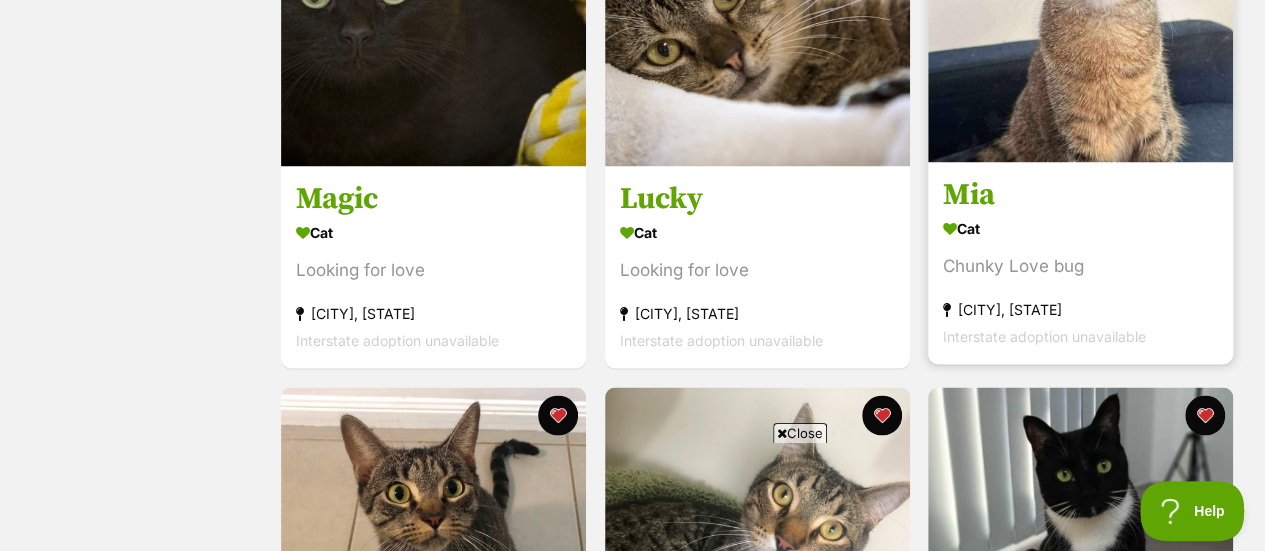 click at bounding box center [1080, 9] 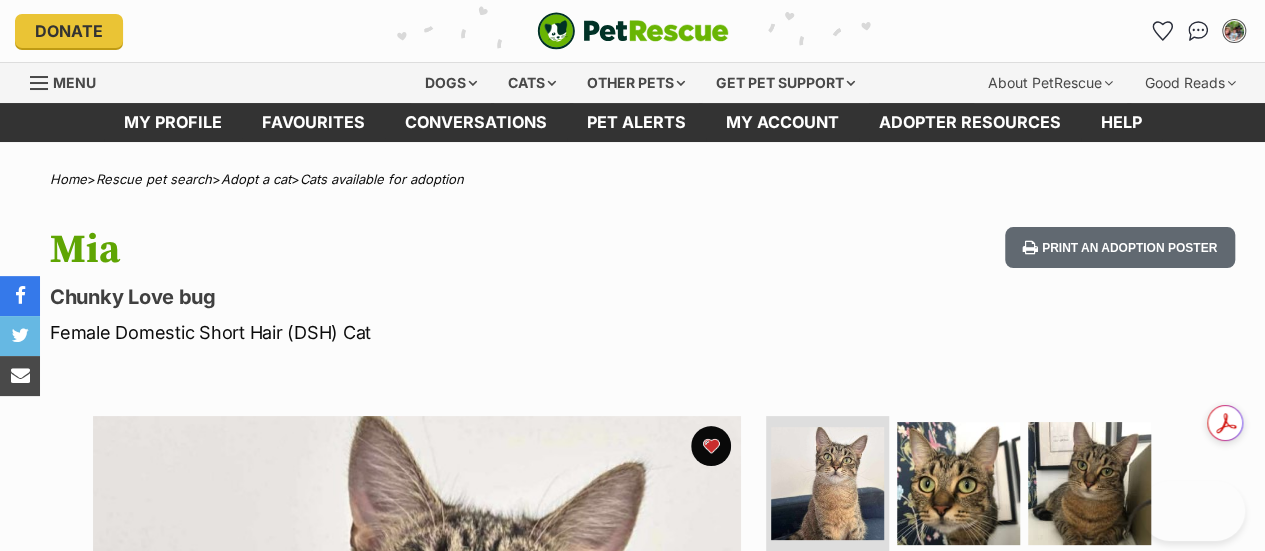 scroll, scrollTop: 36, scrollLeft: 0, axis: vertical 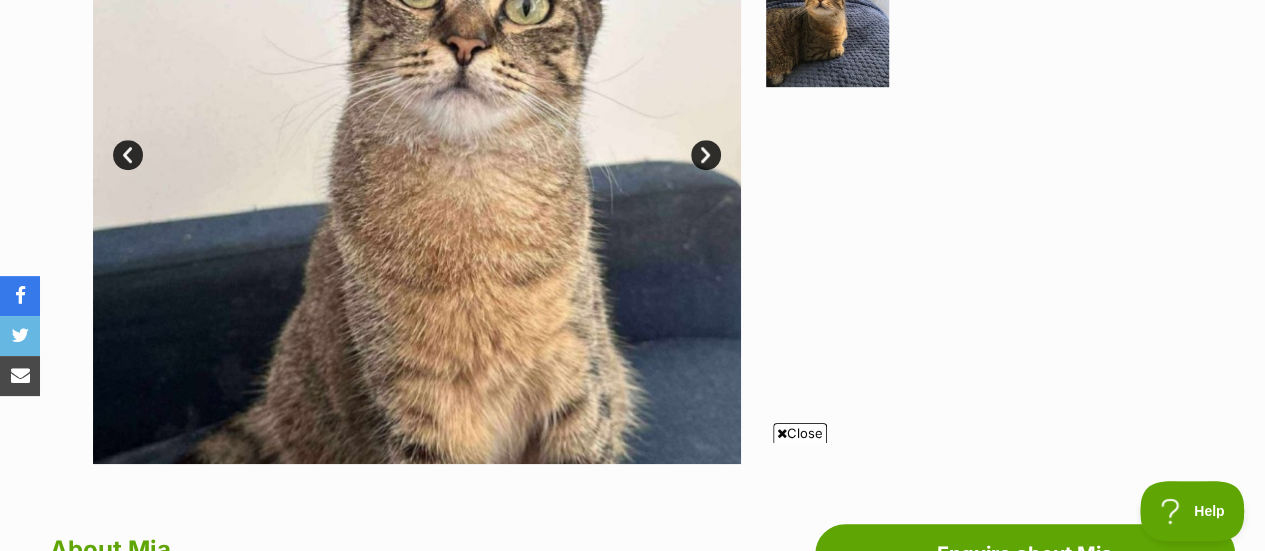 click on "Next" at bounding box center [706, 155] 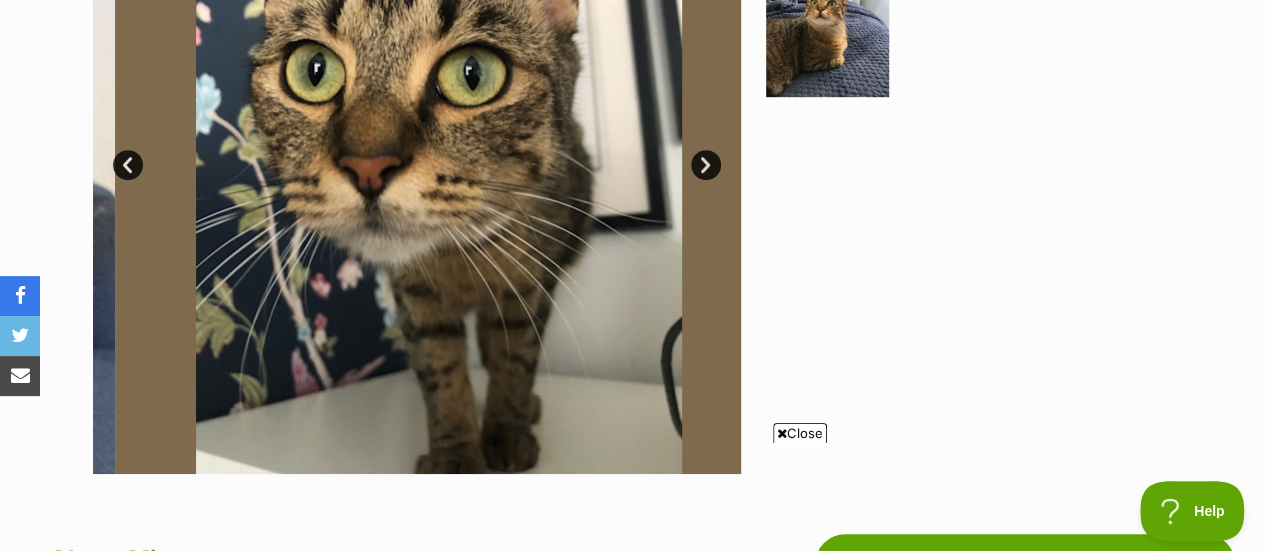 scroll, scrollTop: 500, scrollLeft: 0, axis: vertical 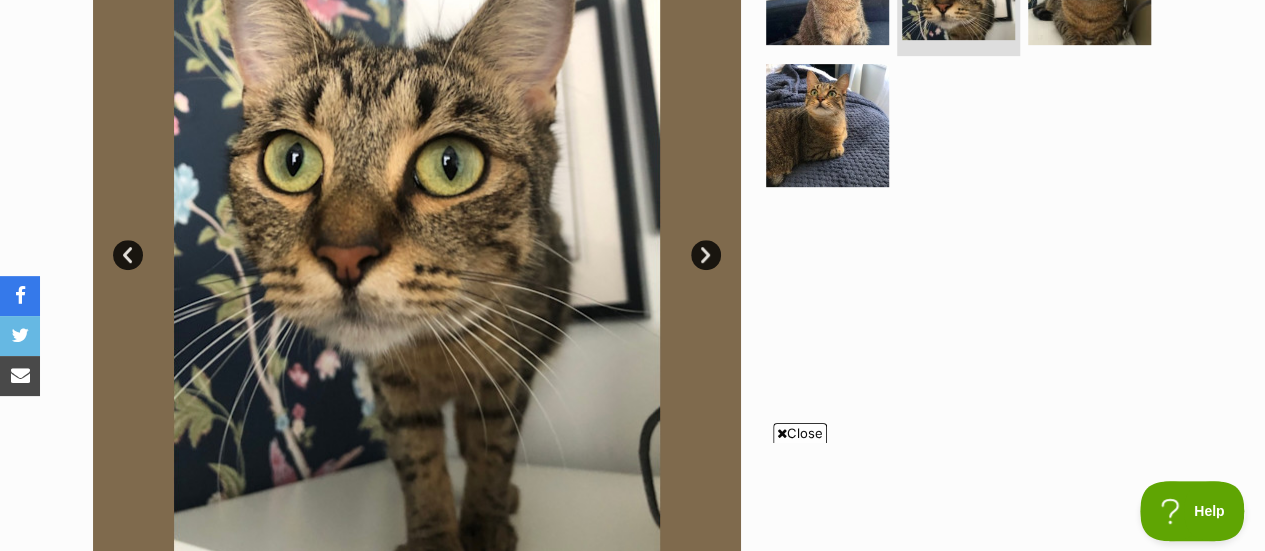 click on "Next" at bounding box center [706, 255] 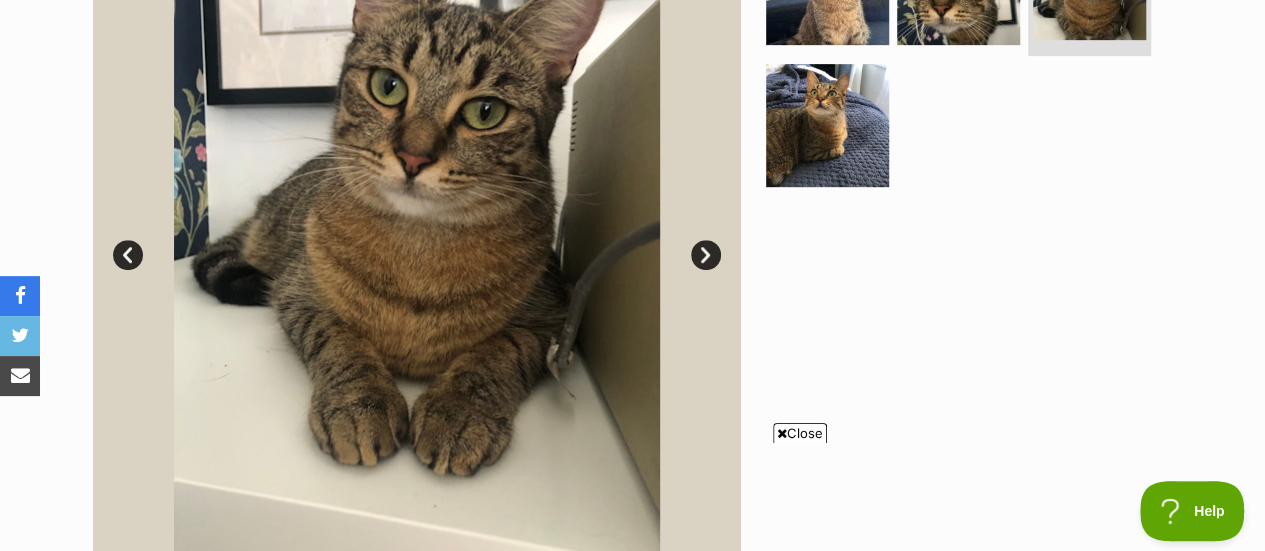 click on "Next" at bounding box center (706, 255) 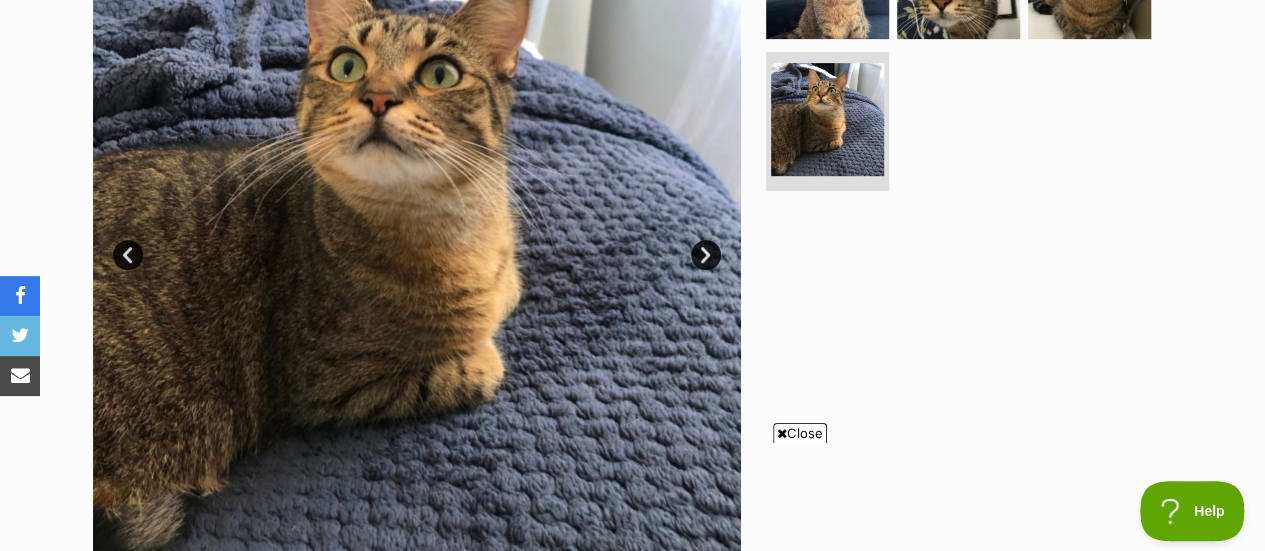 click on "Next" at bounding box center (706, 255) 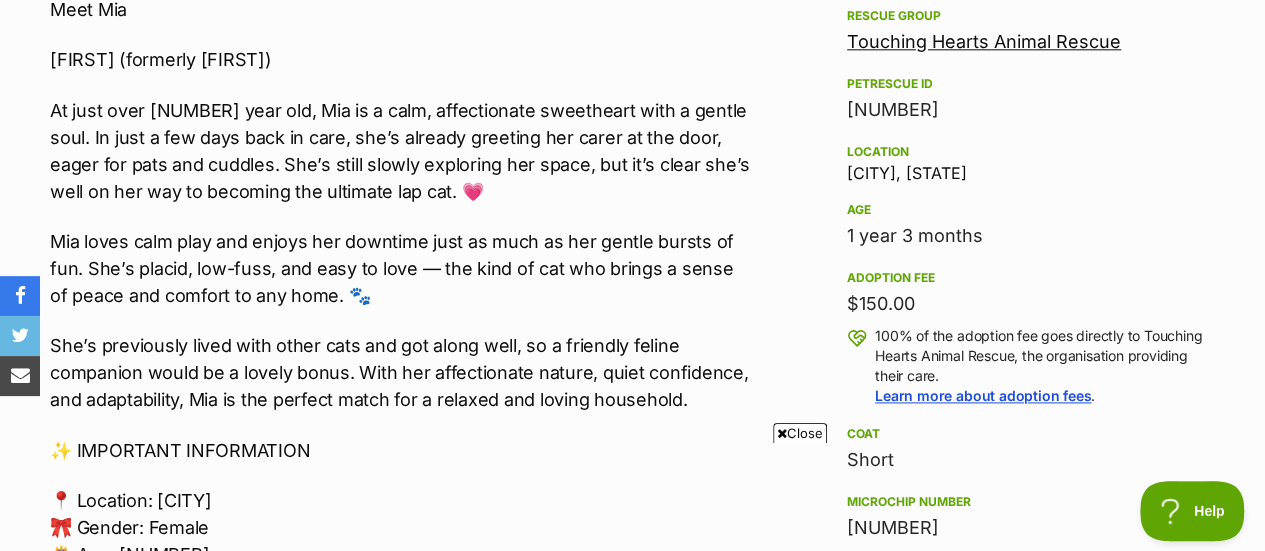 scroll, scrollTop: 1400, scrollLeft: 0, axis: vertical 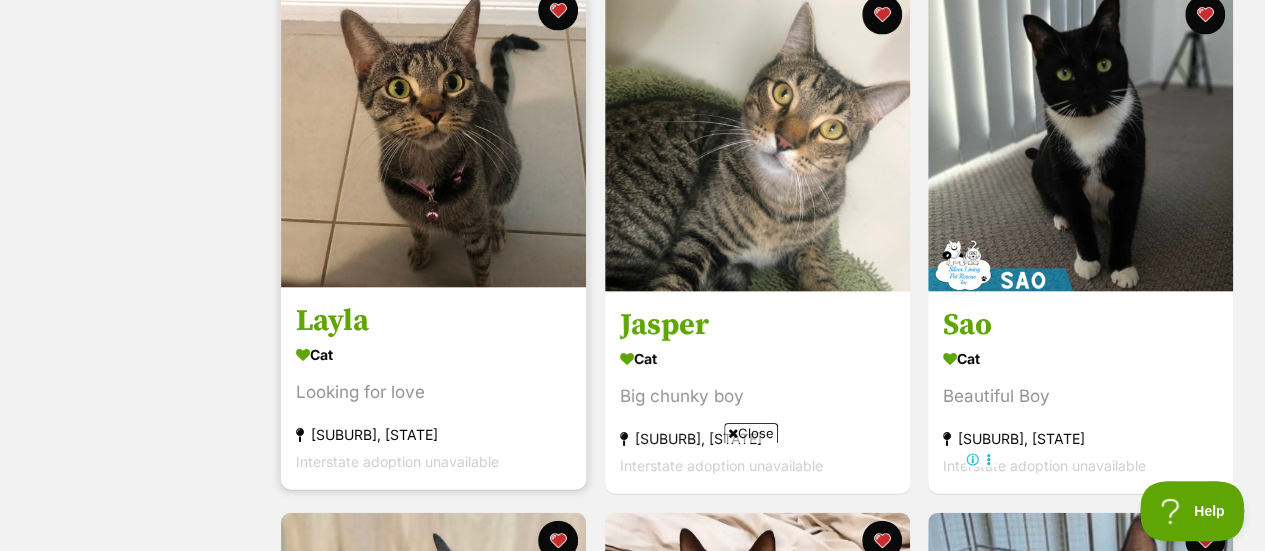 click at bounding box center (433, 135) 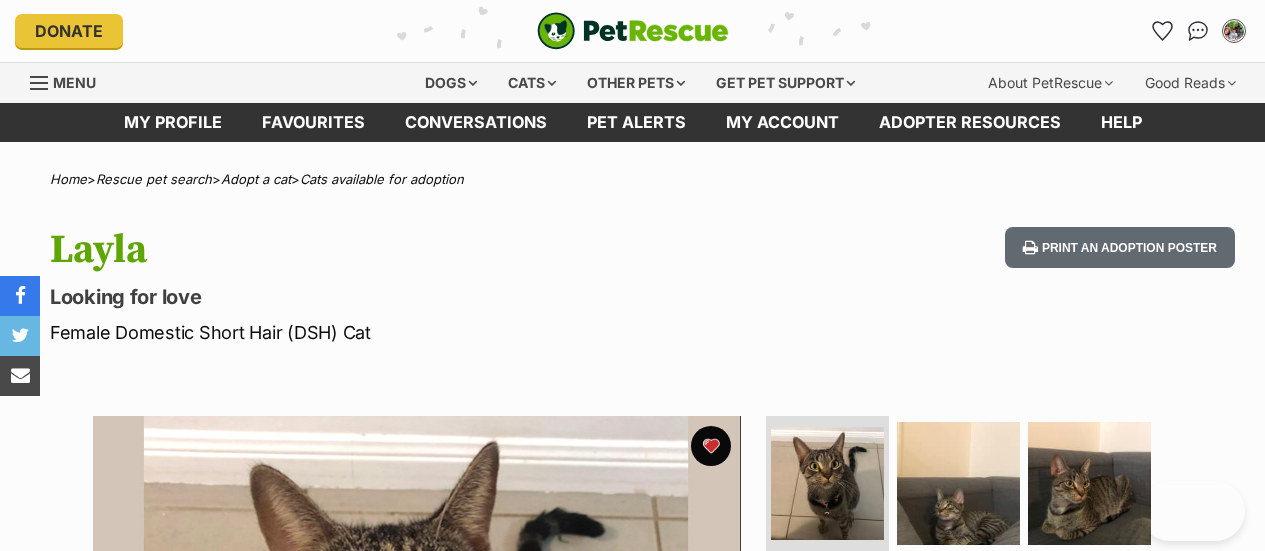 scroll, scrollTop: 0, scrollLeft: 0, axis: both 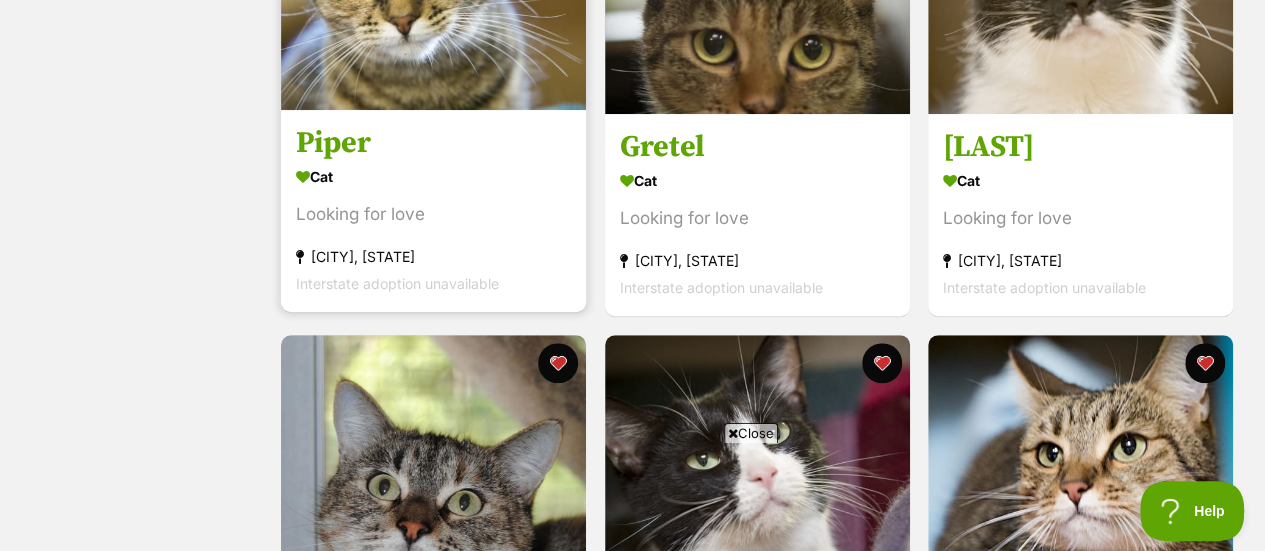 click at bounding box center [433, -43] 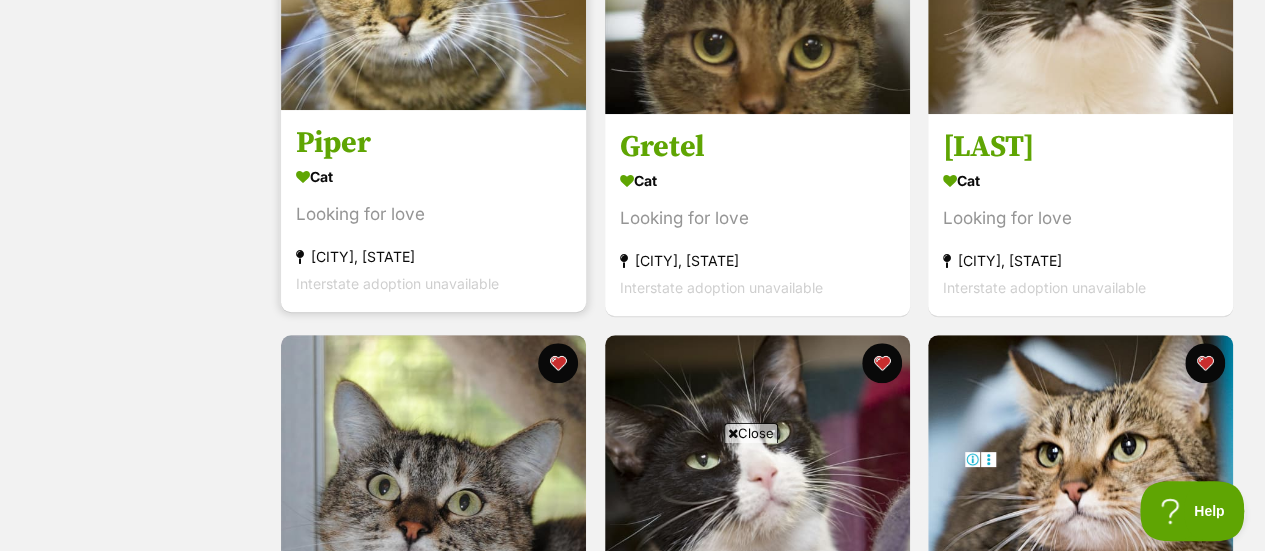 scroll, scrollTop: 0, scrollLeft: 0, axis: both 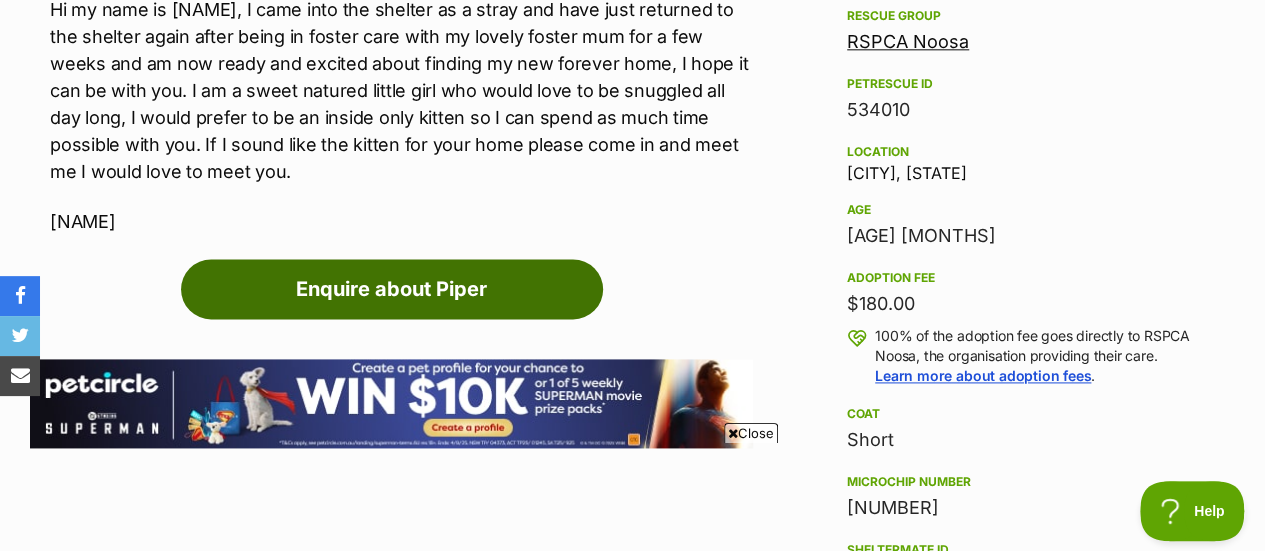click on "Enquire about Piper" at bounding box center (392, 289) 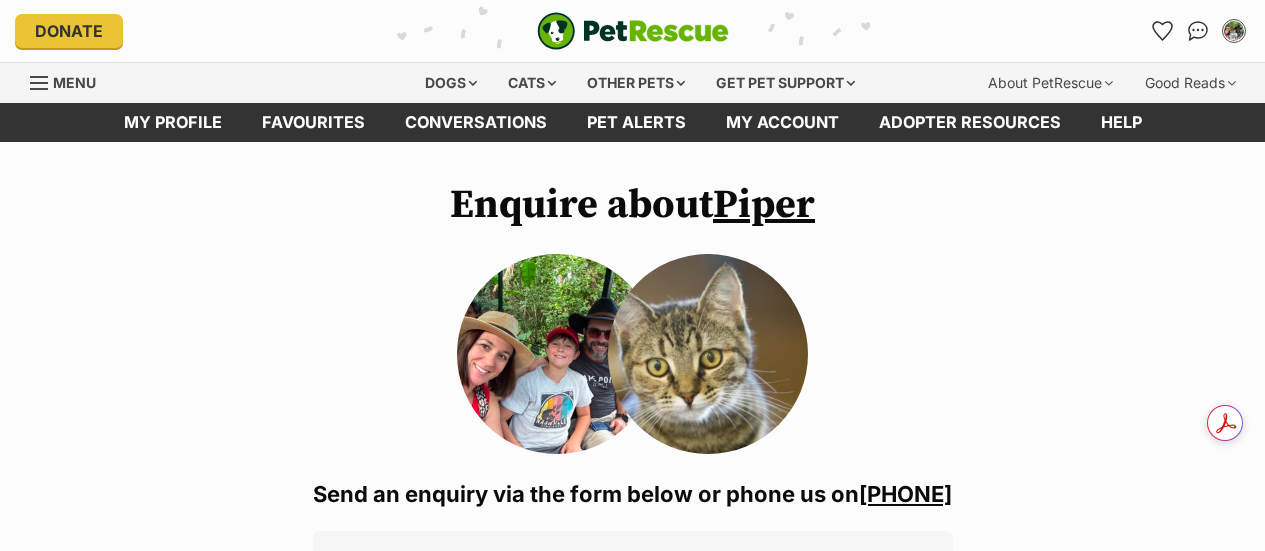 scroll, scrollTop: 0, scrollLeft: 0, axis: both 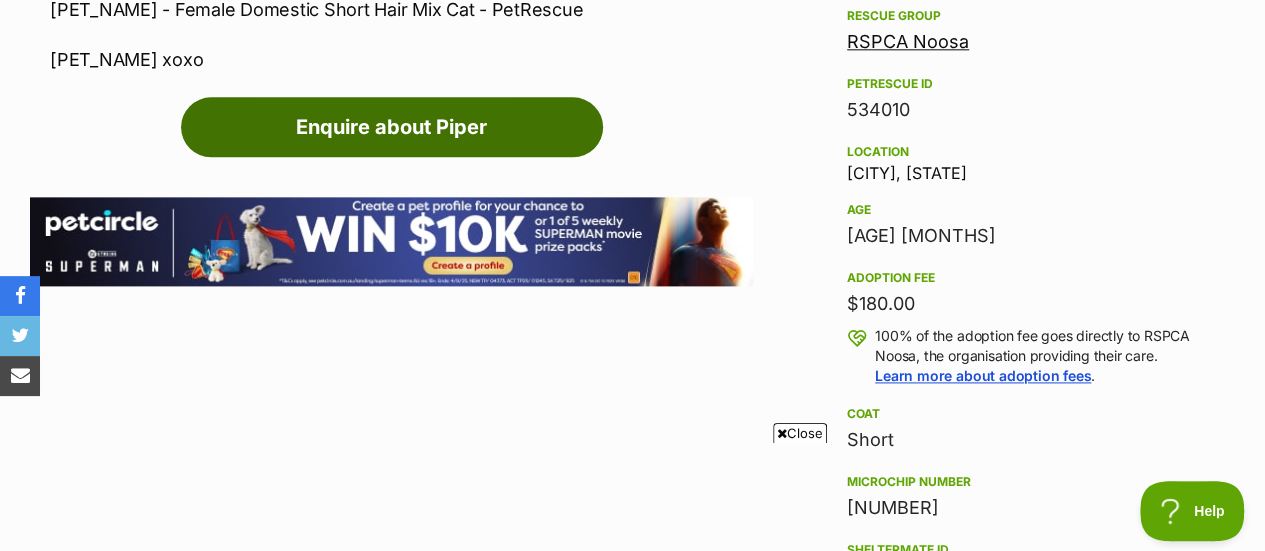 click on "Enquire about Piper" at bounding box center (392, 127) 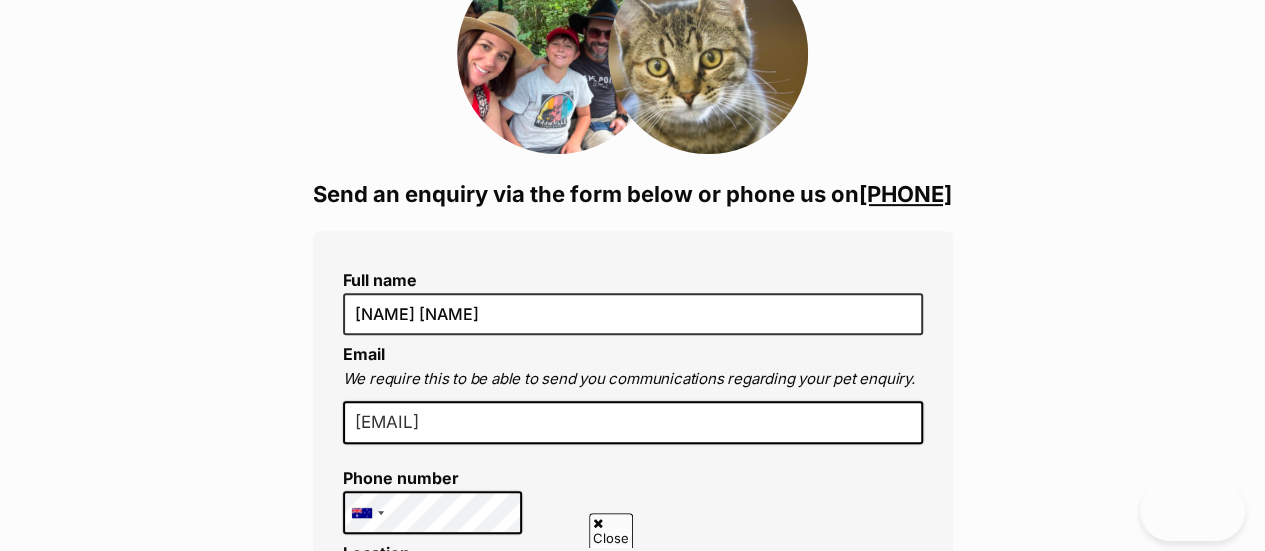 scroll, scrollTop: 380, scrollLeft: 0, axis: vertical 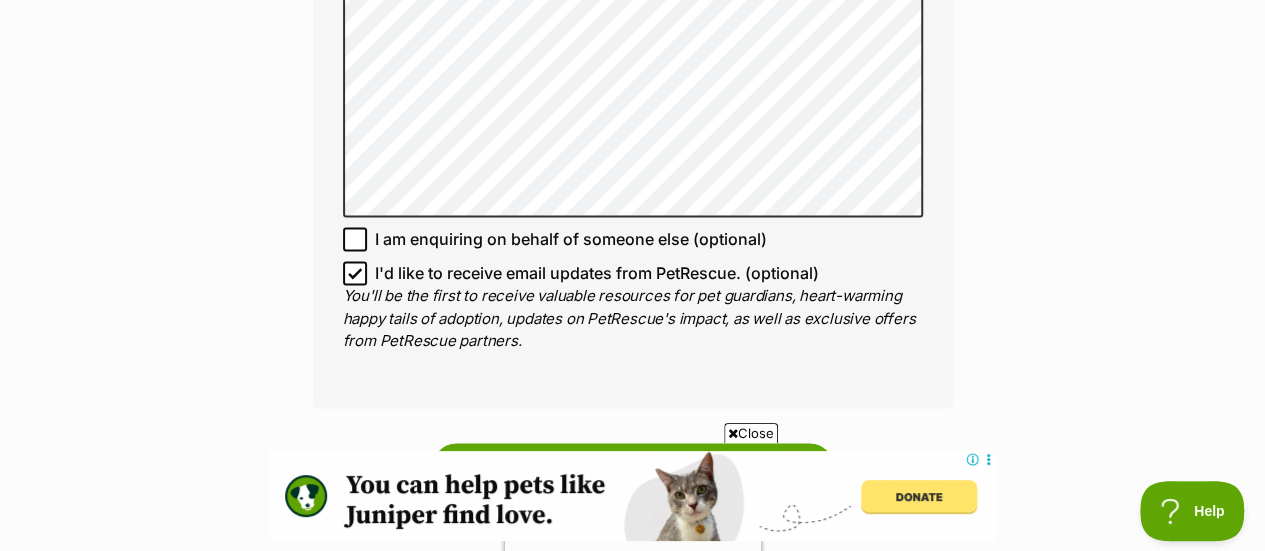 click 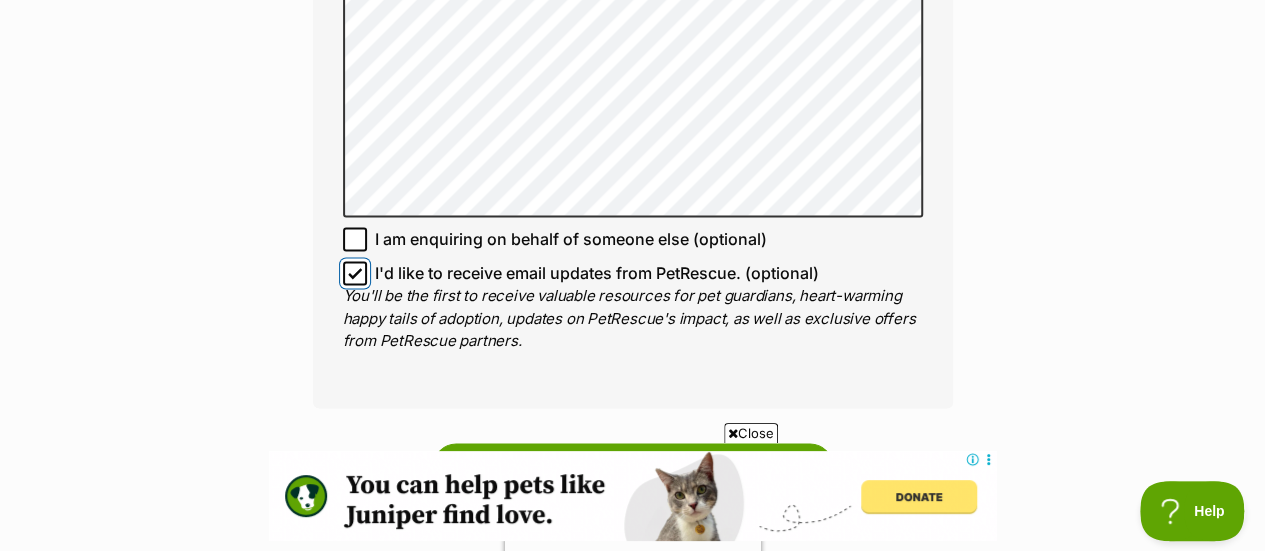 click on "I'd like to receive email updates from PetRescue. (optional)" at bounding box center (355, 273) 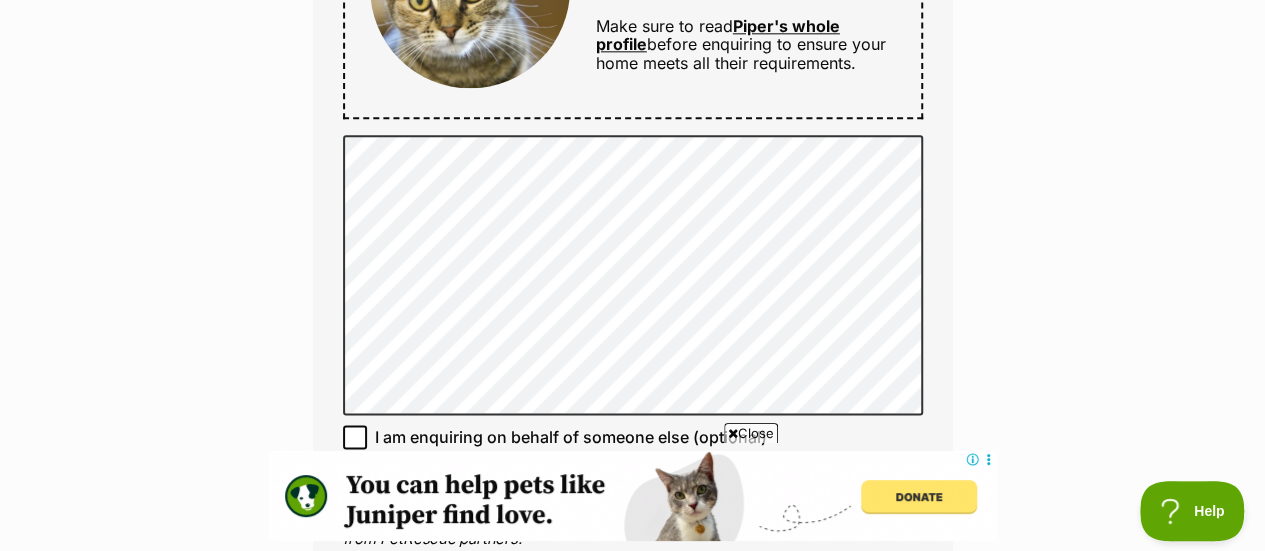 scroll, scrollTop: 1200, scrollLeft: 0, axis: vertical 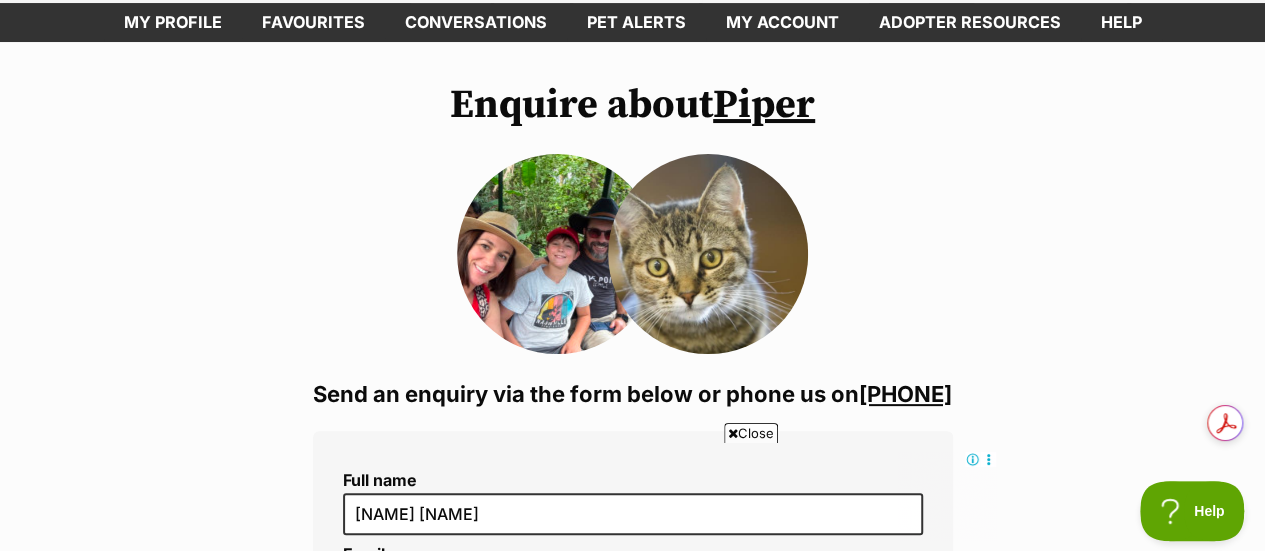 click on "07 54*****" at bounding box center [905, 394] 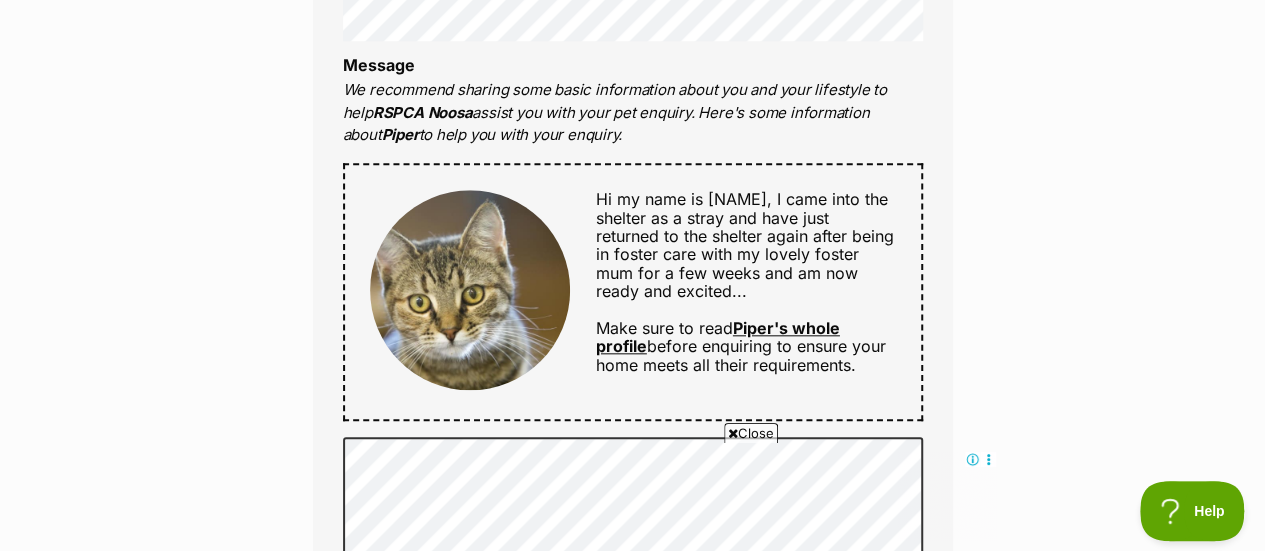scroll, scrollTop: 1100, scrollLeft: 0, axis: vertical 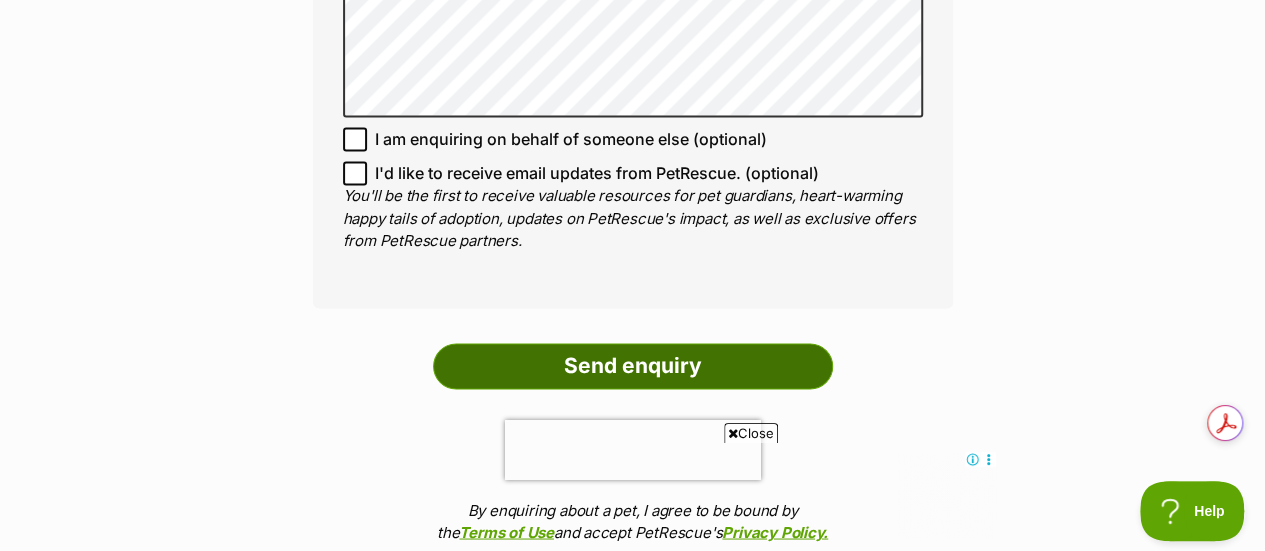 click on "Send enquiry" at bounding box center (633, 366) 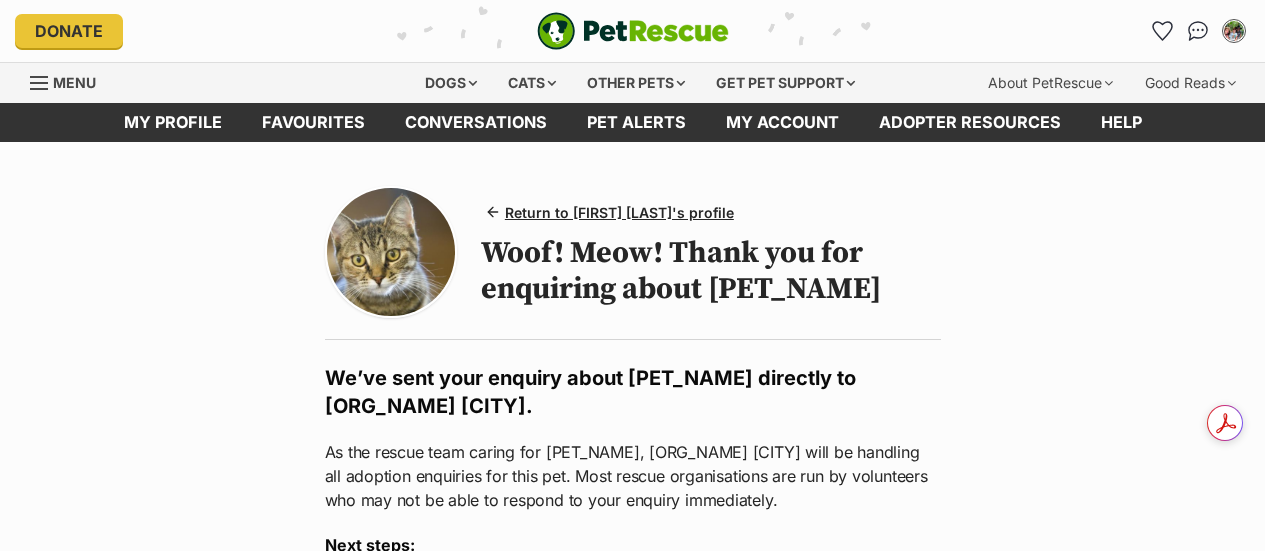 scroll, scrollTop: 0, scrollLeft: 0, axis: both 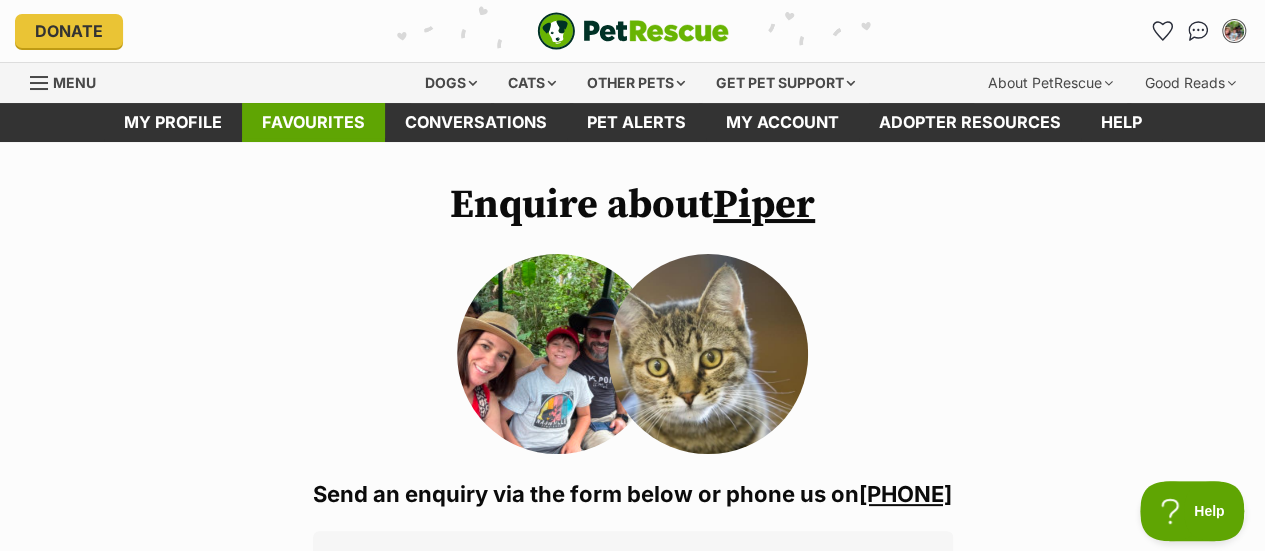 click on "Favourites" at bounding box center [313, 122] 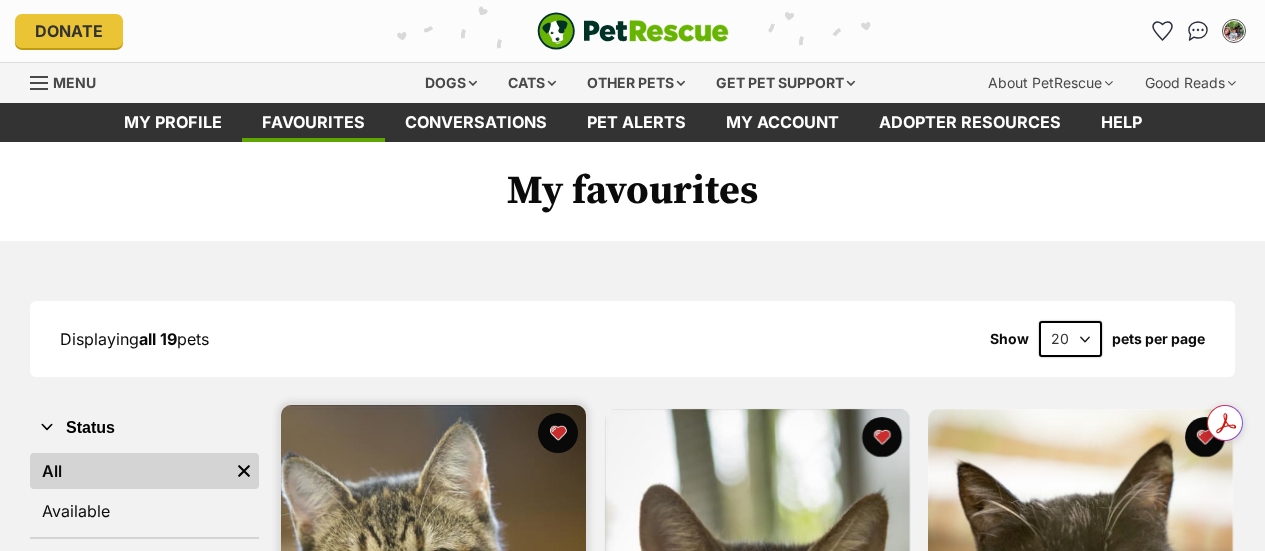 scroll, scrollTop: 0, scrollLeft: 0, axis: both 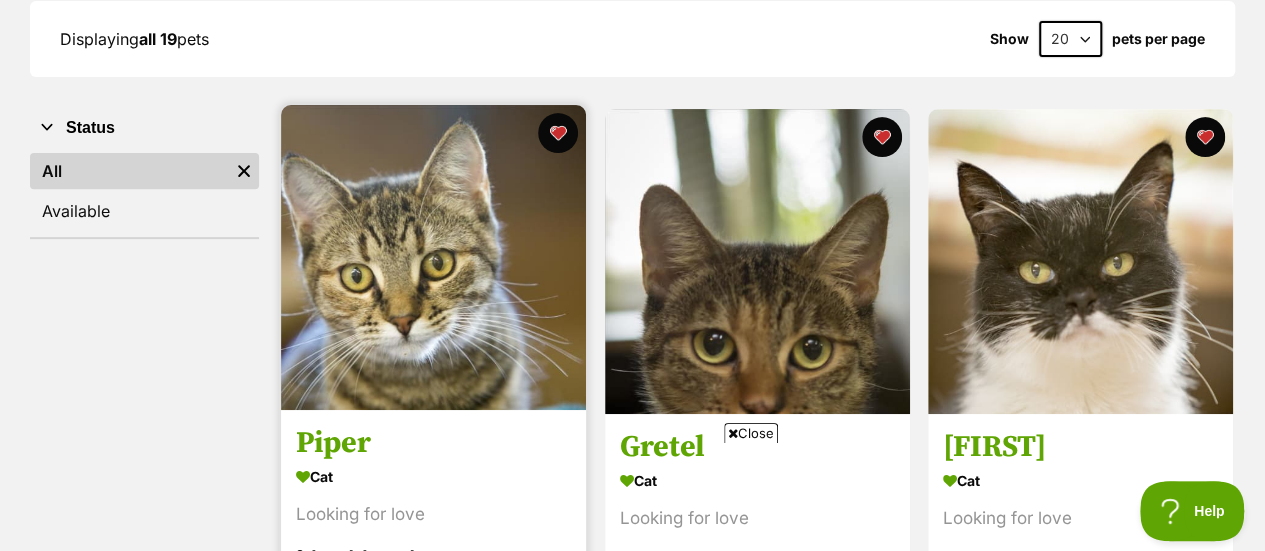 click at bounding box center (433, 257) 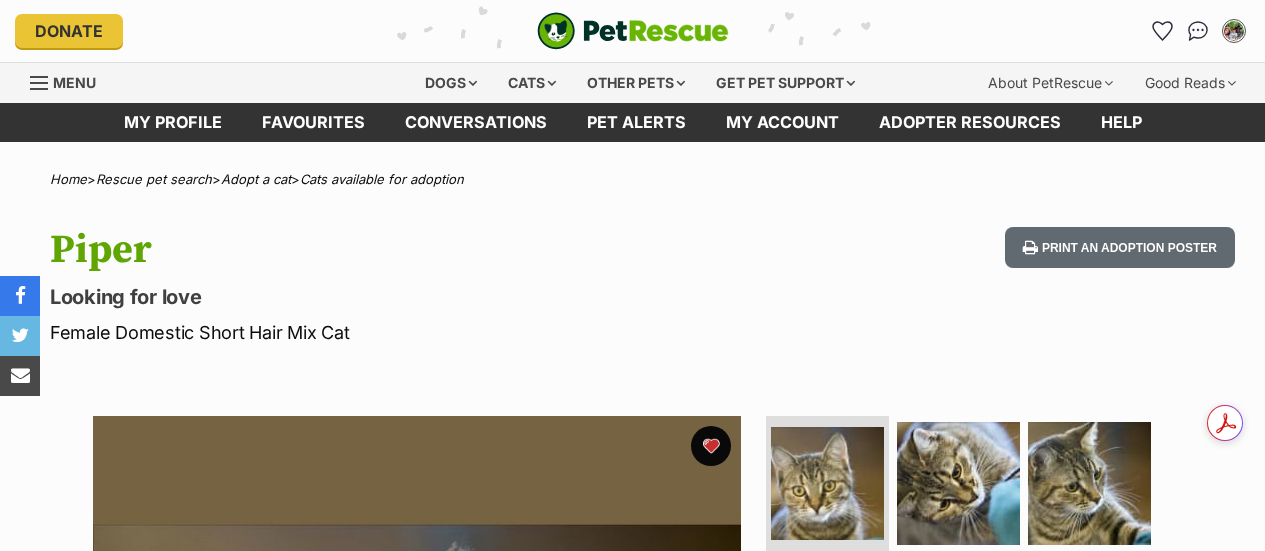 scroll, scrollTop: 0, scrollLeft: 0, axis: both 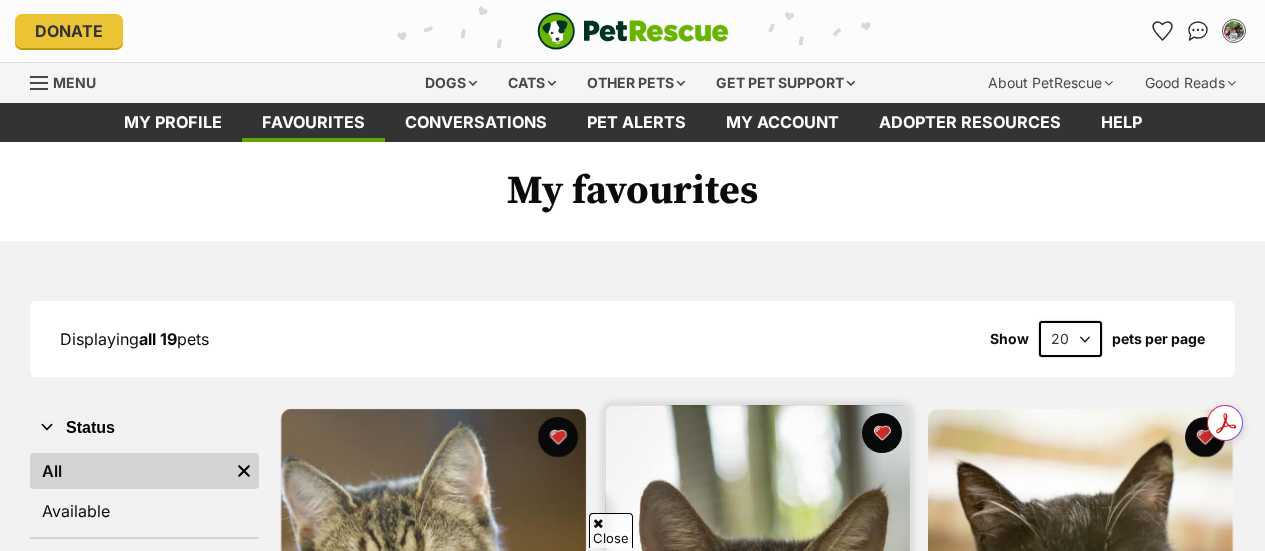 click at bounding box center (757, 557) 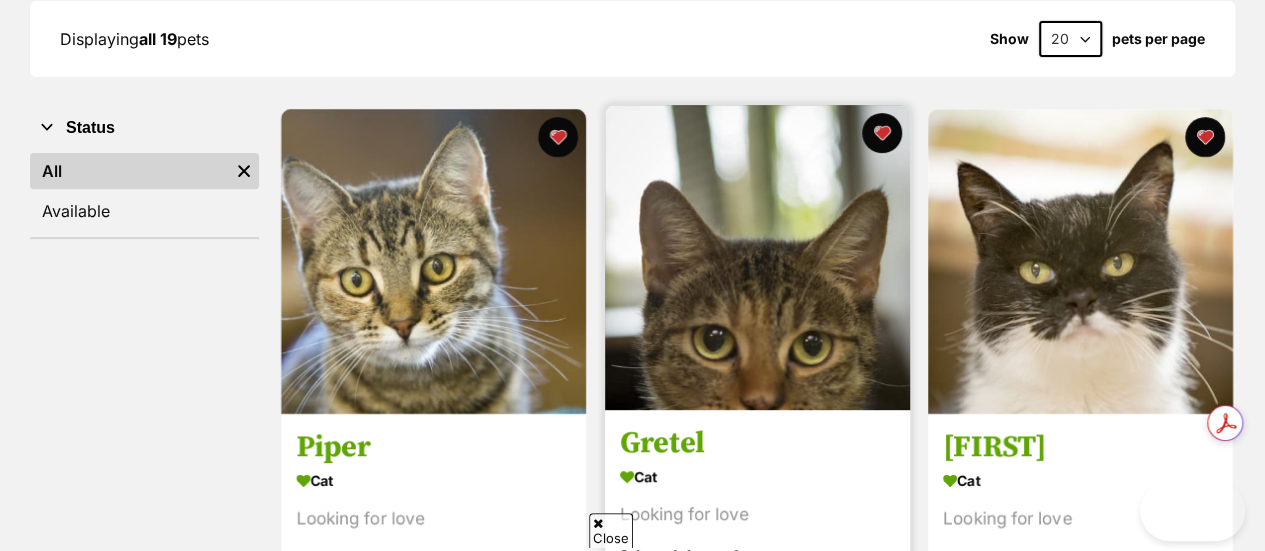 scroll, scrollTop: 300, scrollLeft: 0, axis: vertical 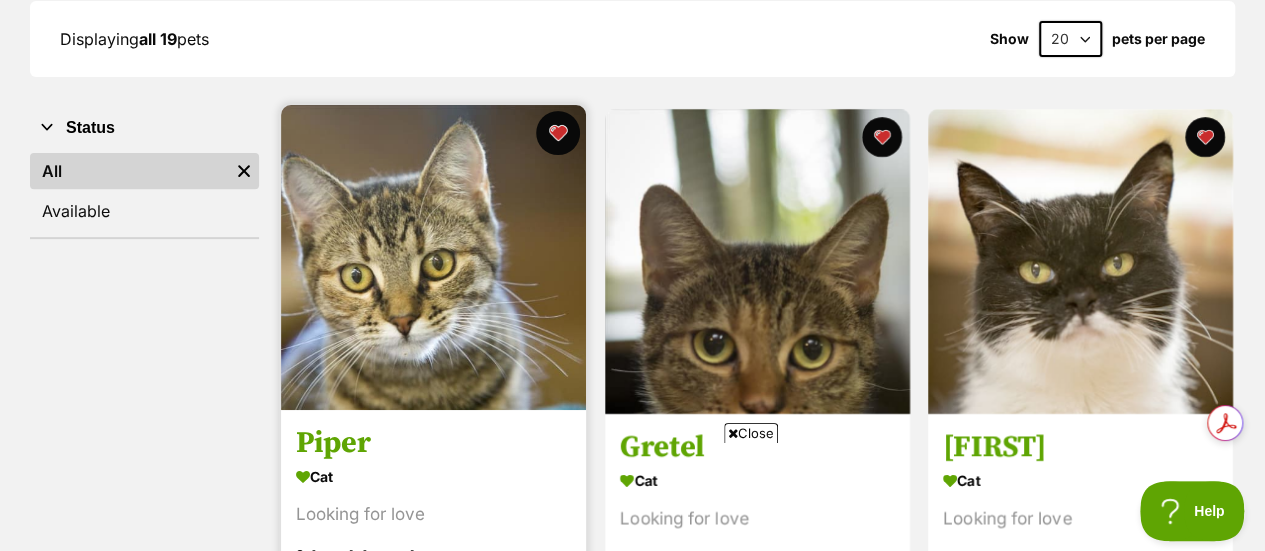 click at bounding box center (558, 133) 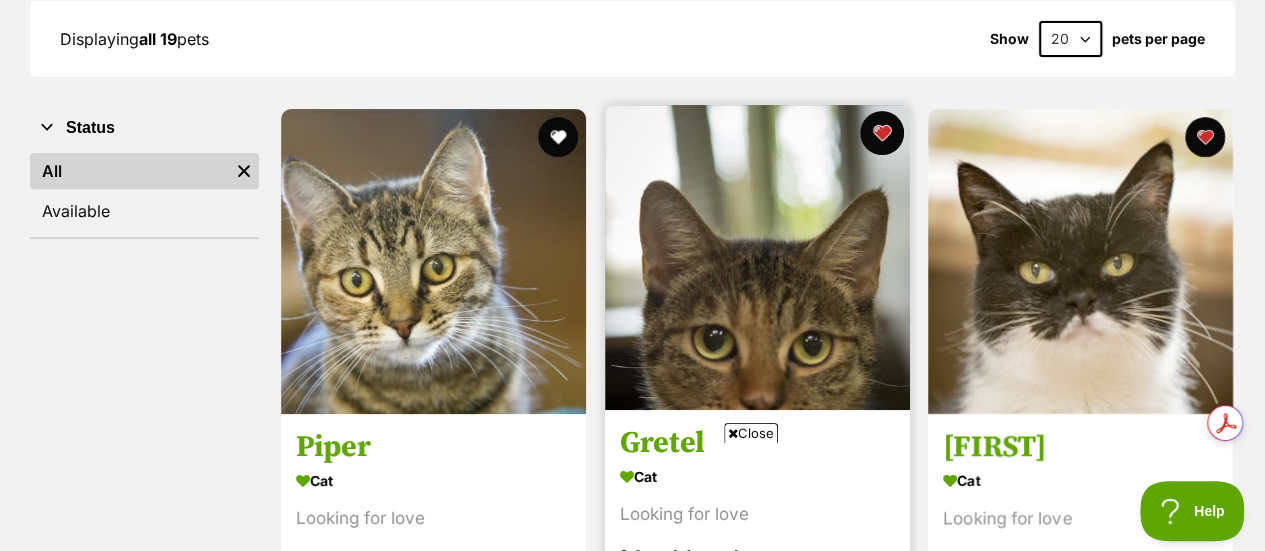 click at bounding box center [881, 133] 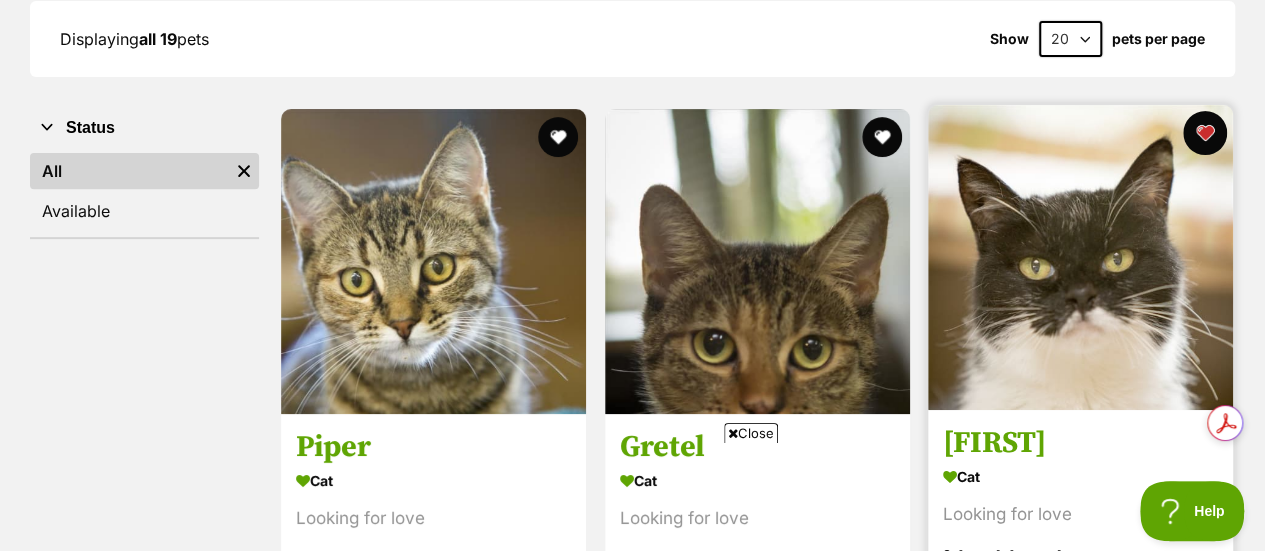scroll, scrollTop: 0, scrollLeft: 0, axis: both 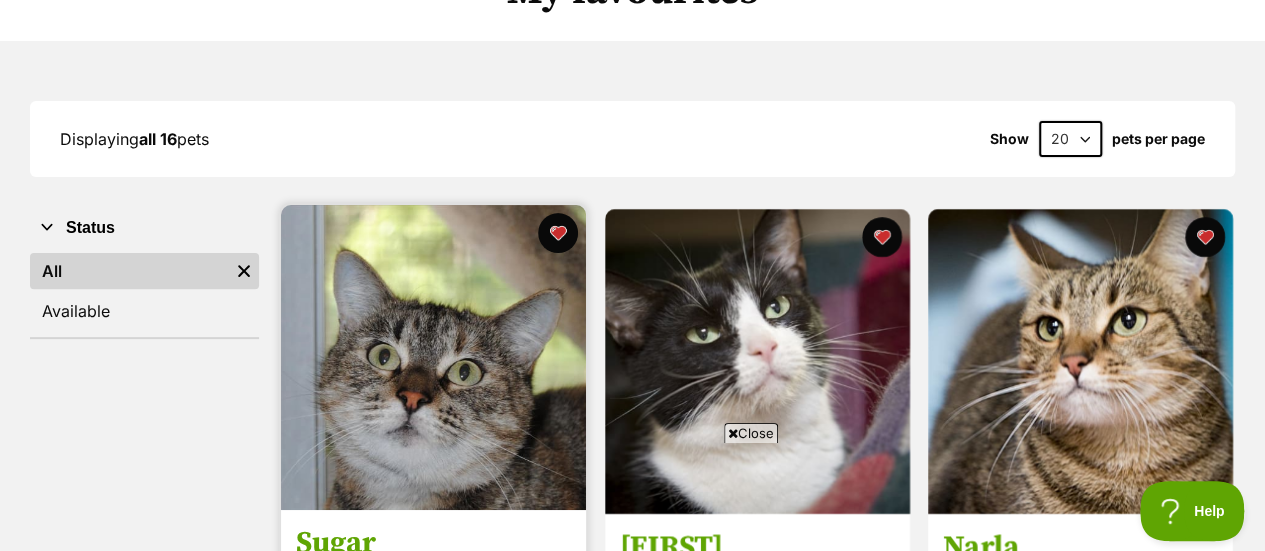 click at bounding box center [433, 357] 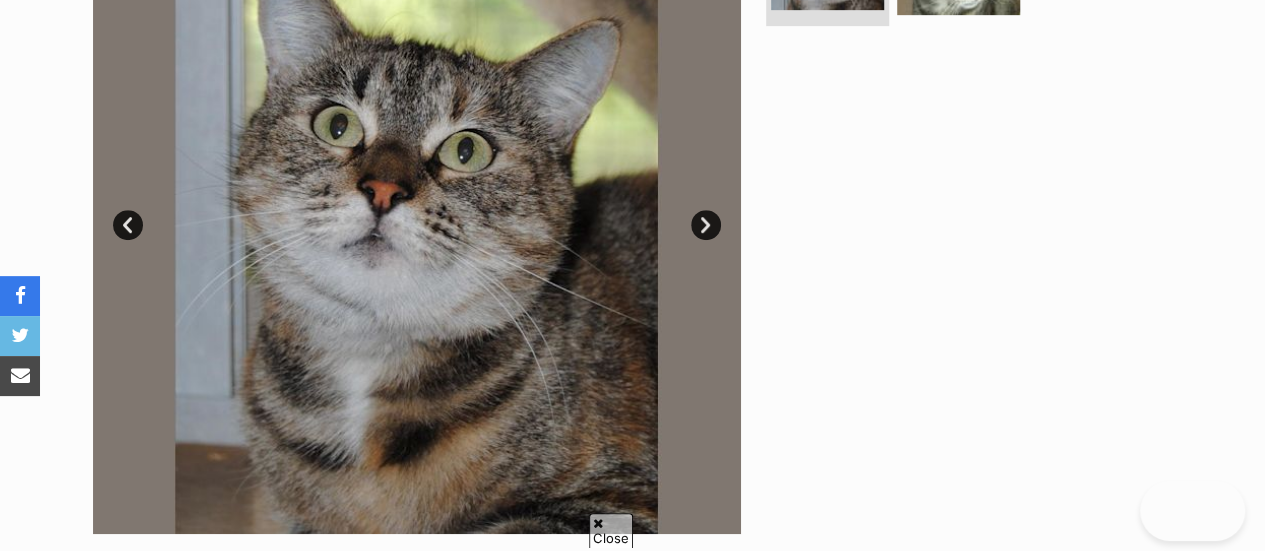scroll, scrollTop: 831, scrollLeft: 0, axis: vertical 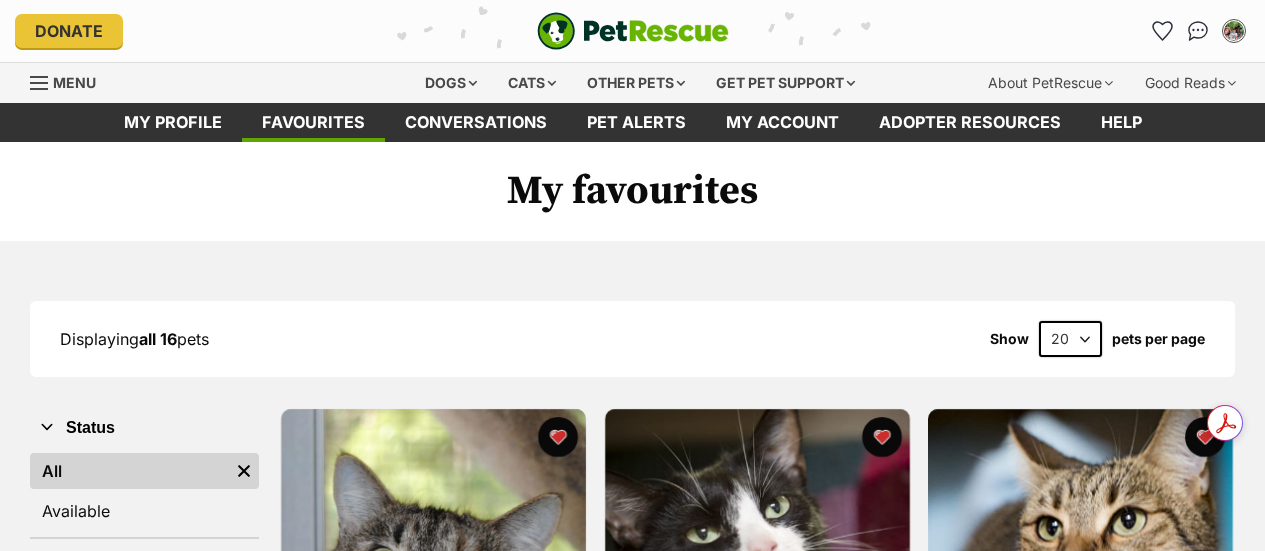 click at bounding box center [757, 561] 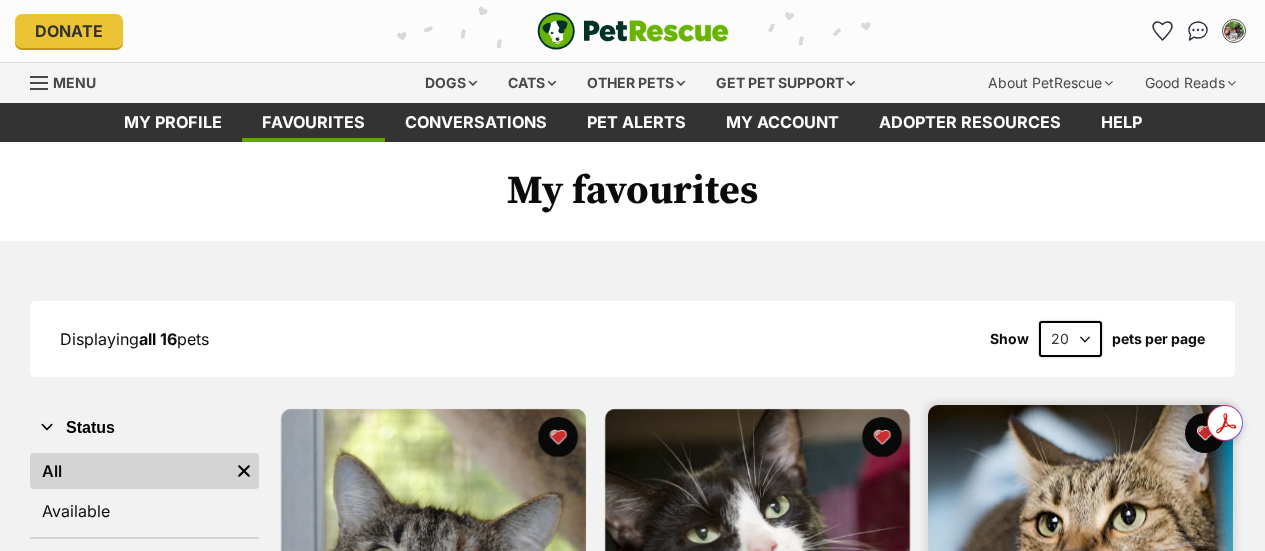 scroll, scrollTop: 200, scrollLeft: 0, axis: vertical 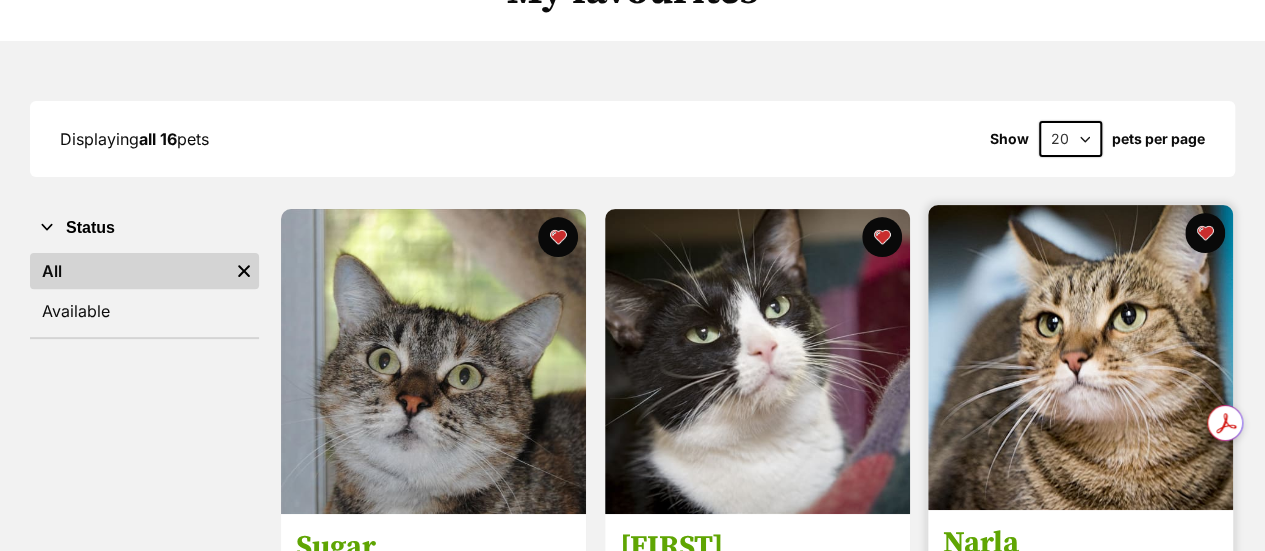 click at bounding box center [1080, 357] 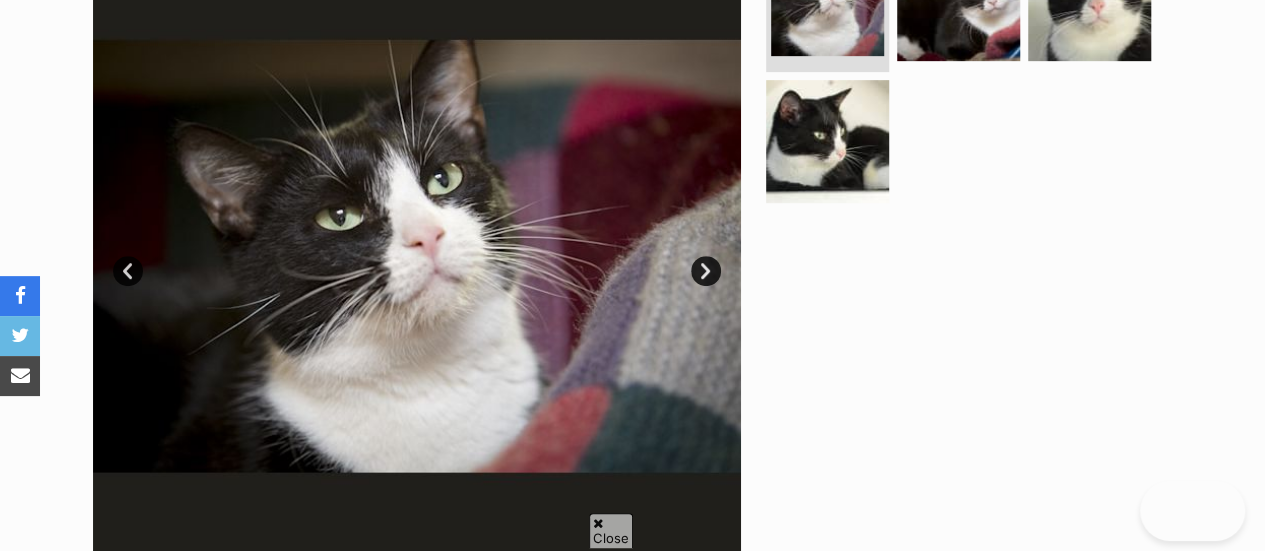 scroll, scrollTop: 500, scrollLeft: 0, axis: vertical 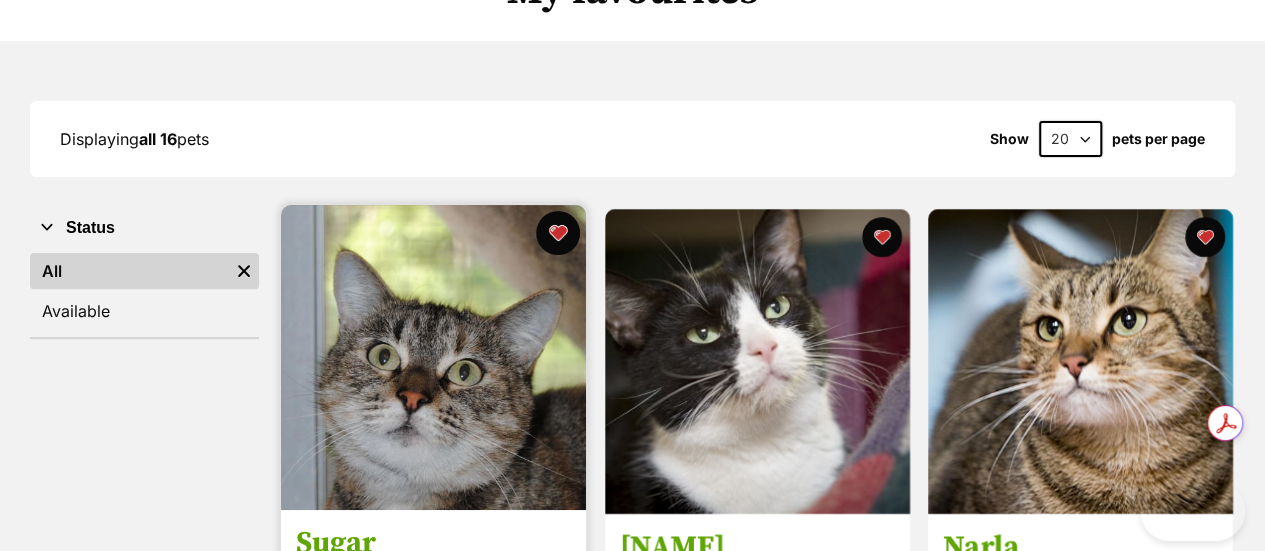 click at bounding box center [558, 233] 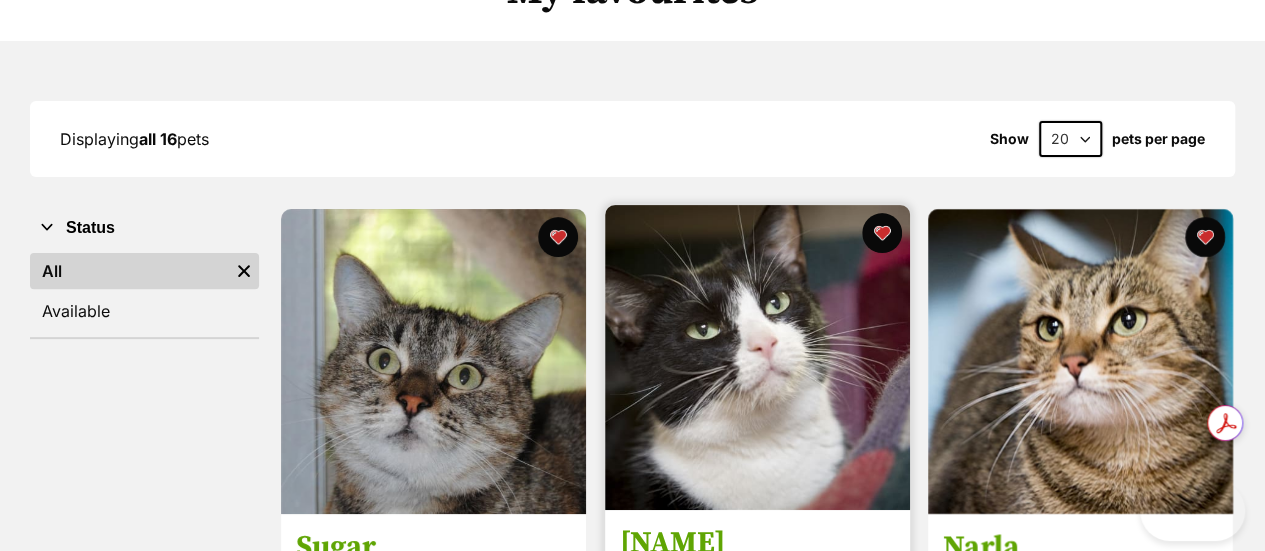 scroll, scrollTop: 0, scrollLeft: 0, axis: both 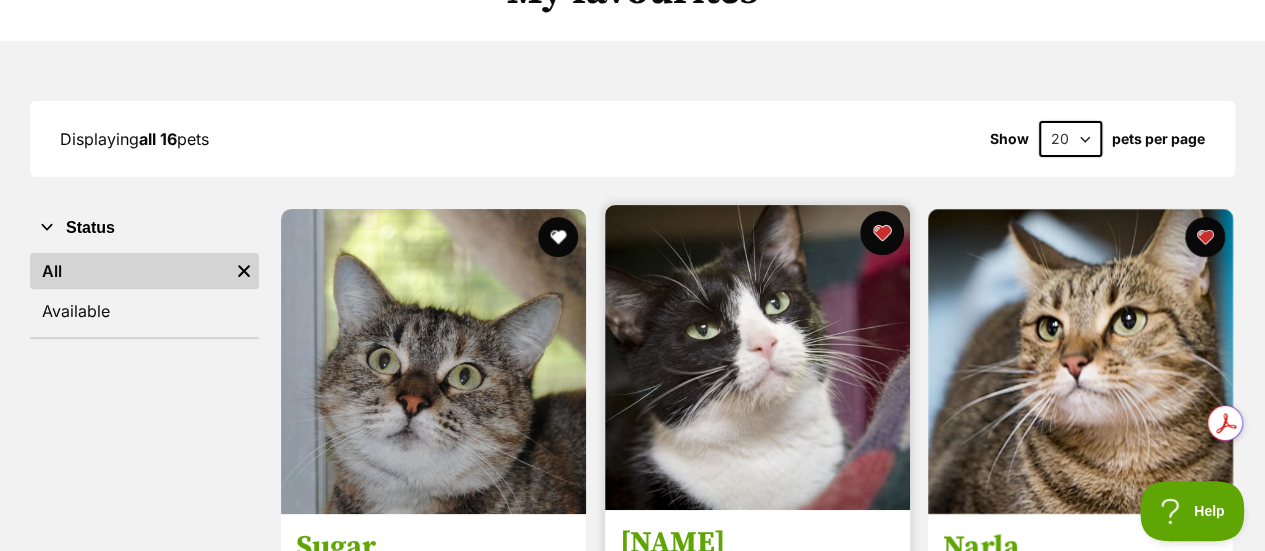 click at bounding box center (881, 233) 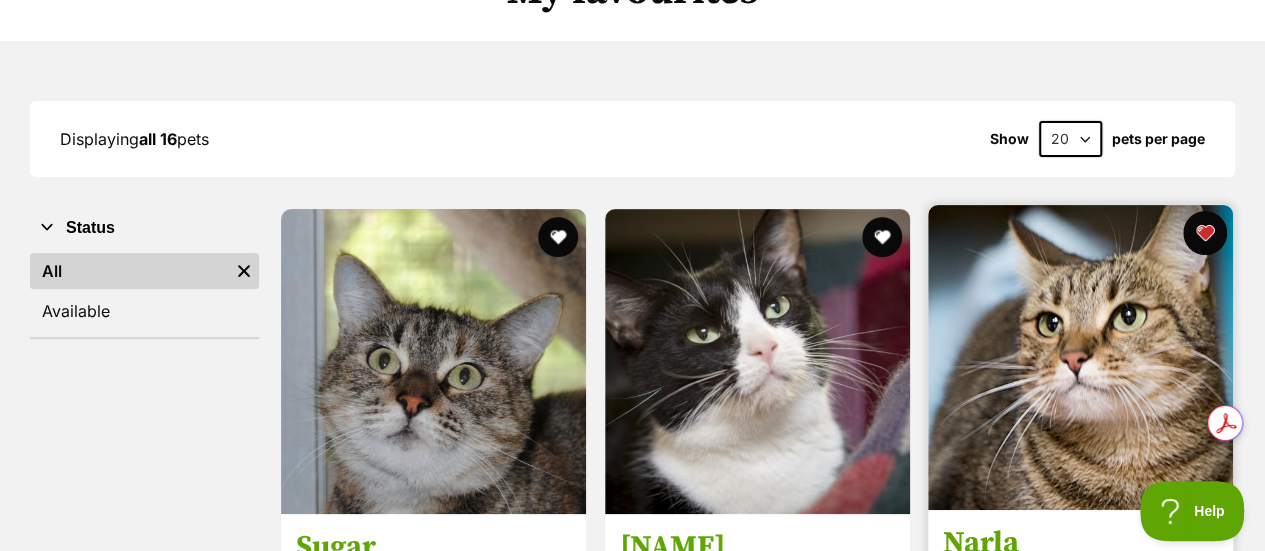 scroll, scrollTop: 0, scrollLeft: 0, axis: both 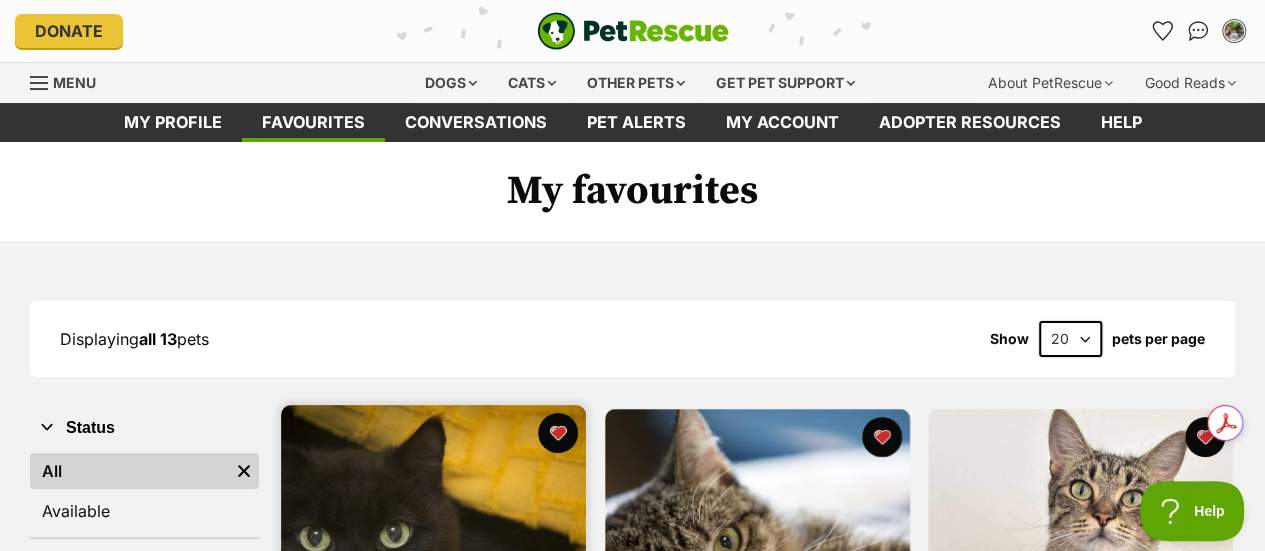 click at bounding box center [433, 557] 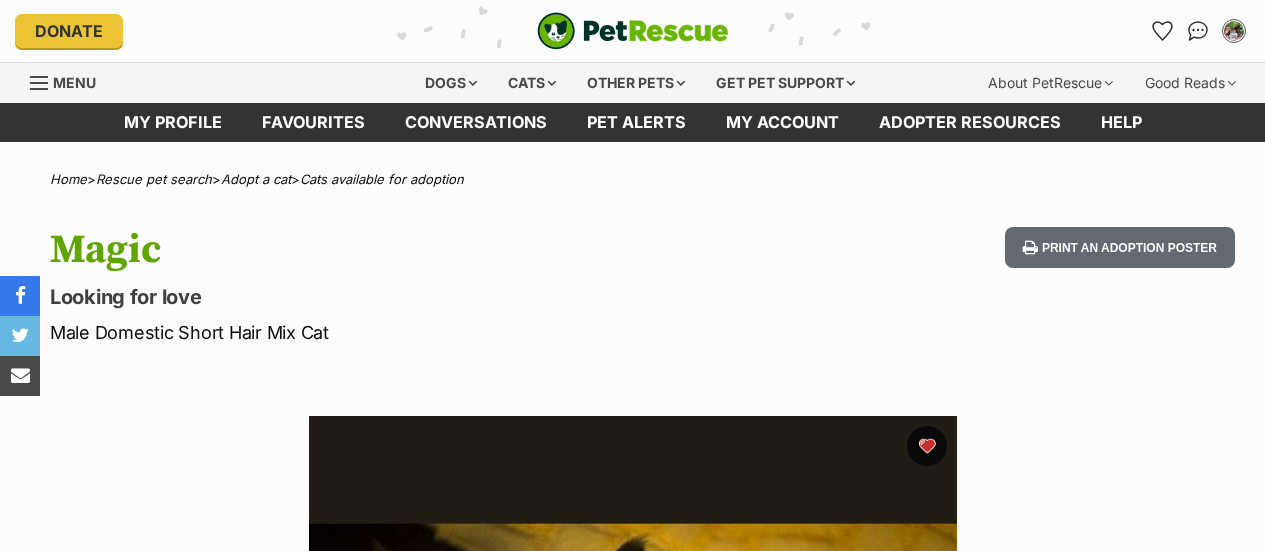 scroll, scrollTop: 0, scrollLeft: 0, axis: both 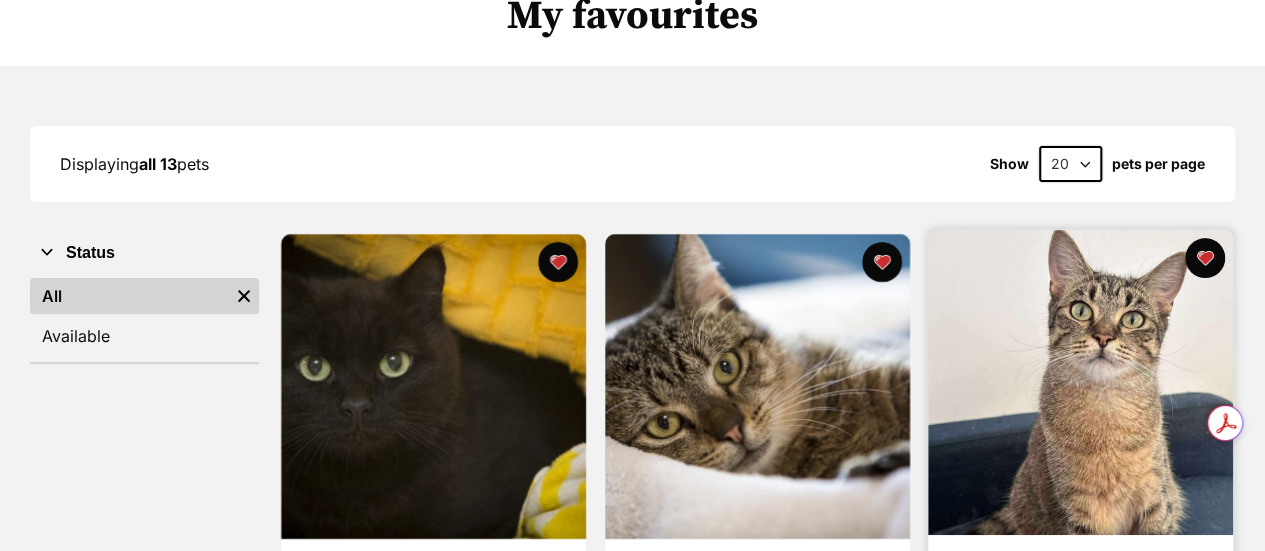 click at bounding box center (1080, 382) 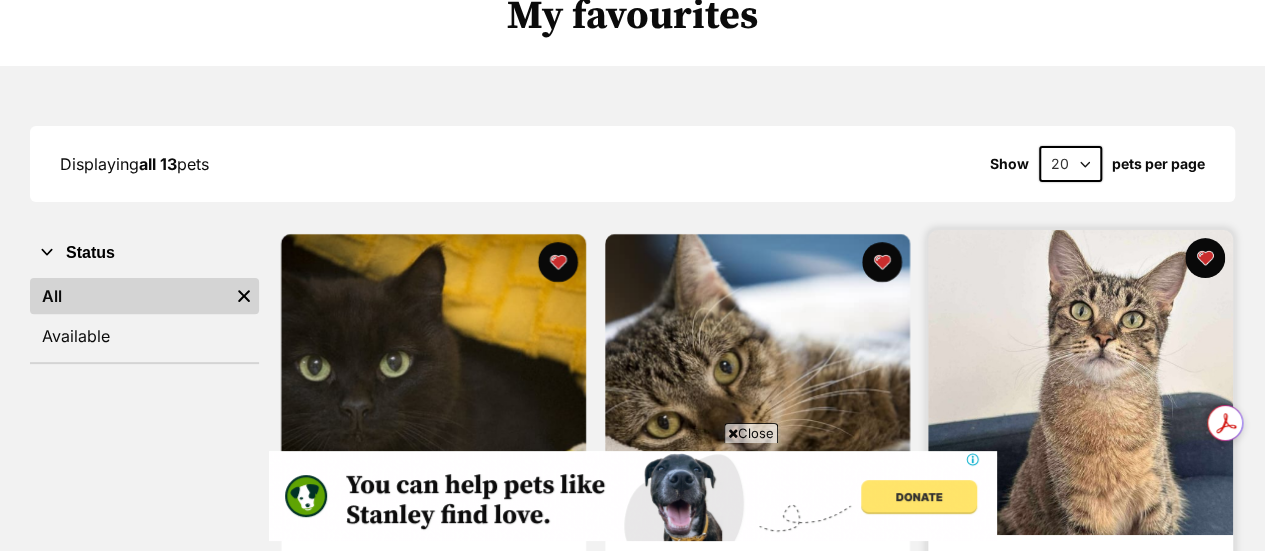 scroll, scrollTop: 200, scrollLeft: 0, axis: vertical 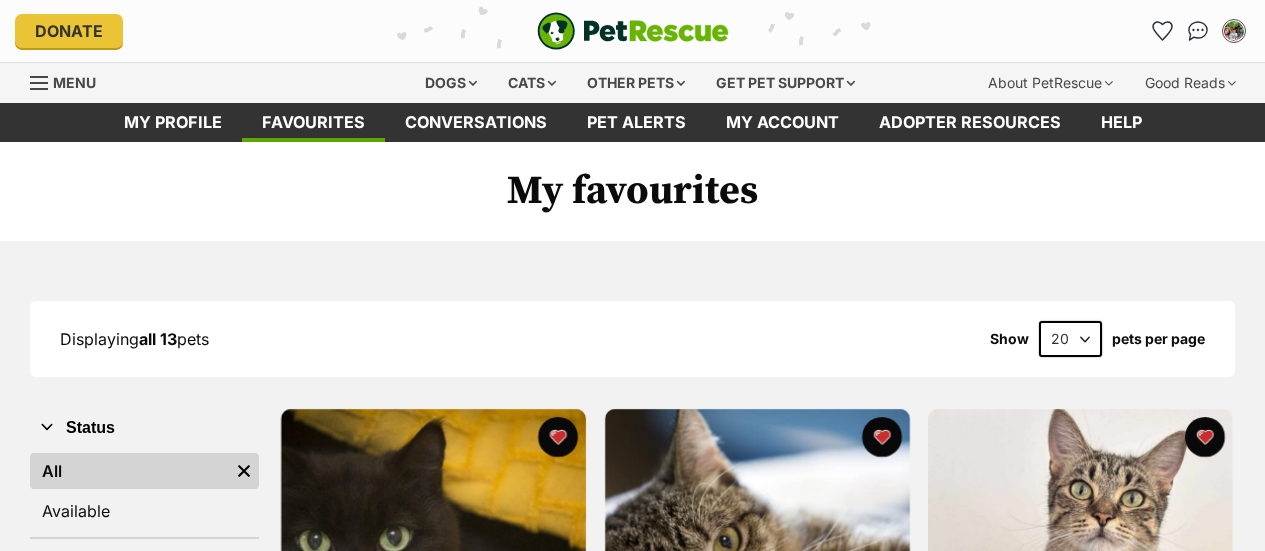 click at bounding box center [558, 437] 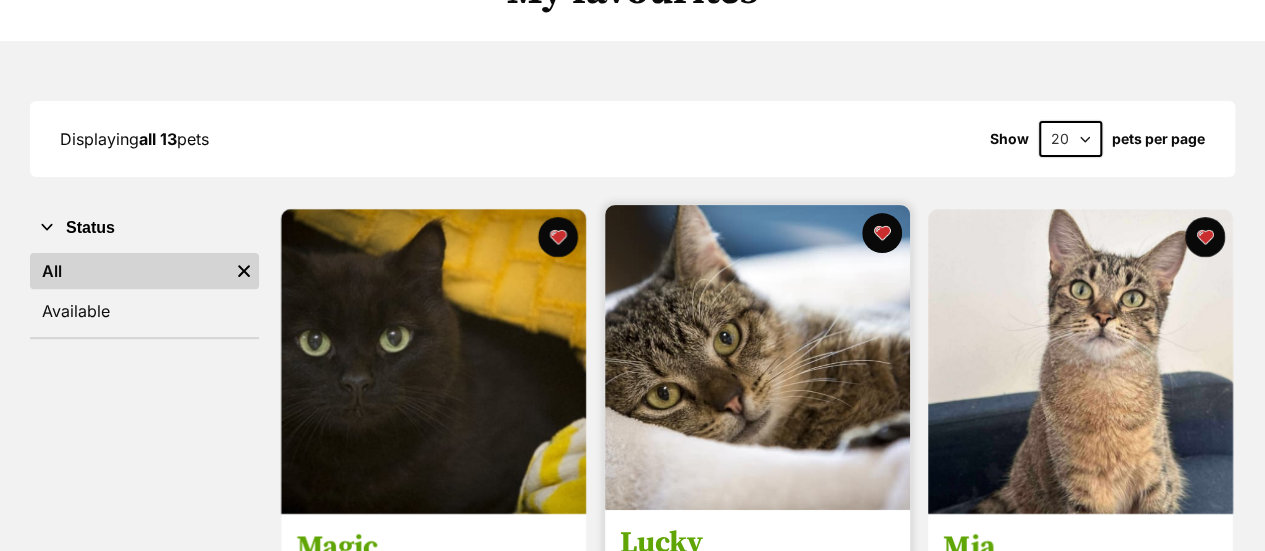 scroll, scrollTop: 0, scrollLeft: 0, axis: both 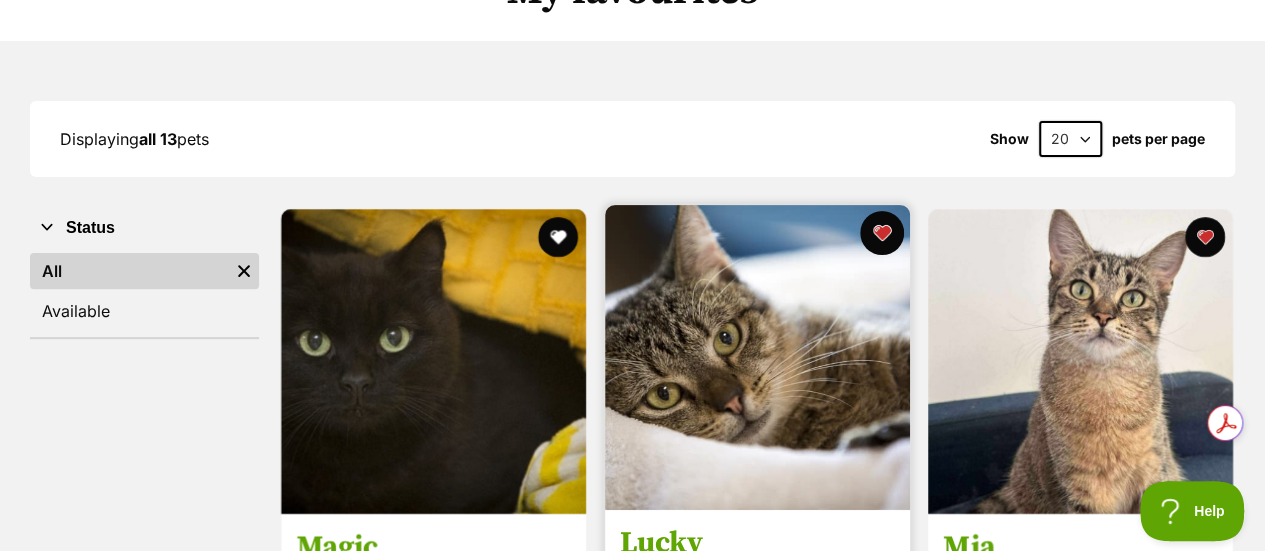 click at bounding box center (881, 233) 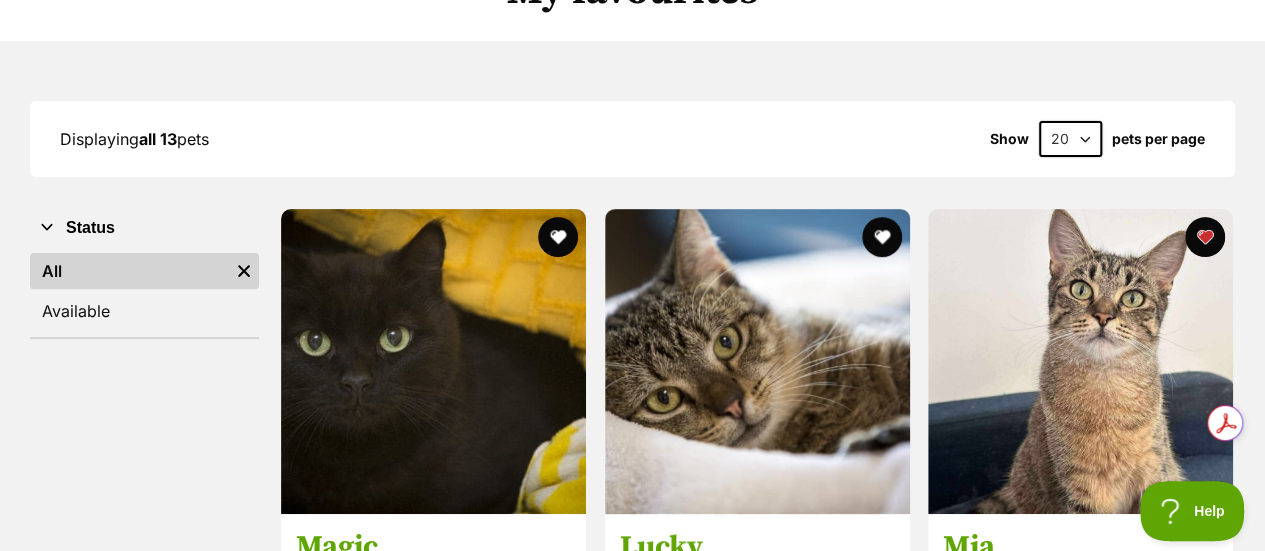 scroll, scrollTop: 0, scrollLeft: 0, axis: both 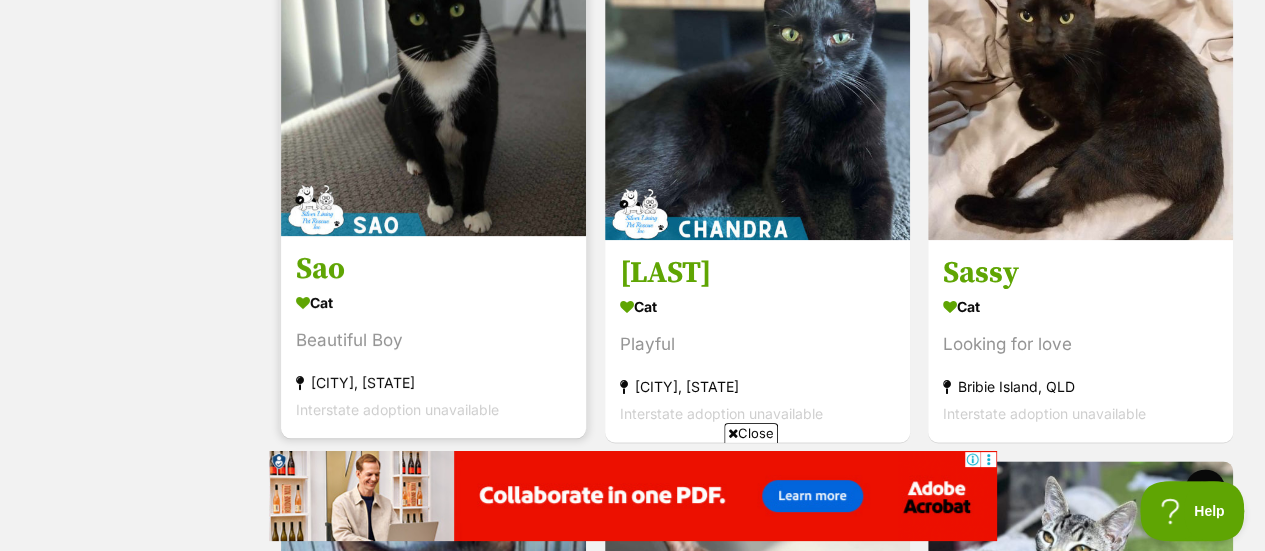 click at bounding box center [433, 83] 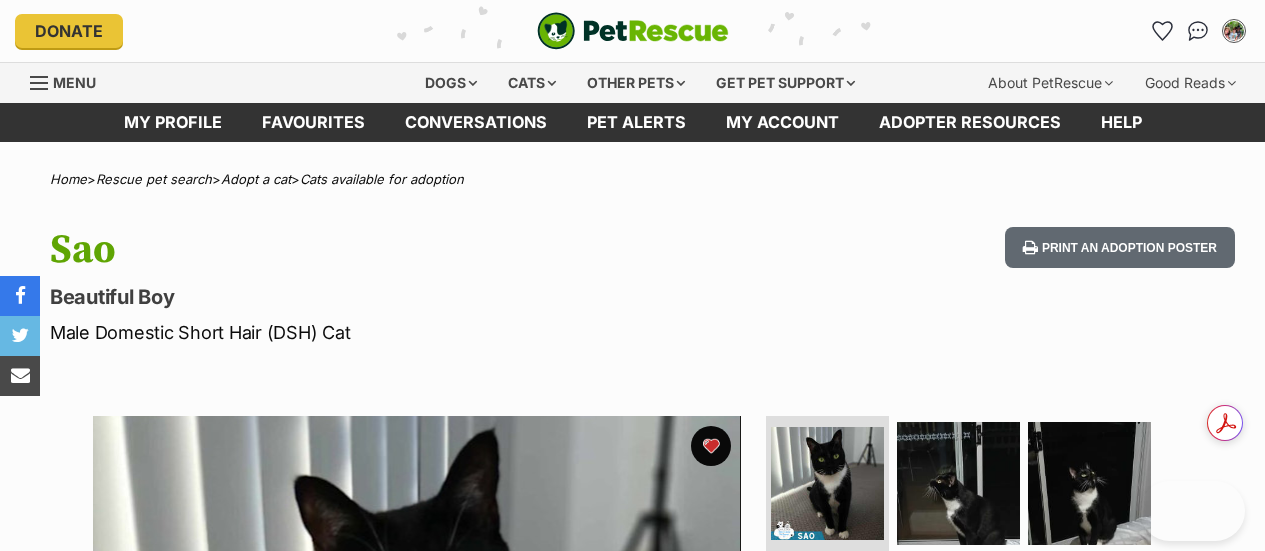 scroll, scrollTop: 0, scrollLeft: 0, axis: both 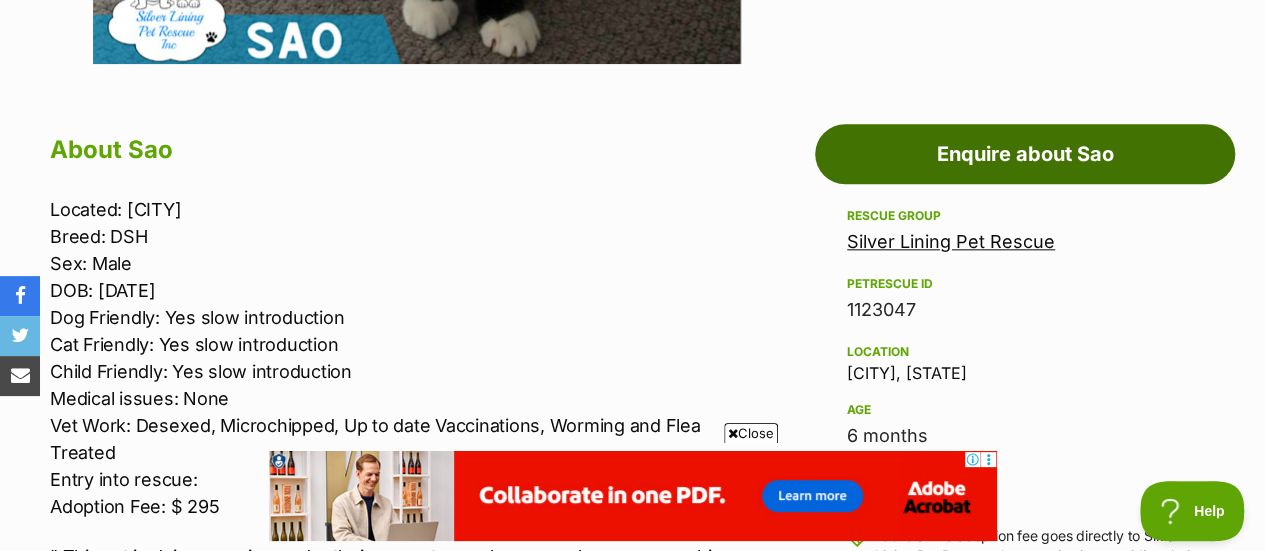 click on "Enquire about Sao" at bounding box center [1025, 154] 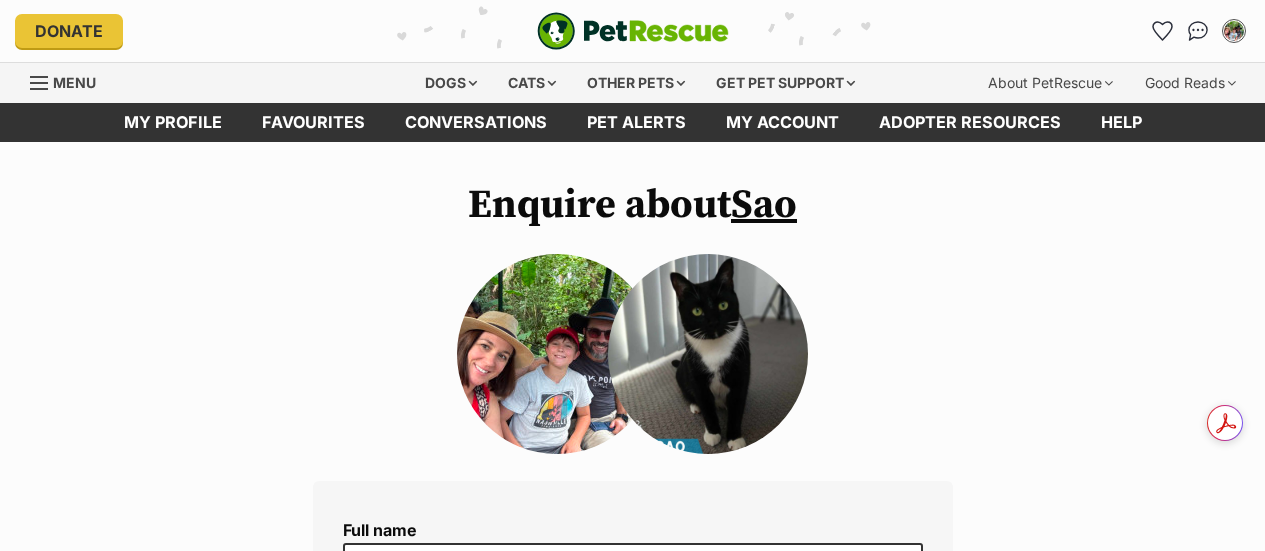 scroll, scrollTop: 0, scrollLeft: 0, axis: both 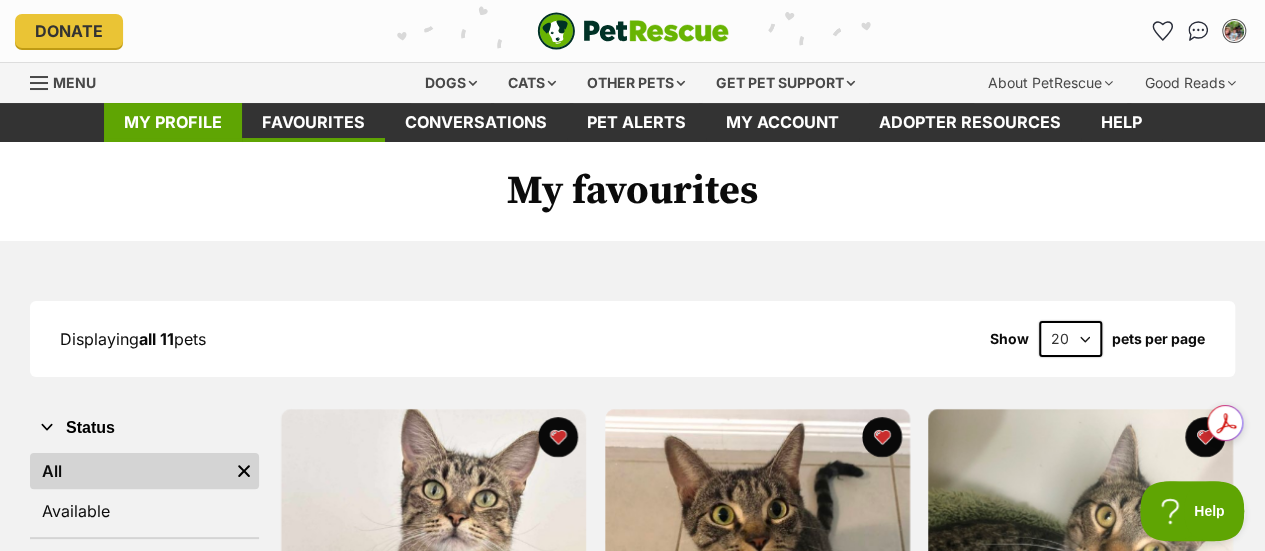 click on "My profile" at bounding box center (173, 122) 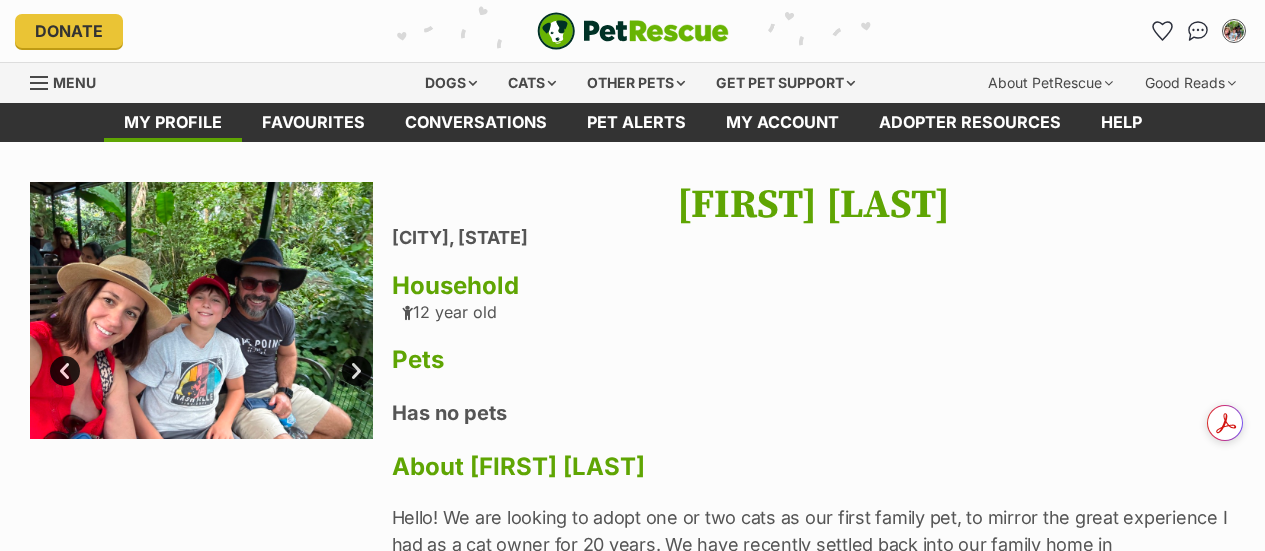 scroll, scrollTop: 0, scrollLeft: 0, axis: both 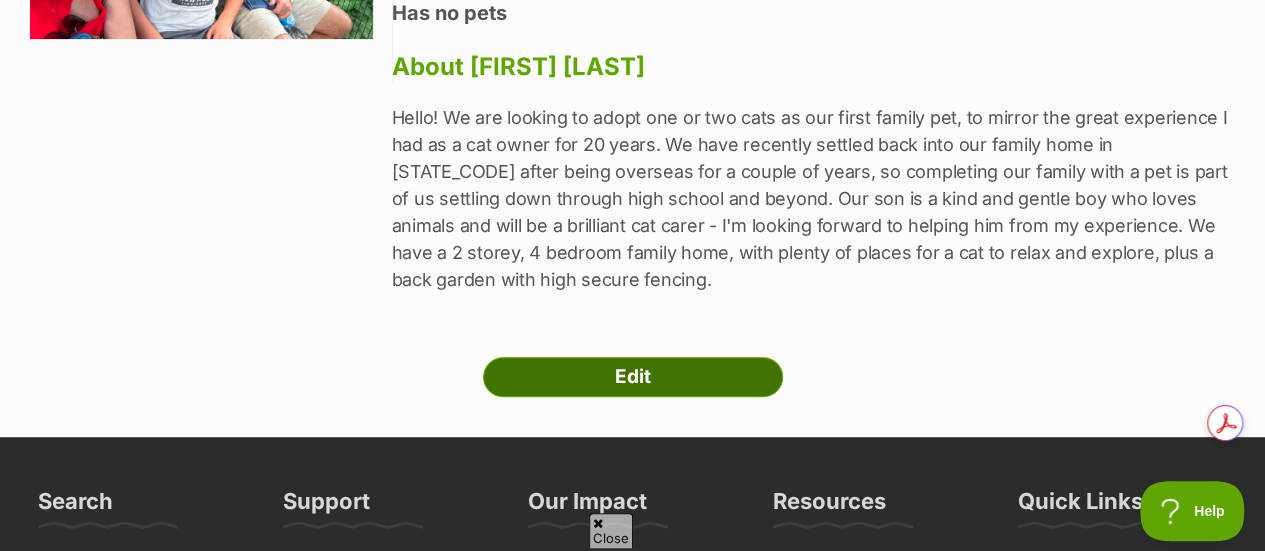 click on "Edit" at bounding box center [633, 377] 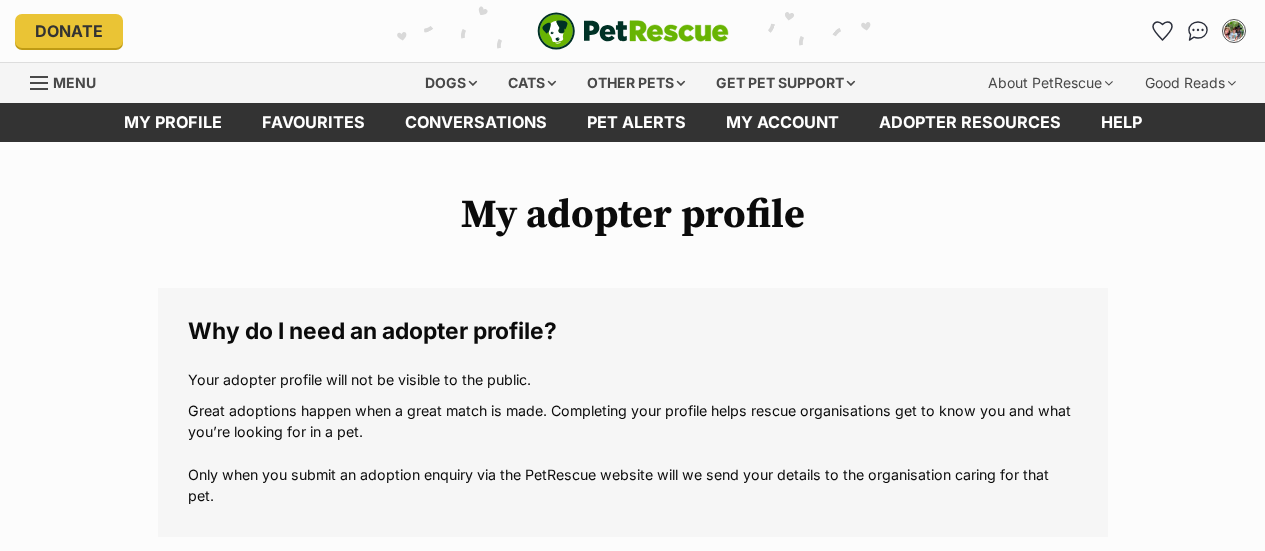 scroll, scrollTop: 43, scrollLeft: 0, axis: vertical 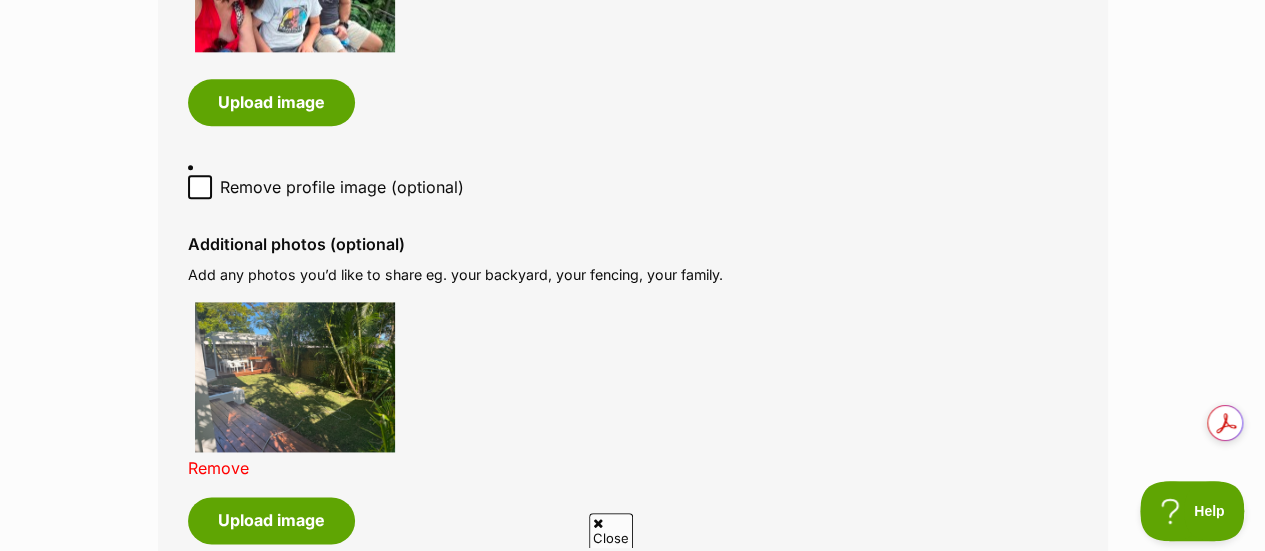click on "Remove" at bounding box center [218, 468] 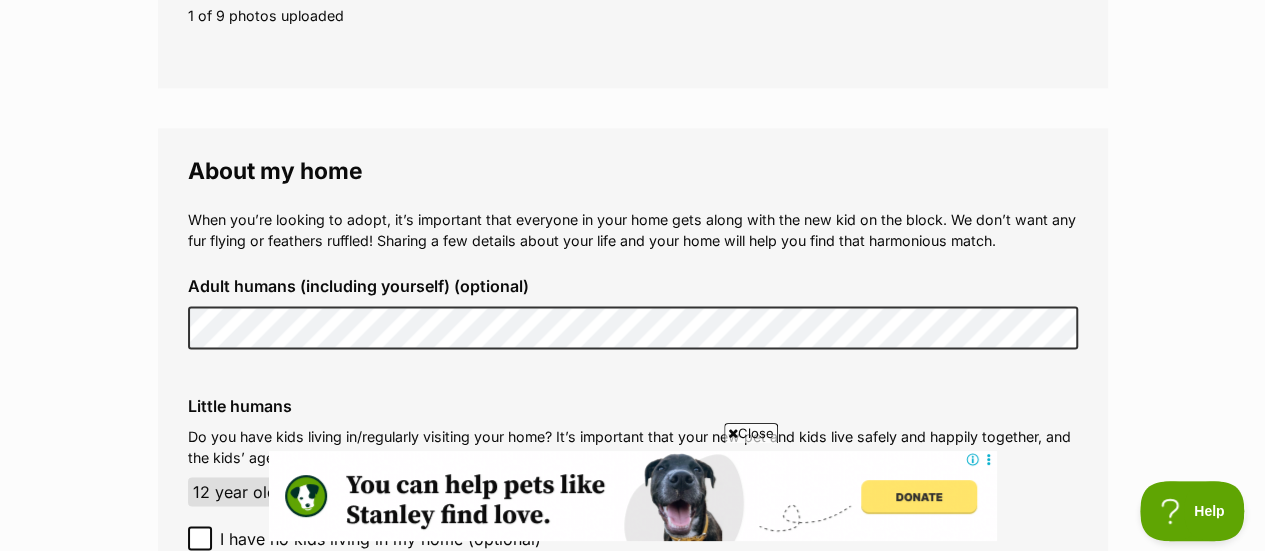 scroll, scrollTop: 1700, scrollLeft: 0, axis: vertical 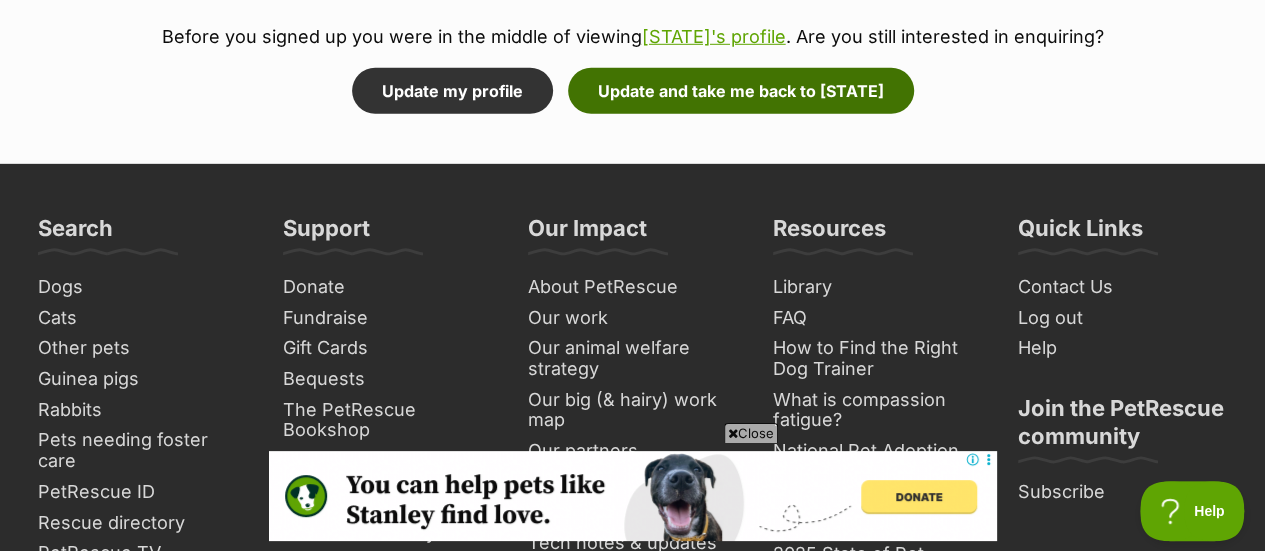 click on "Update and take me back to Sao" at bounding box center (741, 91) 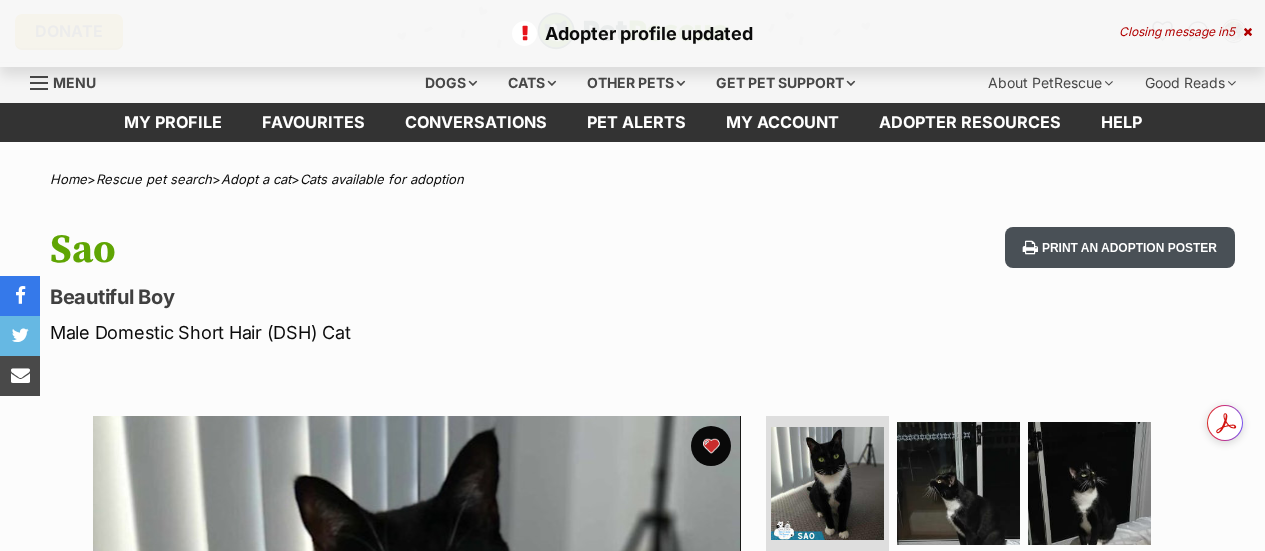 scroll, scrollTop: 0, scrollLeft: 0, axis: both 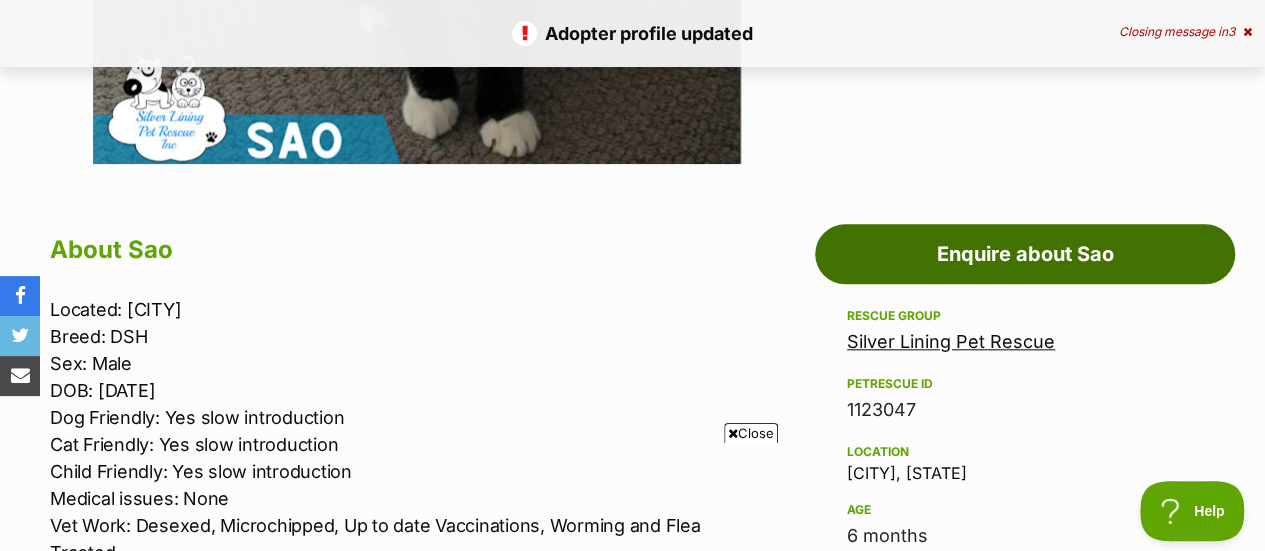 click on "Enquire about Sao" at bounding box center (1025, 254) 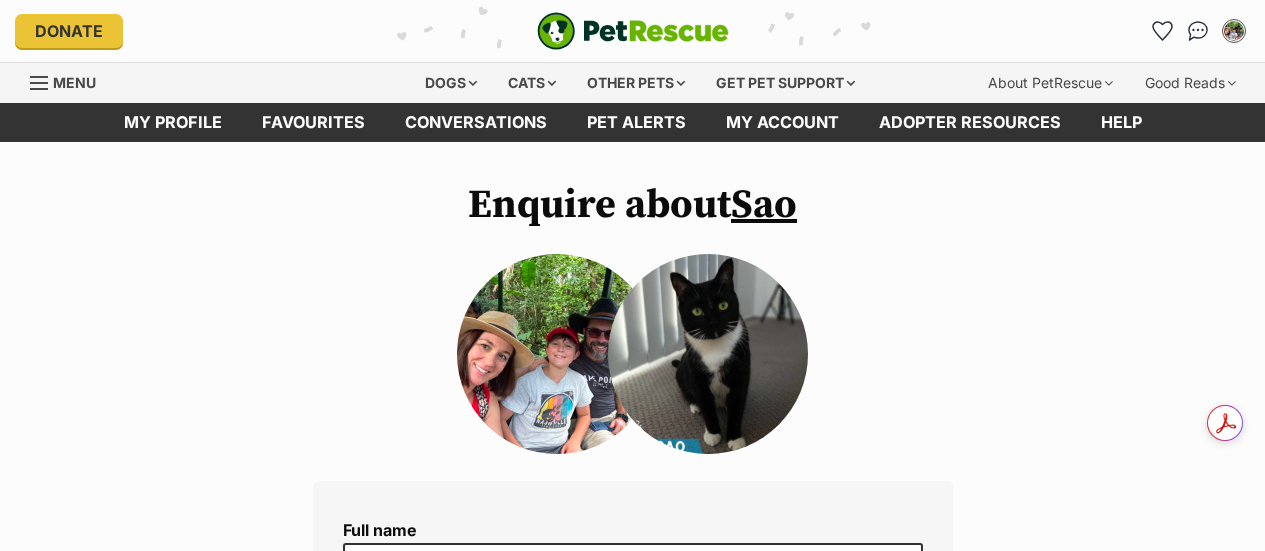 scroll, scrollTop: 0, scrollLeft: 0, axis: both 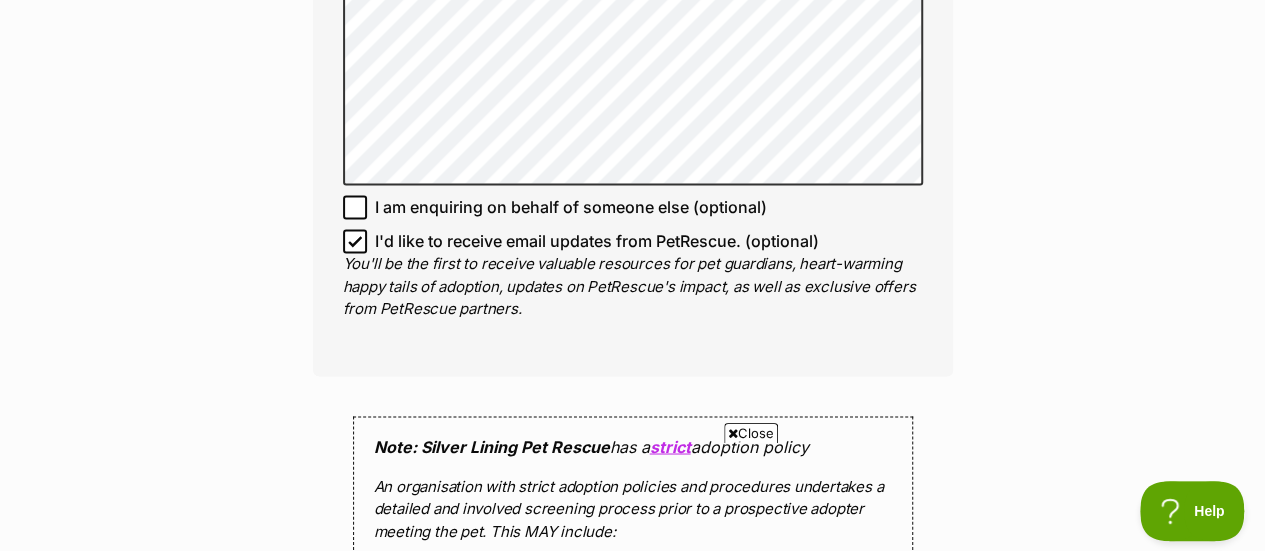 click 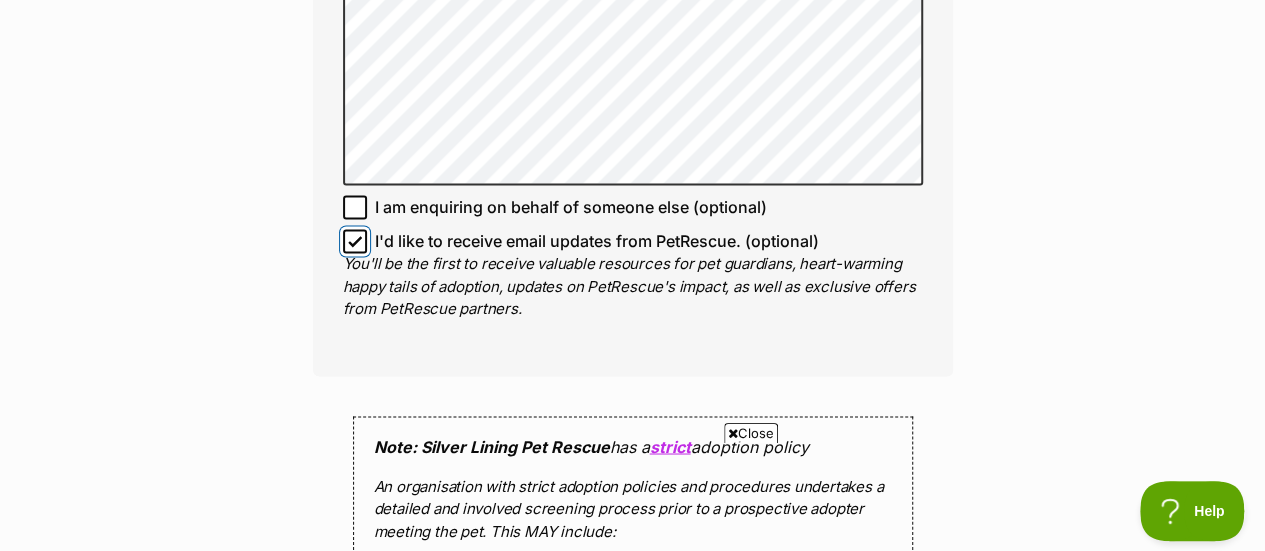 click on "I'd like to receive email updates from PetRescue. (optional)" at bounding box center (355, 241) 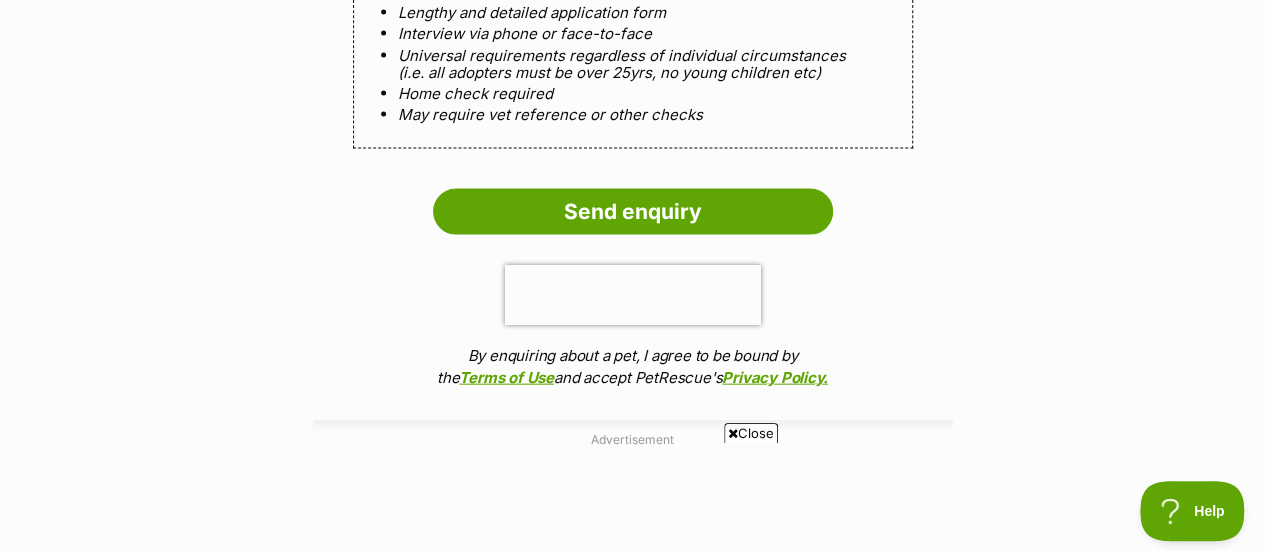 scroll, scrollTop: 2100, scrollLeft: 0, axis: vertical 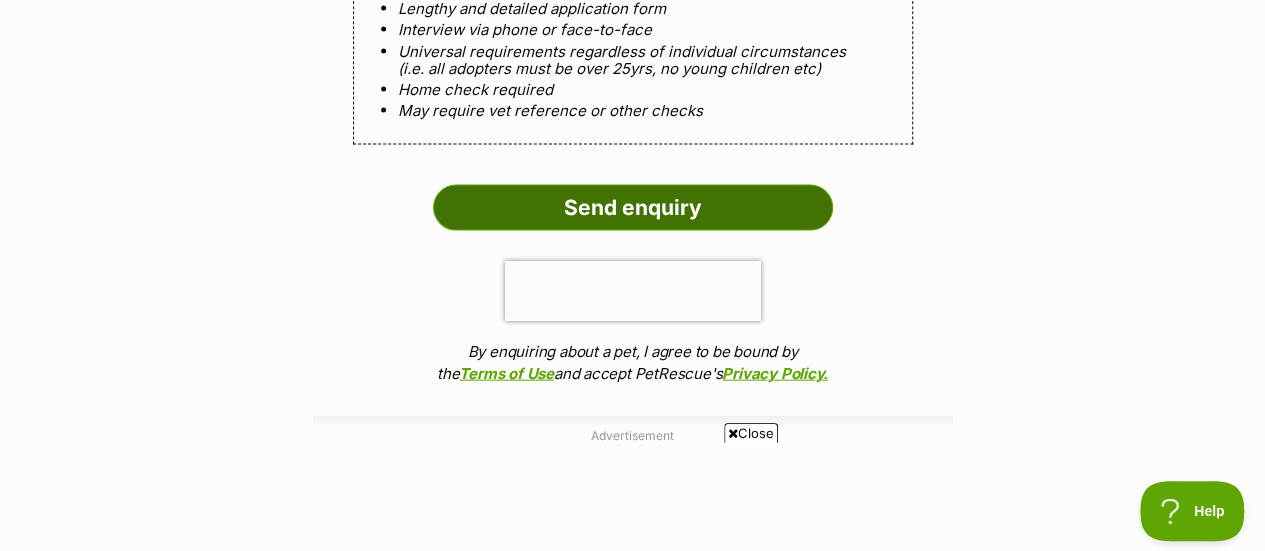 click on "Send enquiry" at bounding box center [633, 208] 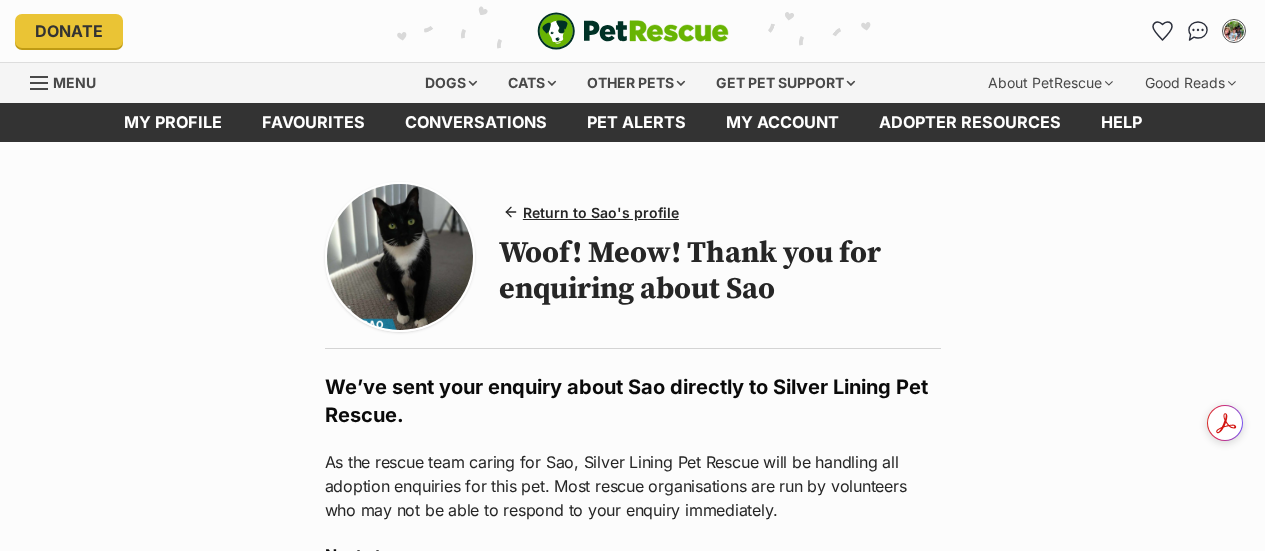 scroll, scrollTop: 0, scrollLeft: 0, axis: both 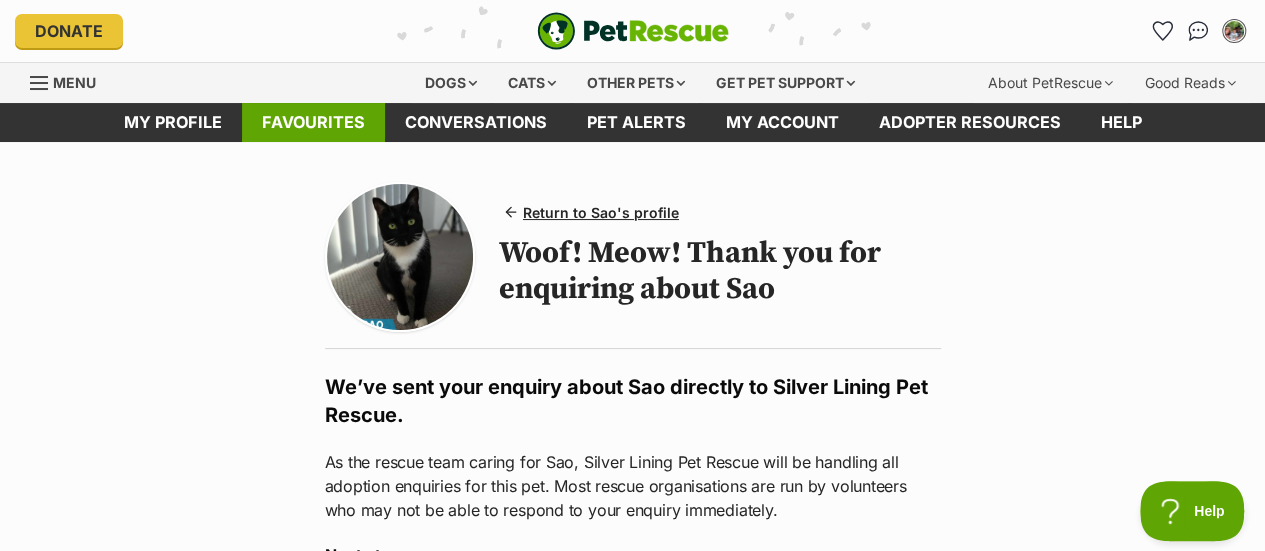 click on "Favourites" at bounding box center [313, 122] 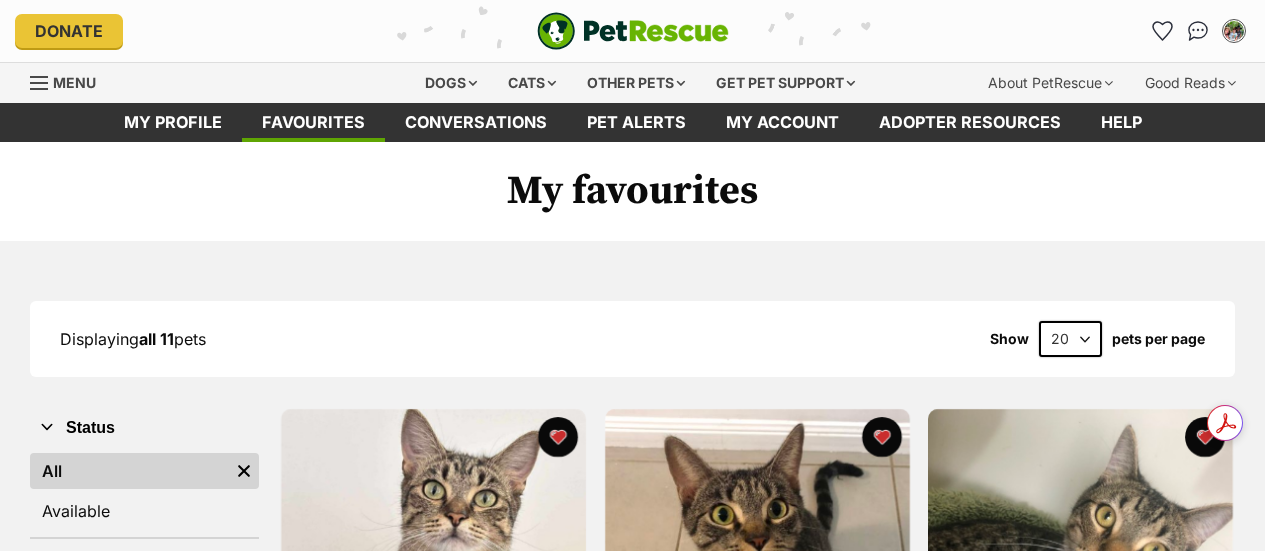 scroll, scrollTop: 0, scrollLeft: 0, axis: both 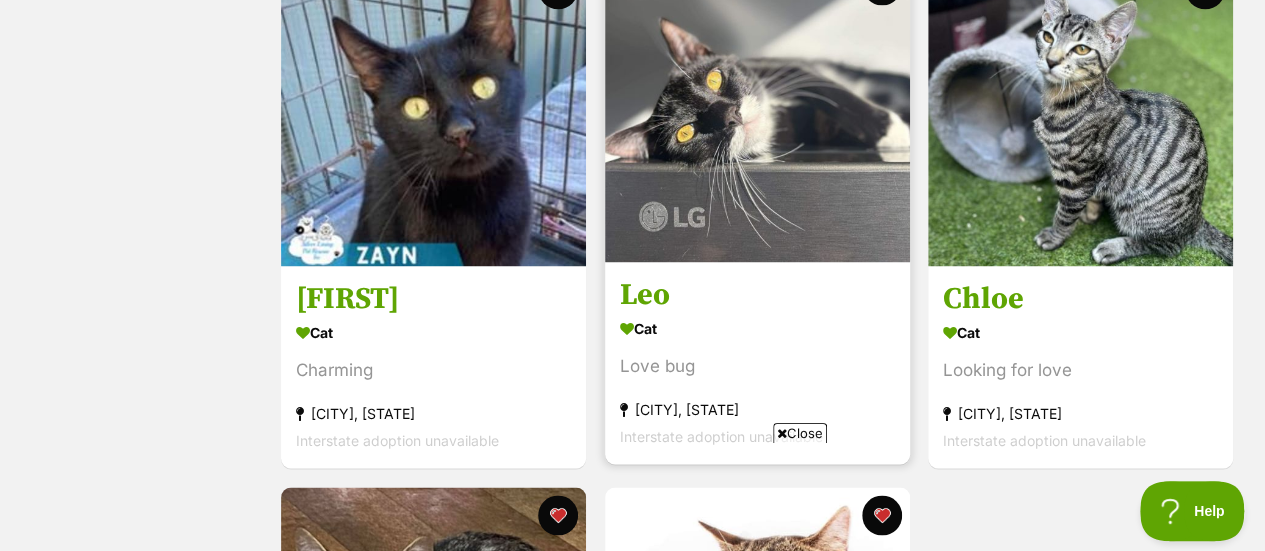 click at bounding box center [757, 109] 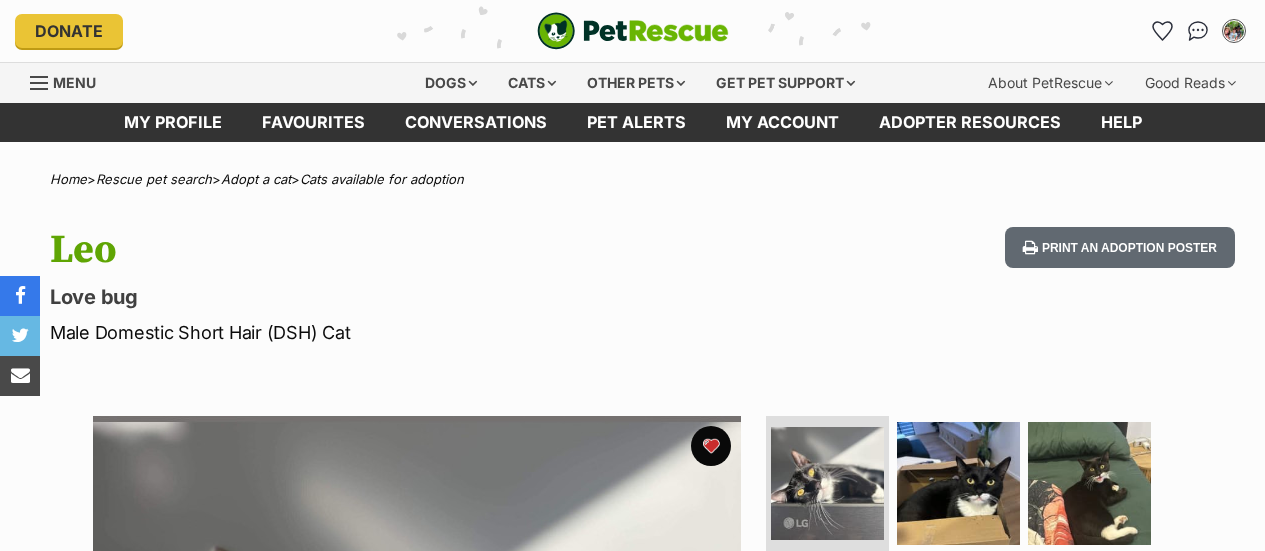 scroll, scrollTop: 0, scrollLeft: 0, axis: both 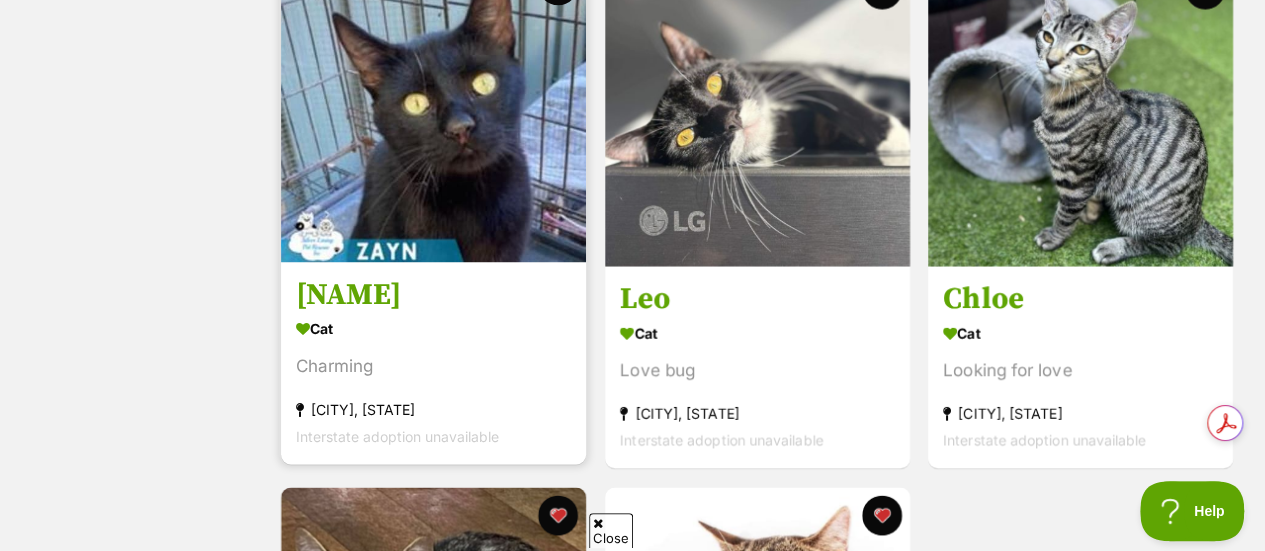 click at bounding box center [433, 109] 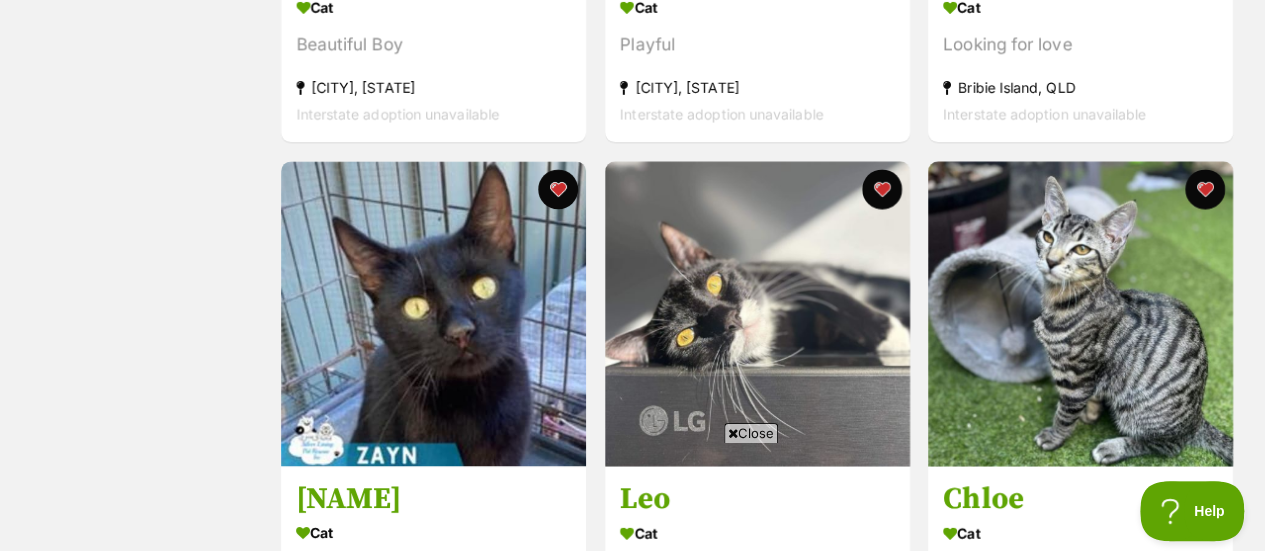 scroll, scrollTop: 1000, scrollLeft: 0, axis: vertical 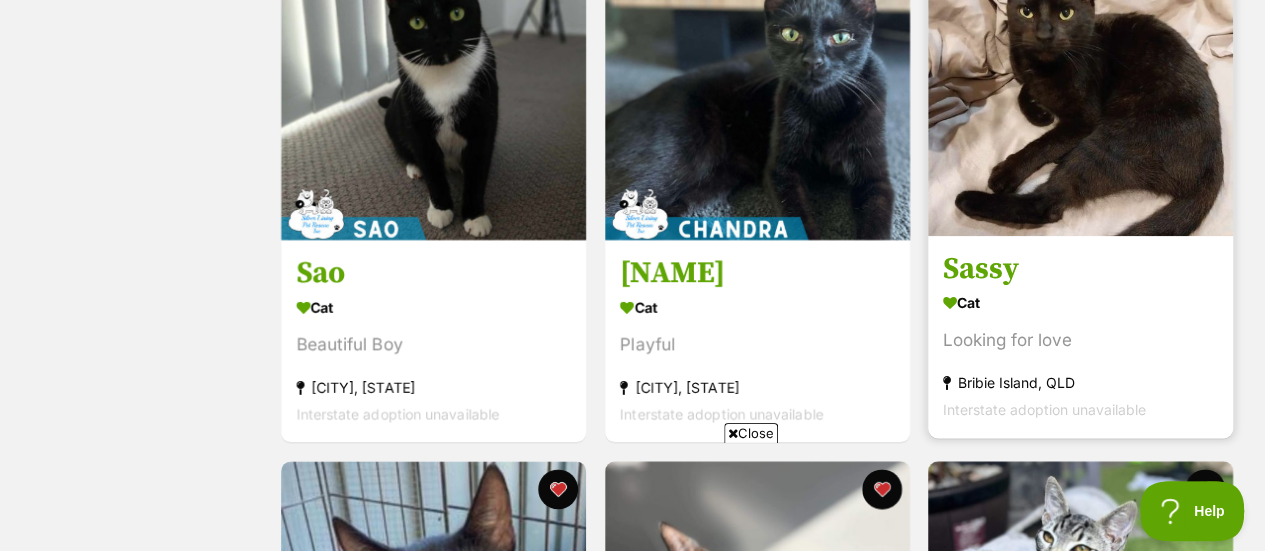 click at bounding box center (1080, 83) 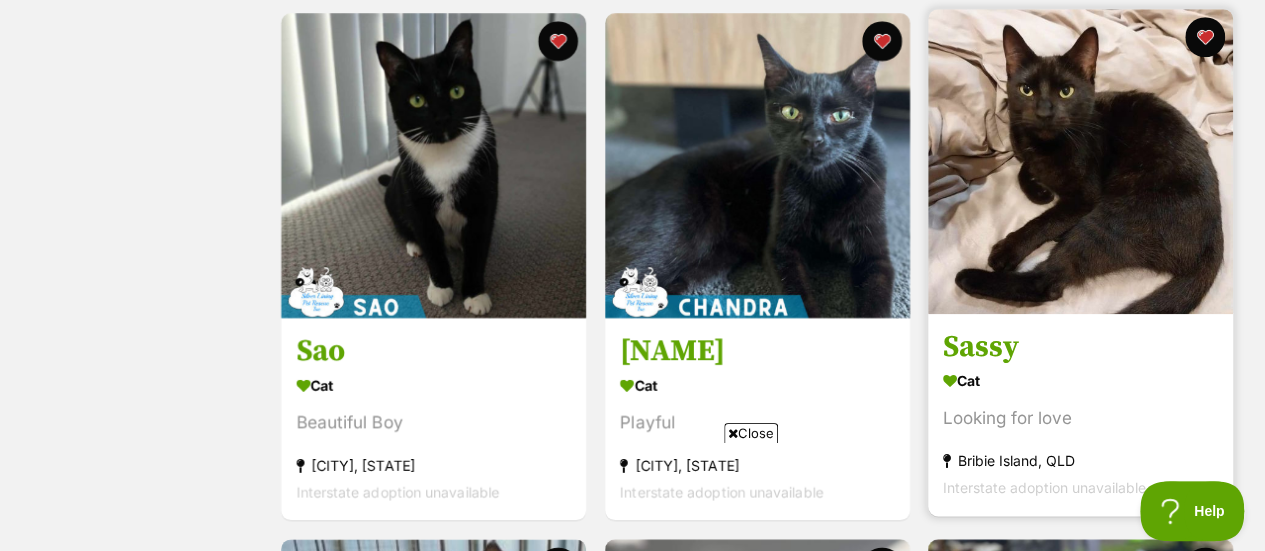 scroll, scrollTop: 900, scrollLeft: 0, axis: vertical 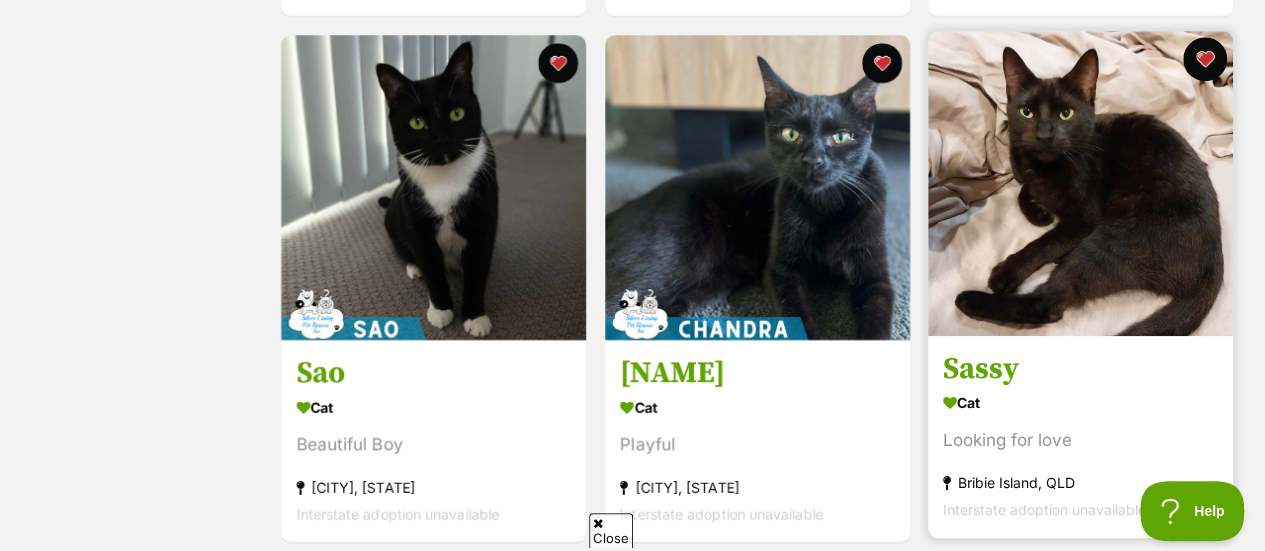 click at bounding box center (1205, 59) 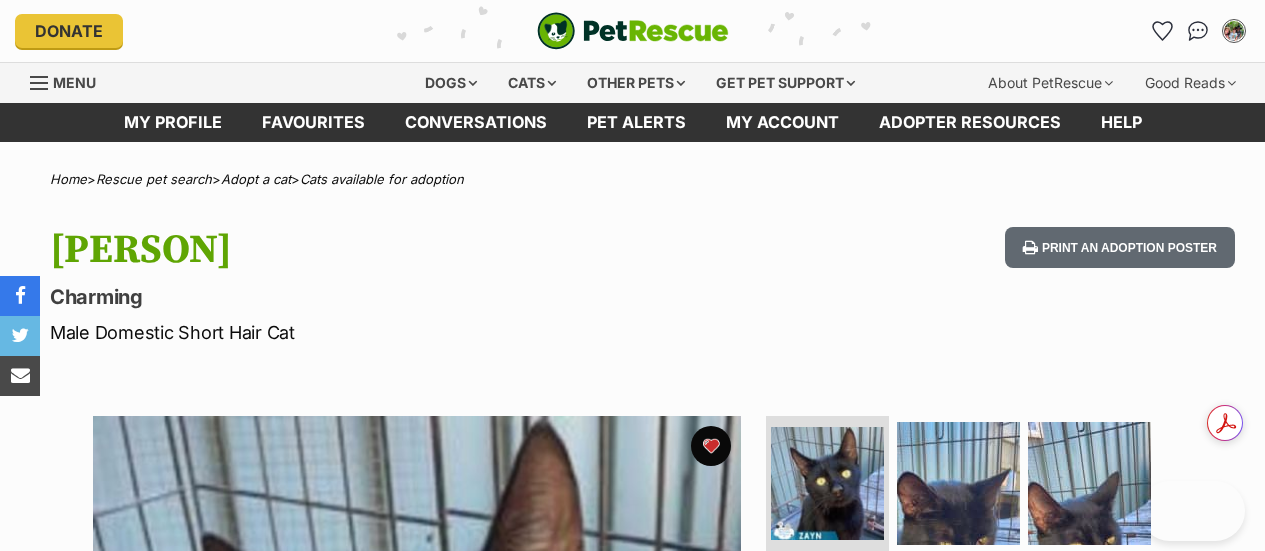 scroll, scrollTop: 0, scrollLeft: 0, axis: both 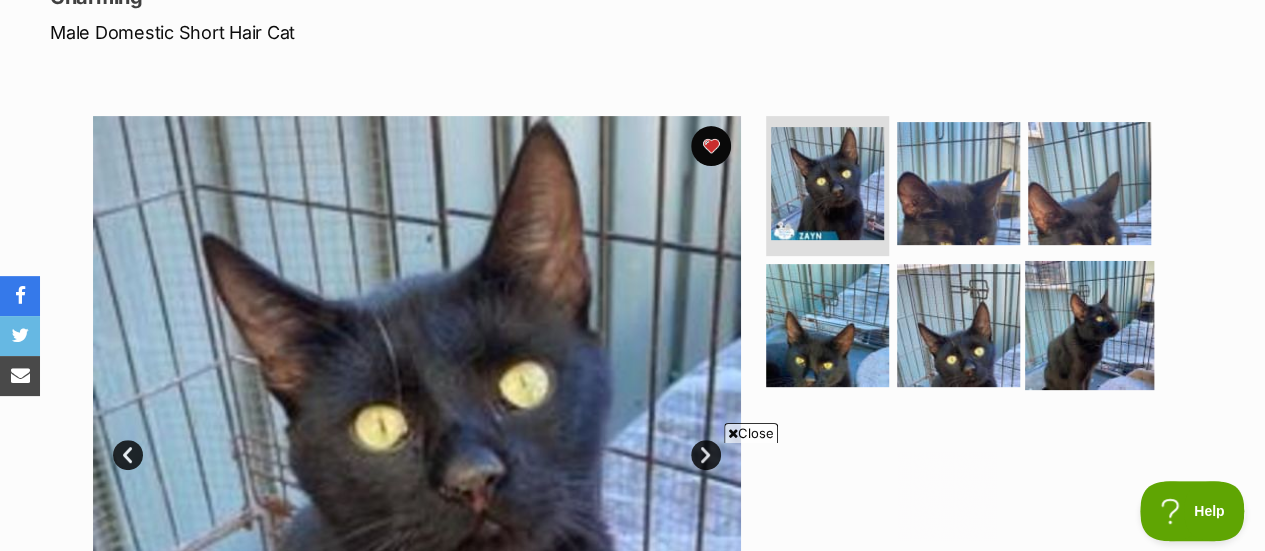 click at bounding box center [1089, 324] 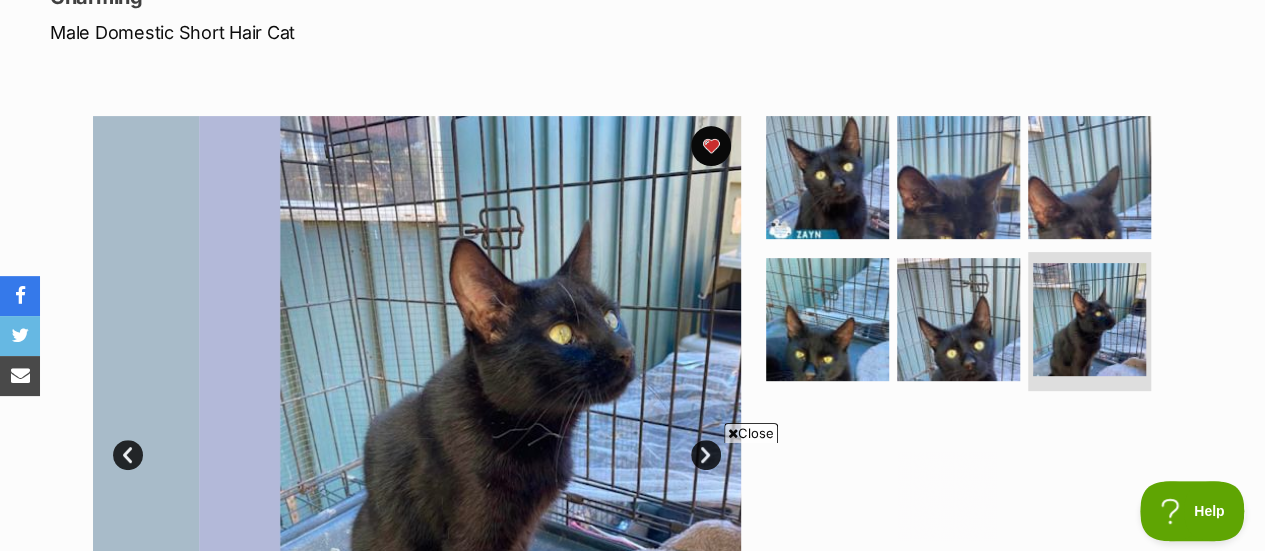 scroll, scrollTop: 0, scrollLeft: 0, axis: both 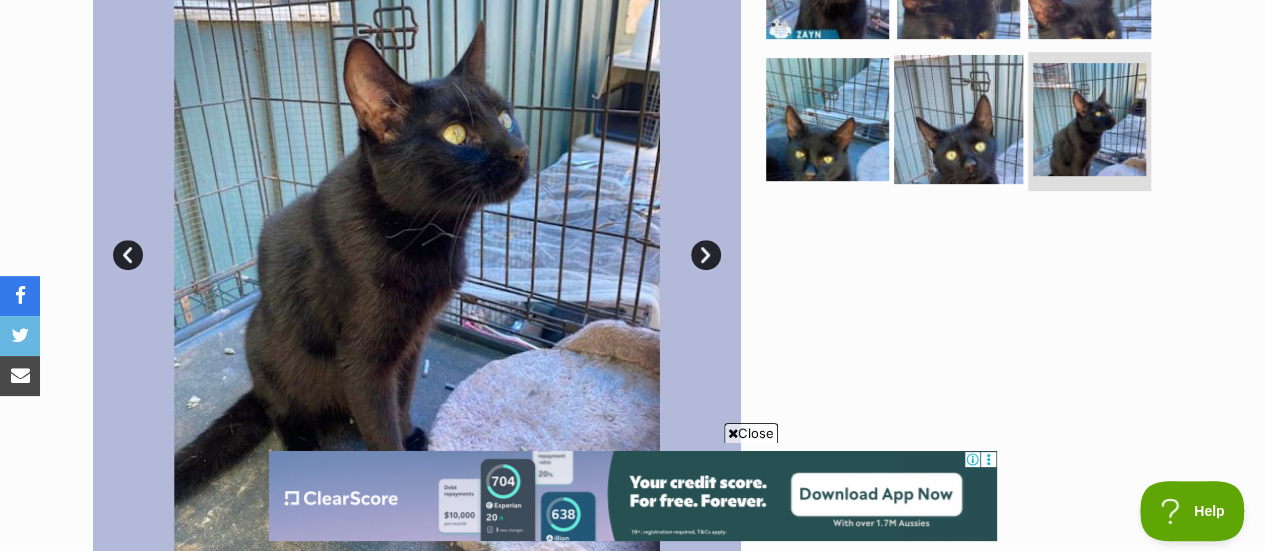 click at bounding box center (958, 118) 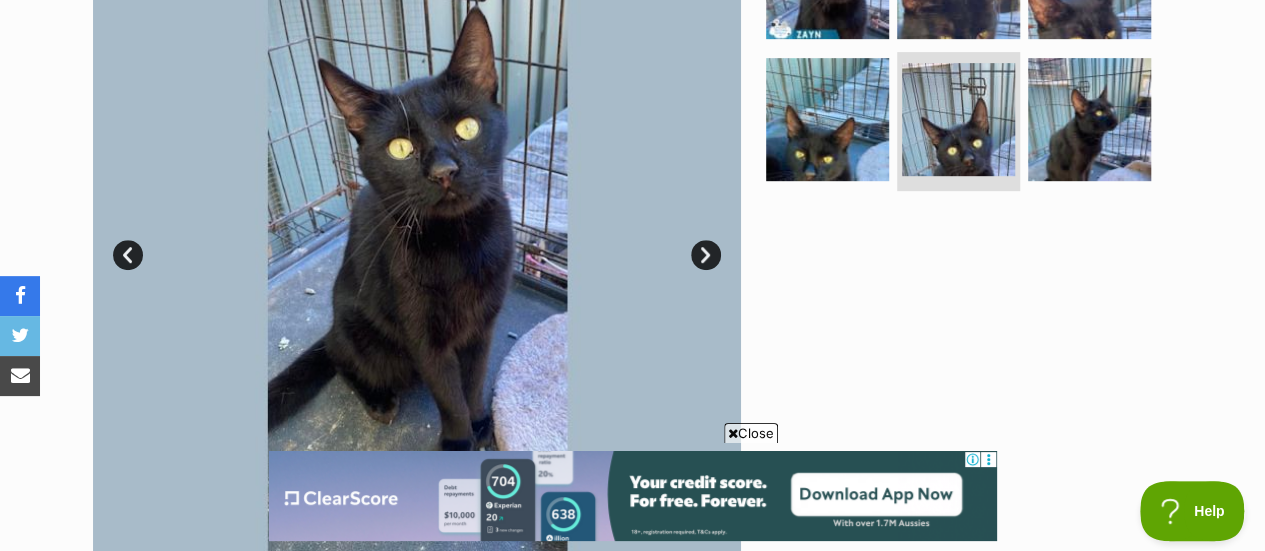 click on "Prev" at bounding box center (128, 255) 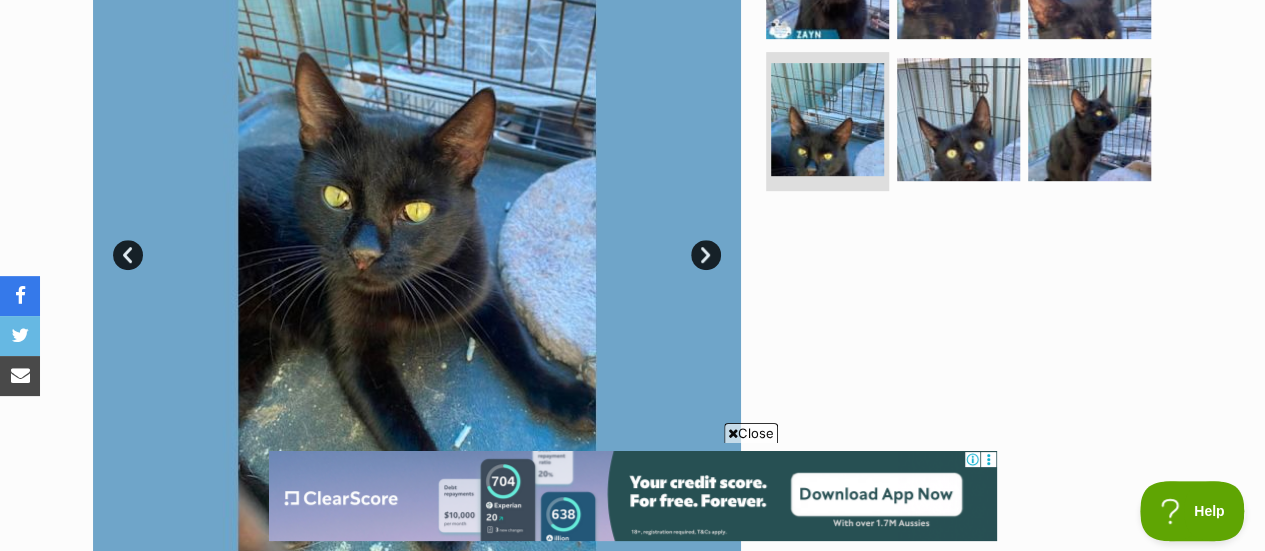 click on "Prev" at bounding box center [128, 255] 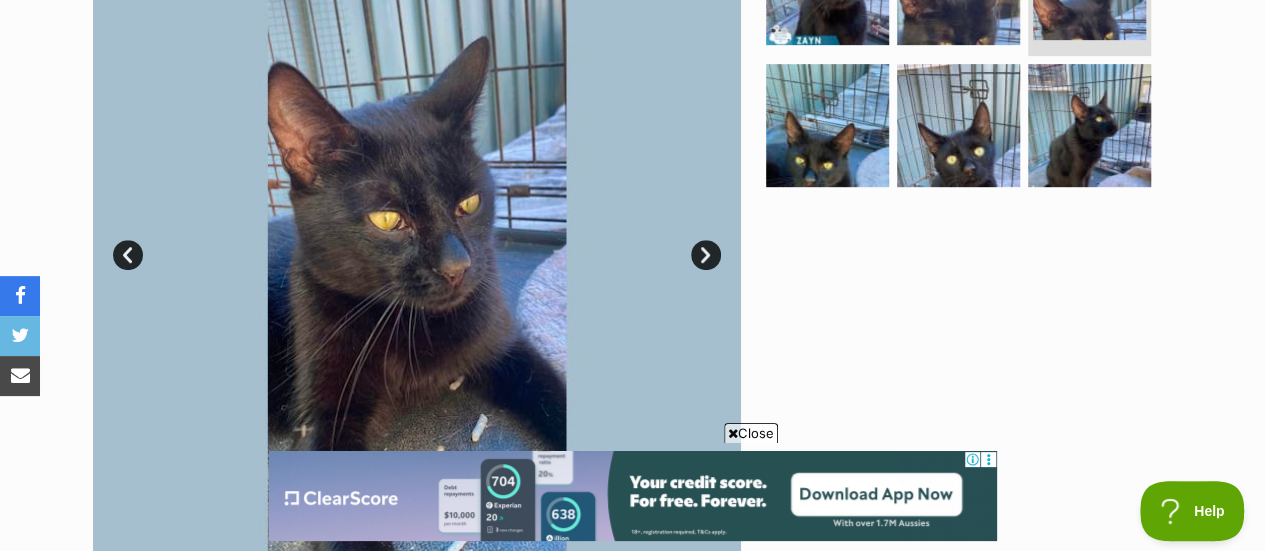 click on "Prev" at bounding box center [128, 255] 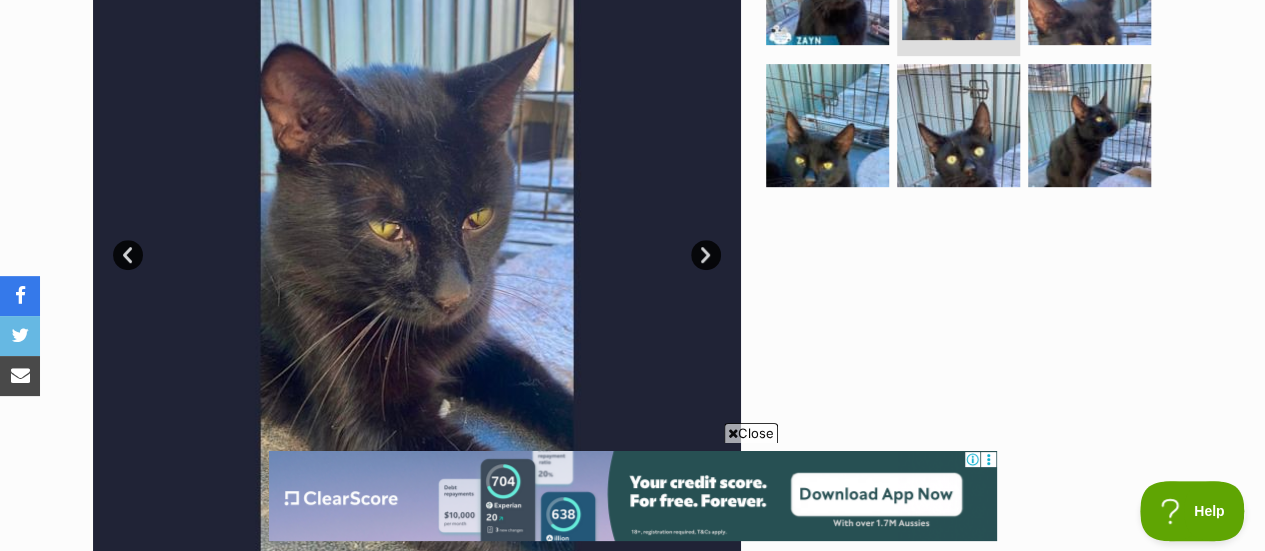 click on "Prev" at bounding box center [128, 255] 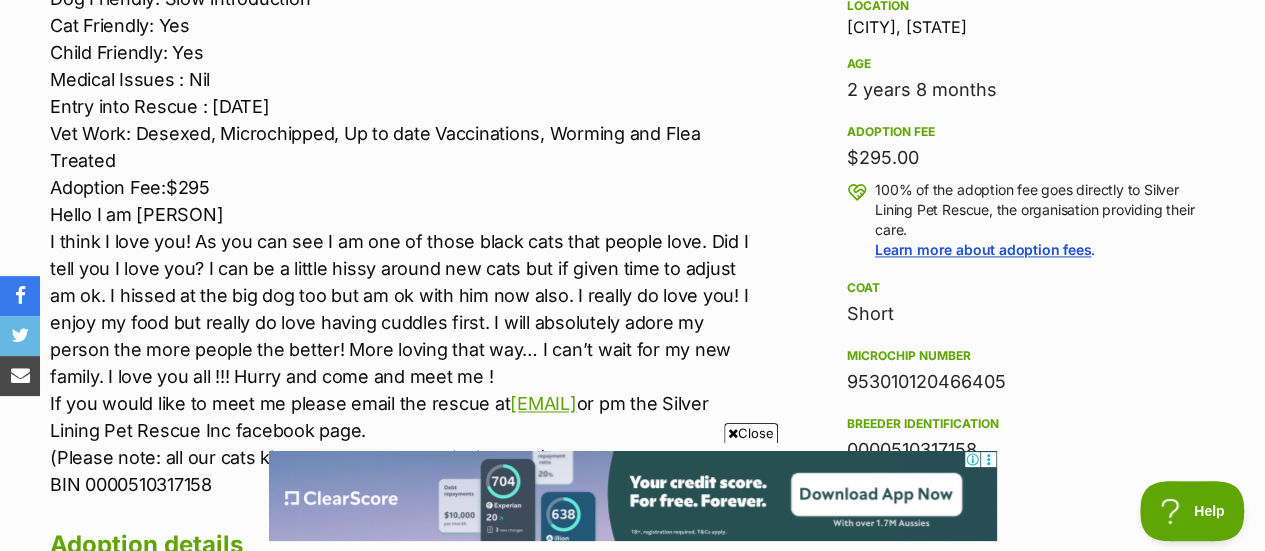 scroll, scrollTop: 1400, scrollLeft: 0, axis: vertical 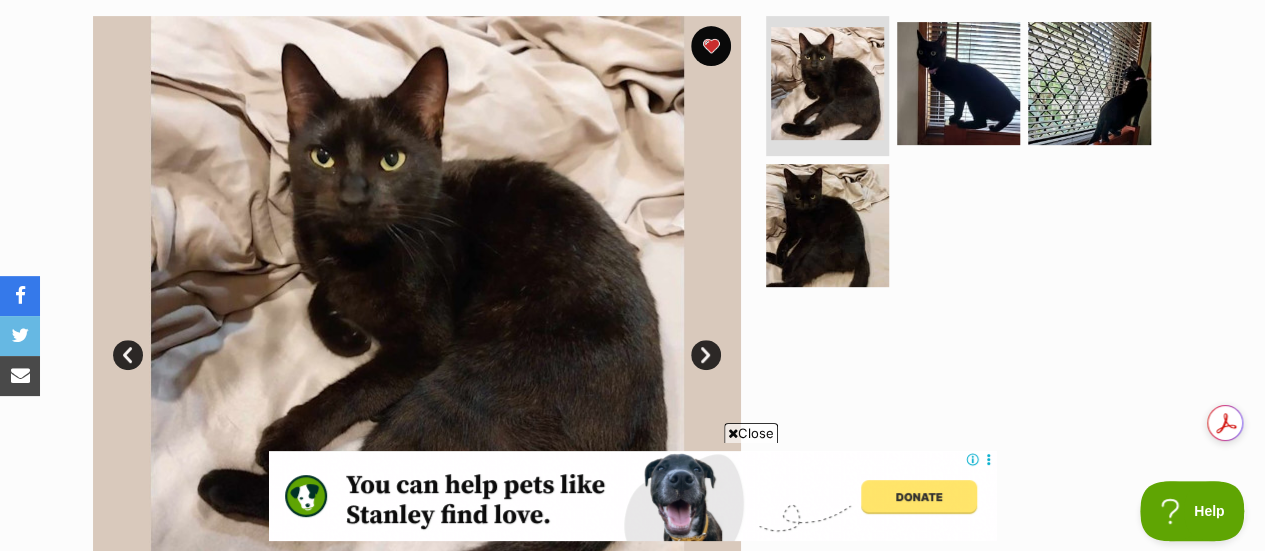 click on "Next" at bounding box center [706, 355] 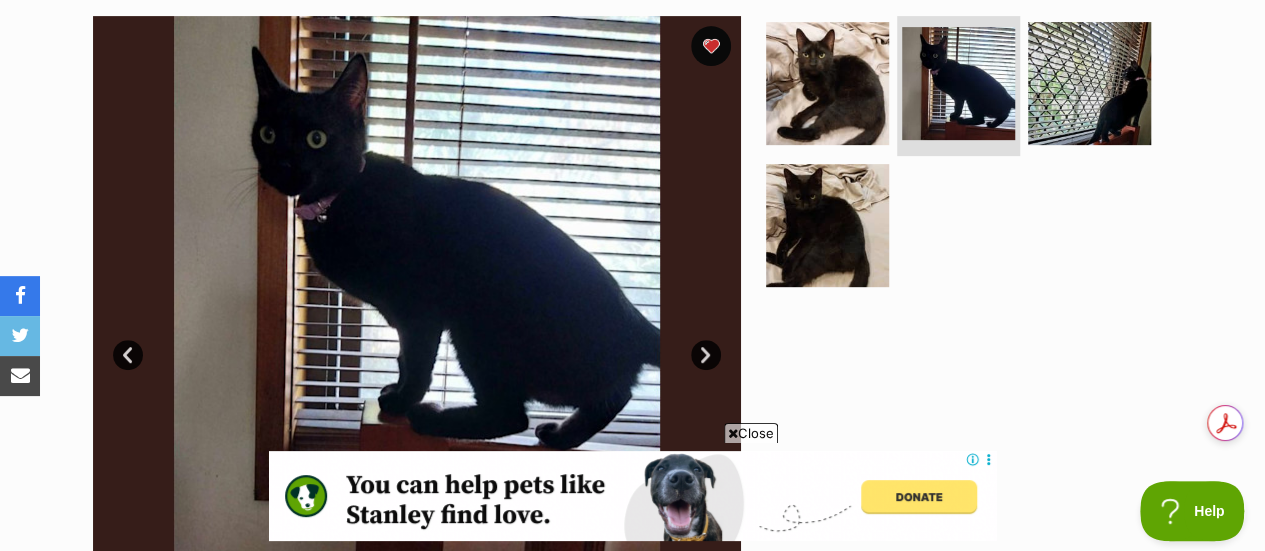 click on "Next" at bounding box center (706, 355) 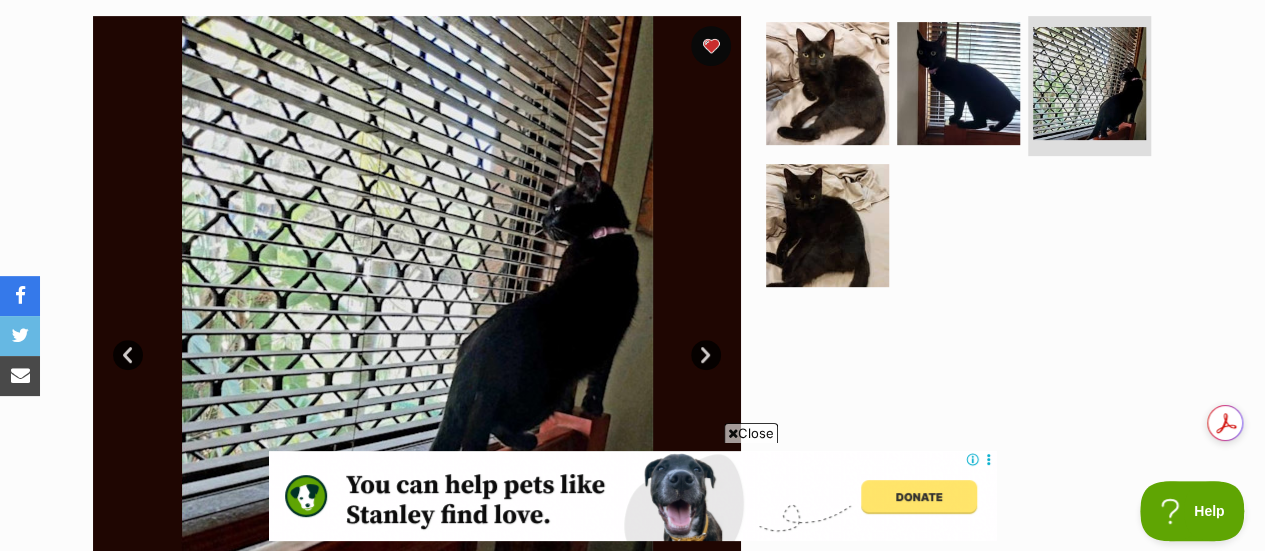 click on "Next" at bounding box center (706, 355) 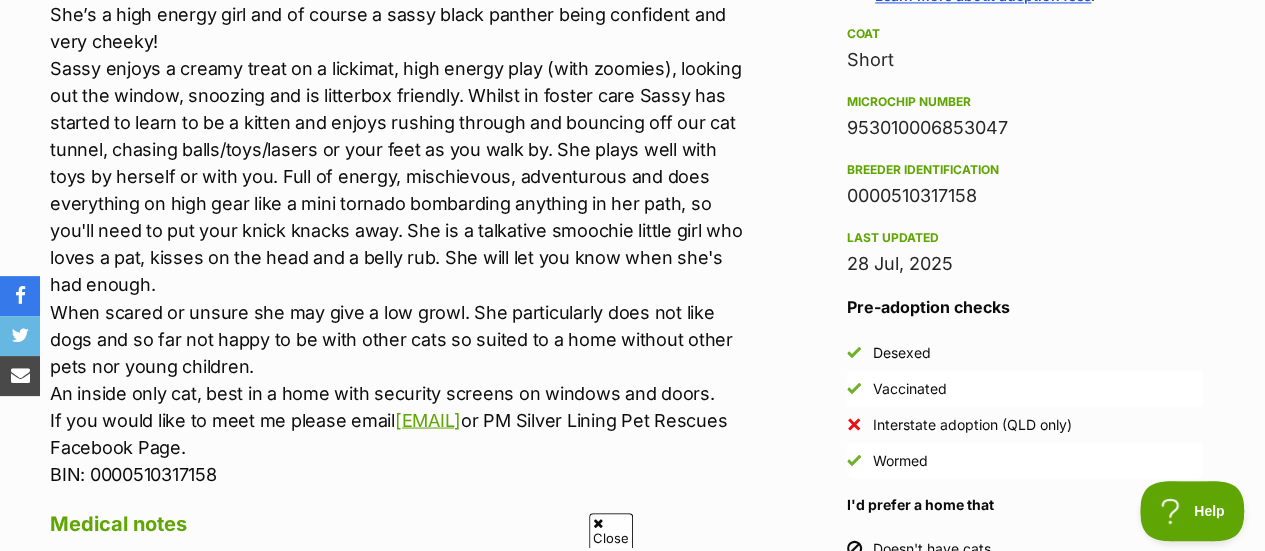 scroll, scrollTop: 0, scrollLeft: 0, axis: both 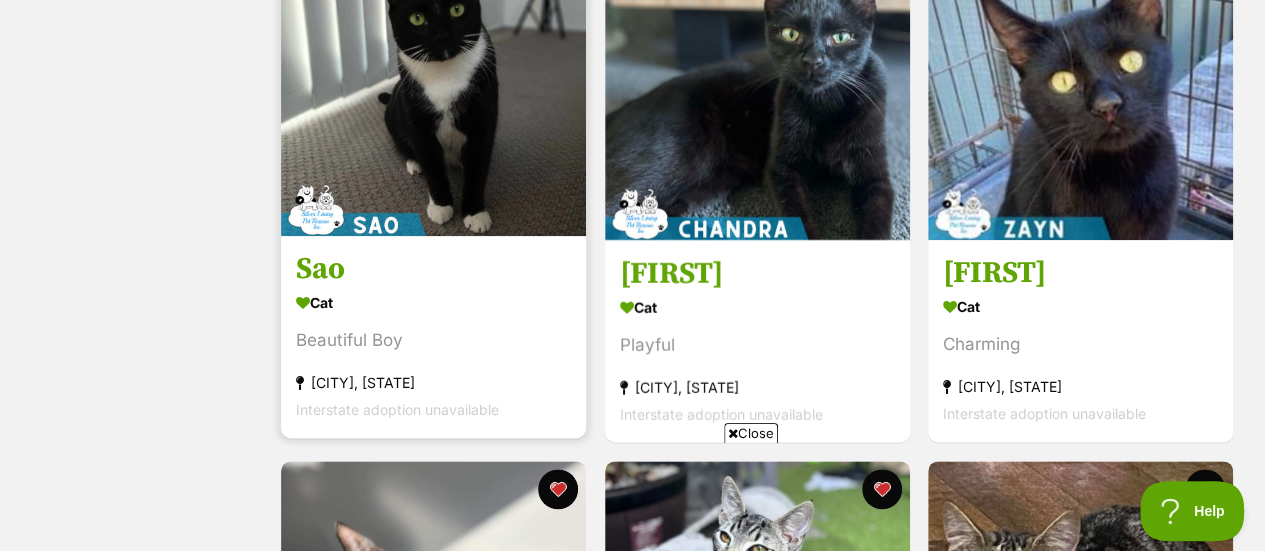 click at bounding box center (433, 83) 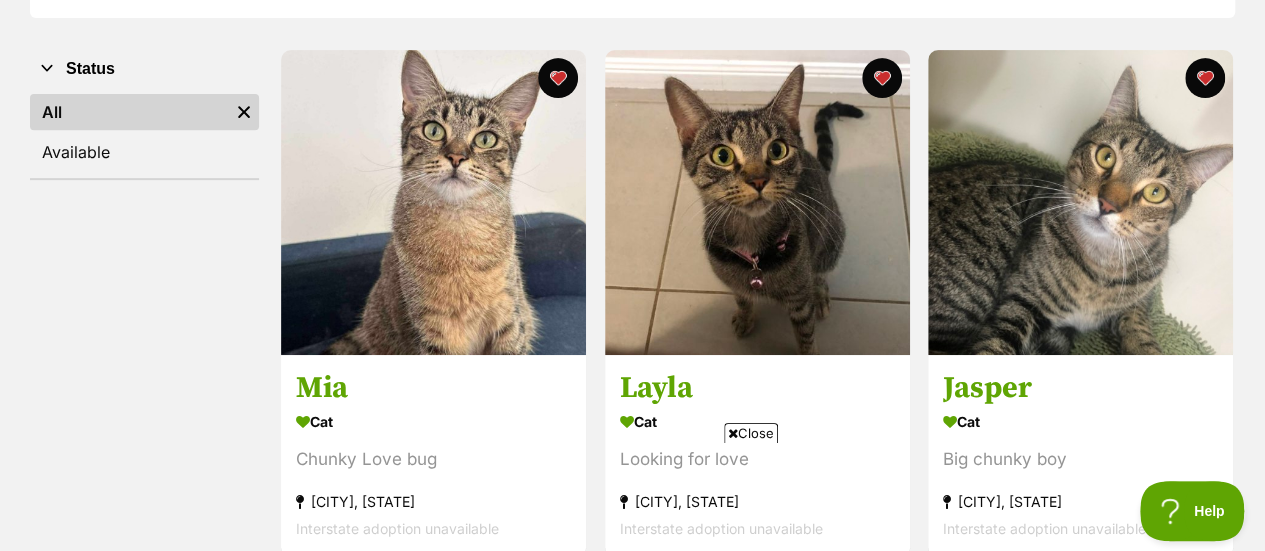 scroll, scrollTop: 400, scrollLeft: 0, axis: vertical 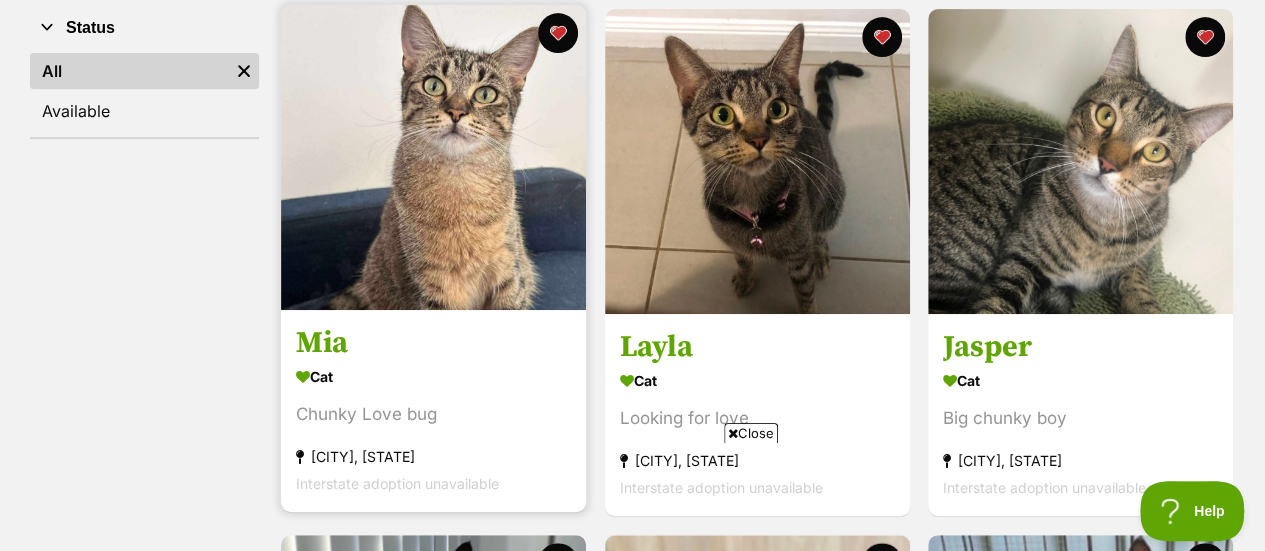 click at bounding box center [433, 157] 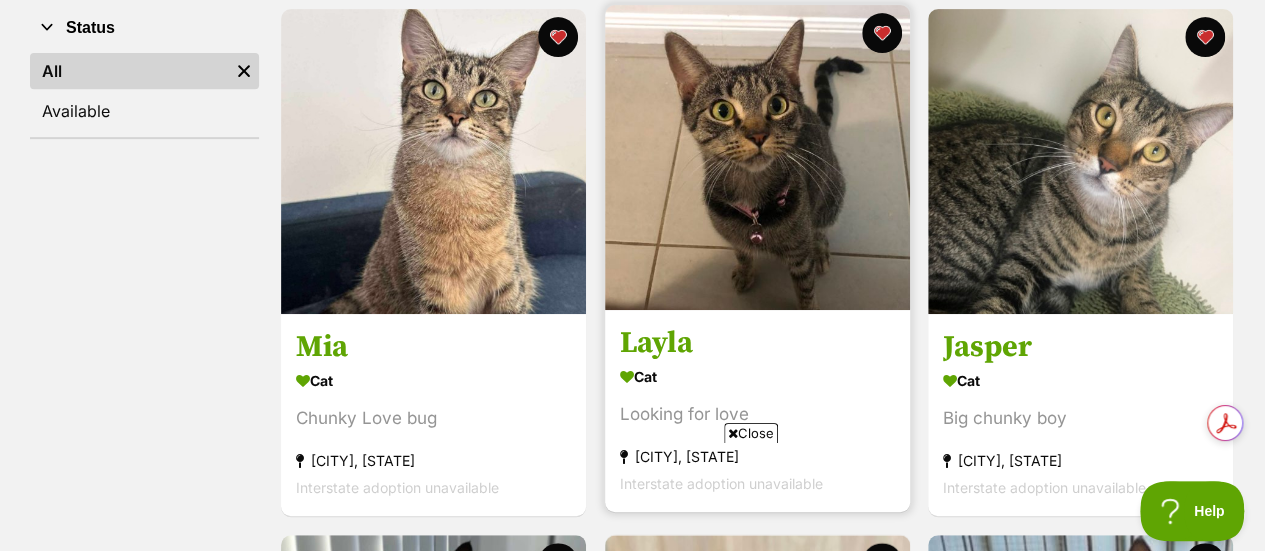 click at bounding box center [757, 157] 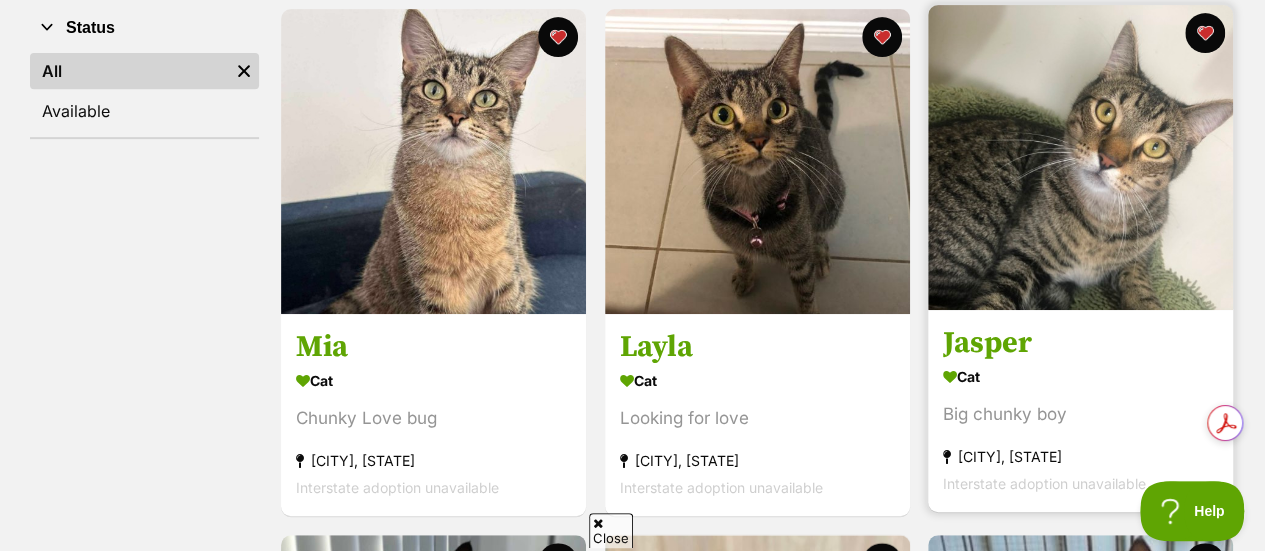 click at bounding box center [1080, 157] 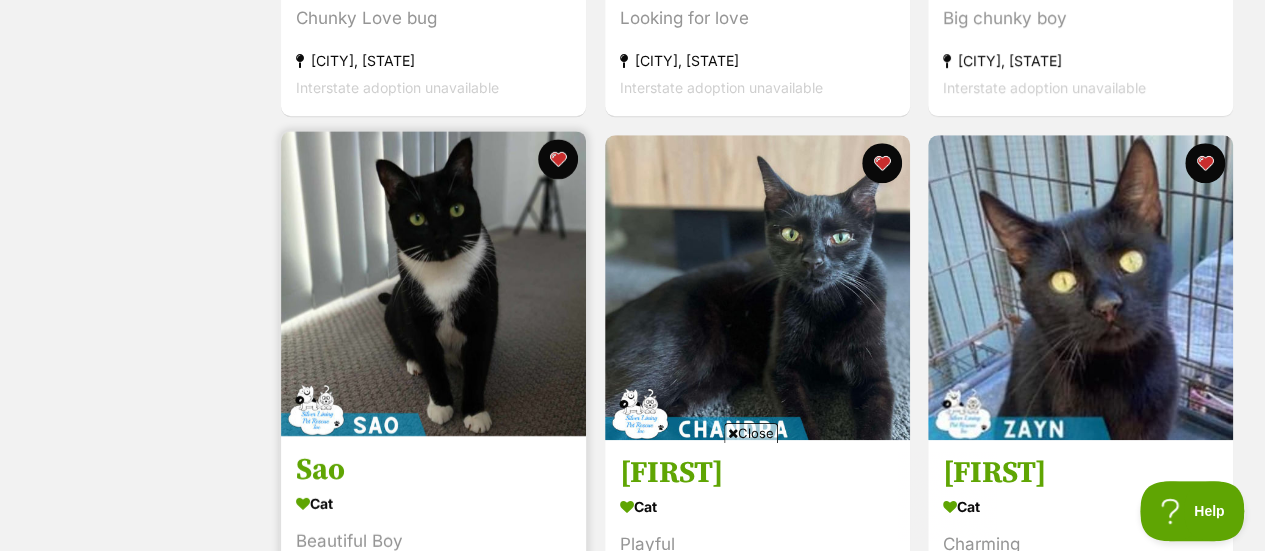 scroll, scrollTop: 0, scrollLeft: 0, axis: both 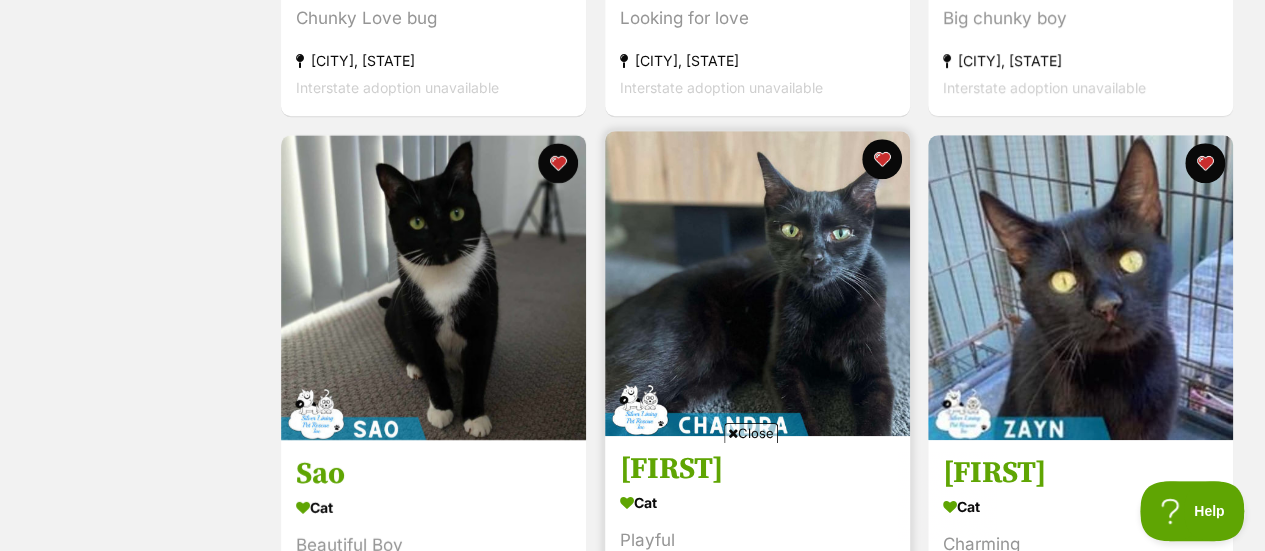 click at bounding box center (757, 283) 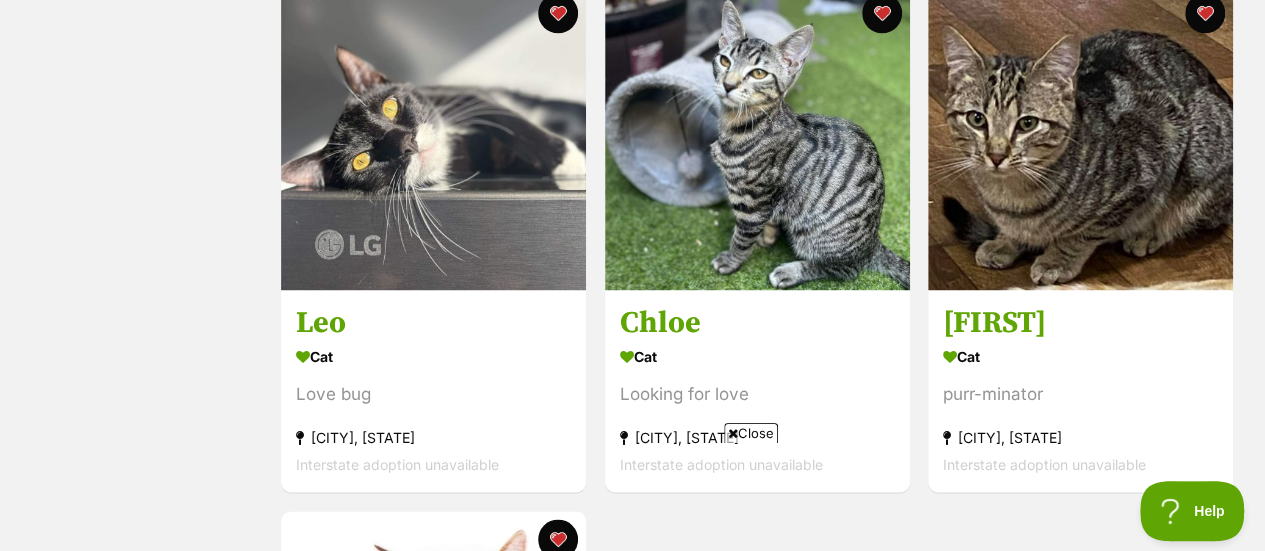 scroll, scrollTop: 1500, scrollLeft: 0, axis: vertical 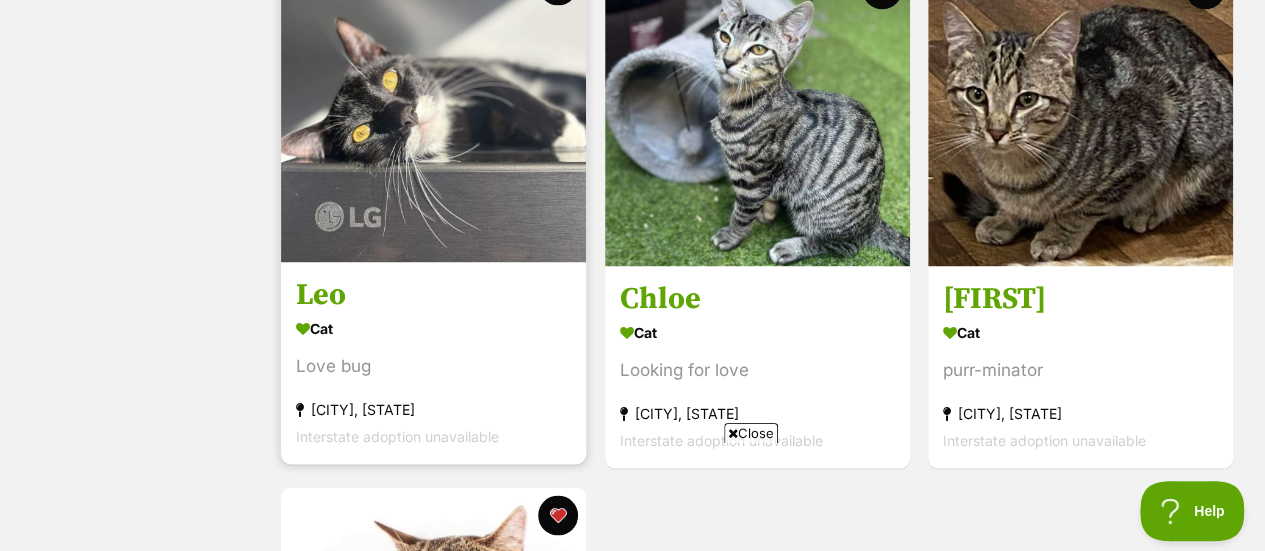 click at bounding box center [433, 109] 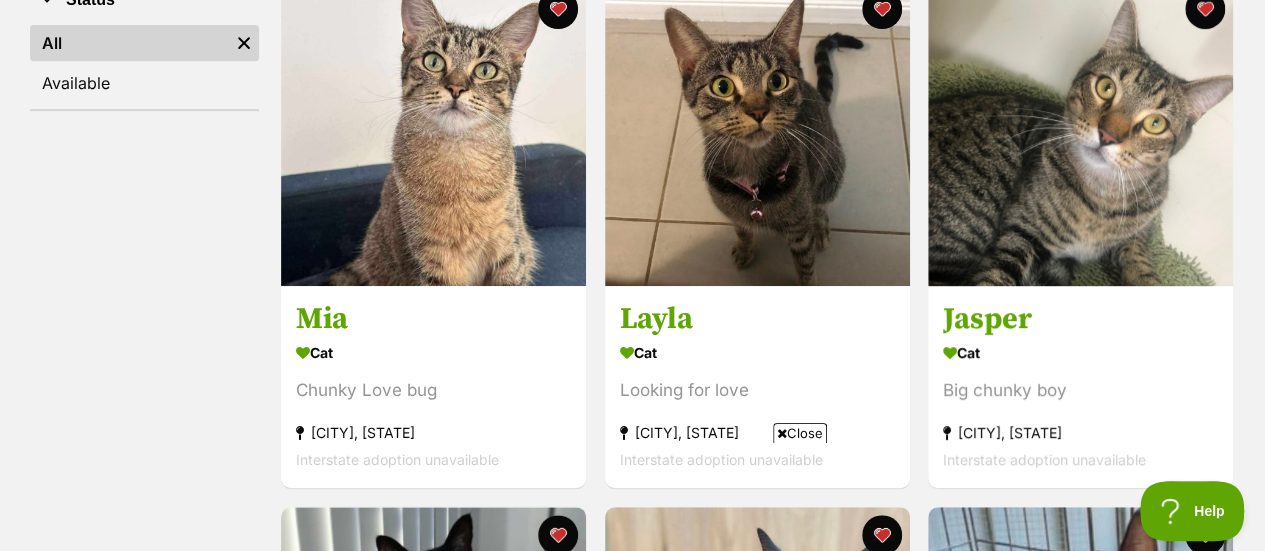scroll, scrollTop: 400, scrollLeft: 0, axis: vertical 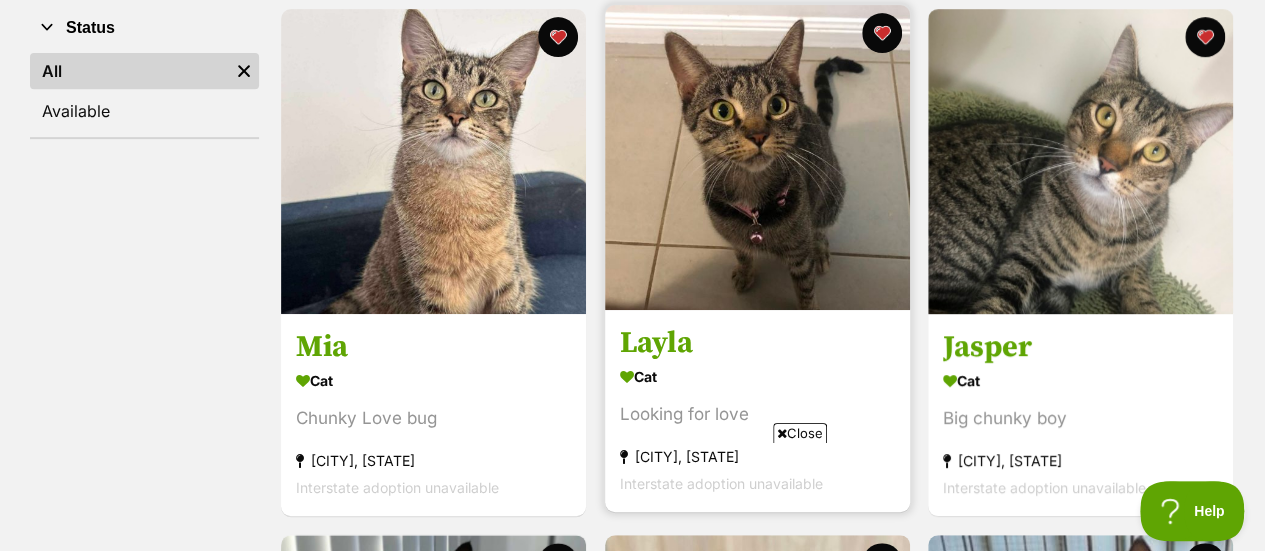 click at bounding box center (757, 157) 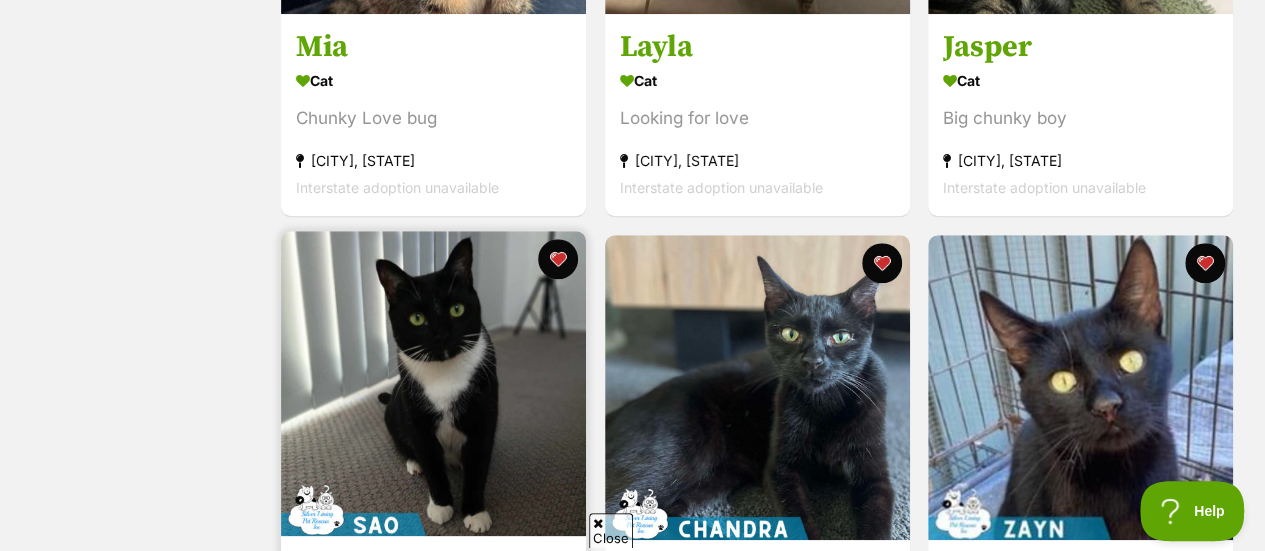 scroll, scrollTop: 0, scrollLeft: 0, axis: both 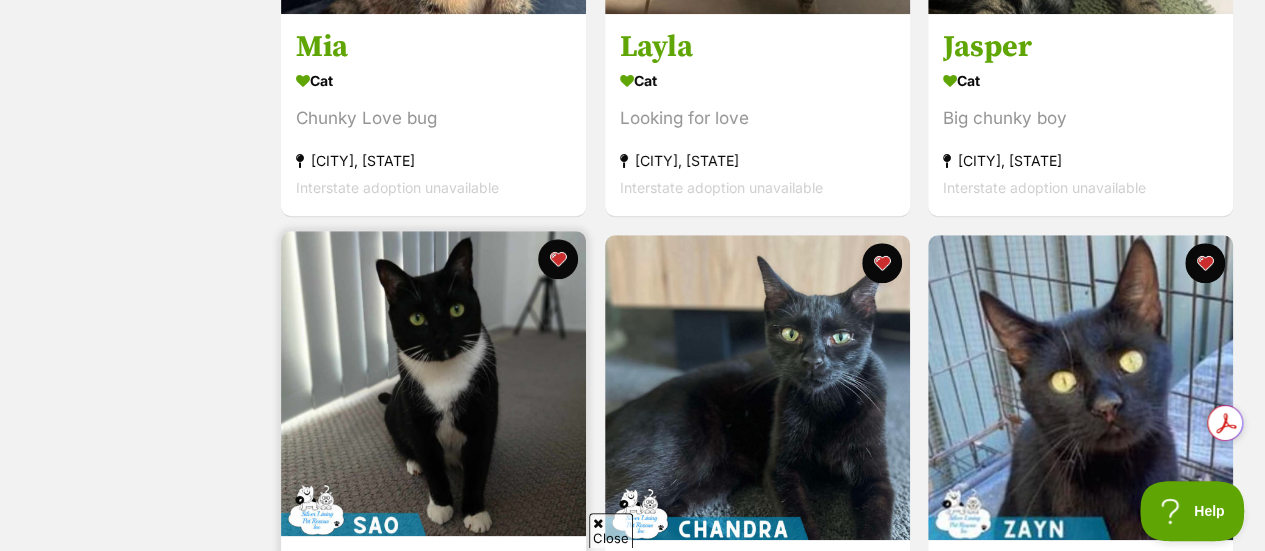click at bounding box center [433, 383] 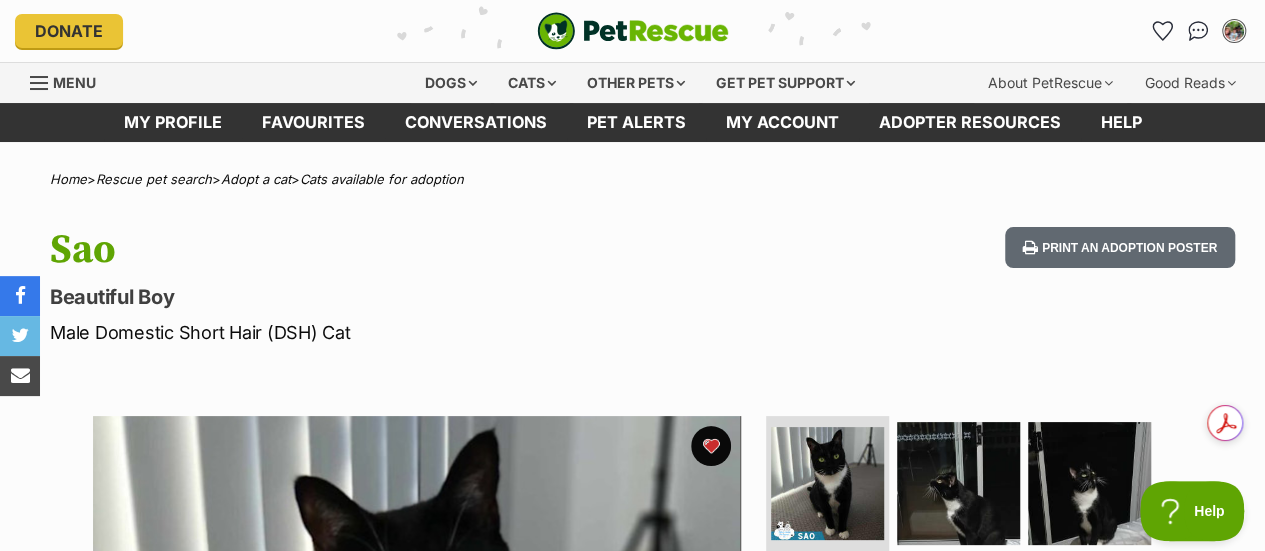 scroll, scrollTop: 0, scrollLeft: 0, axis: both 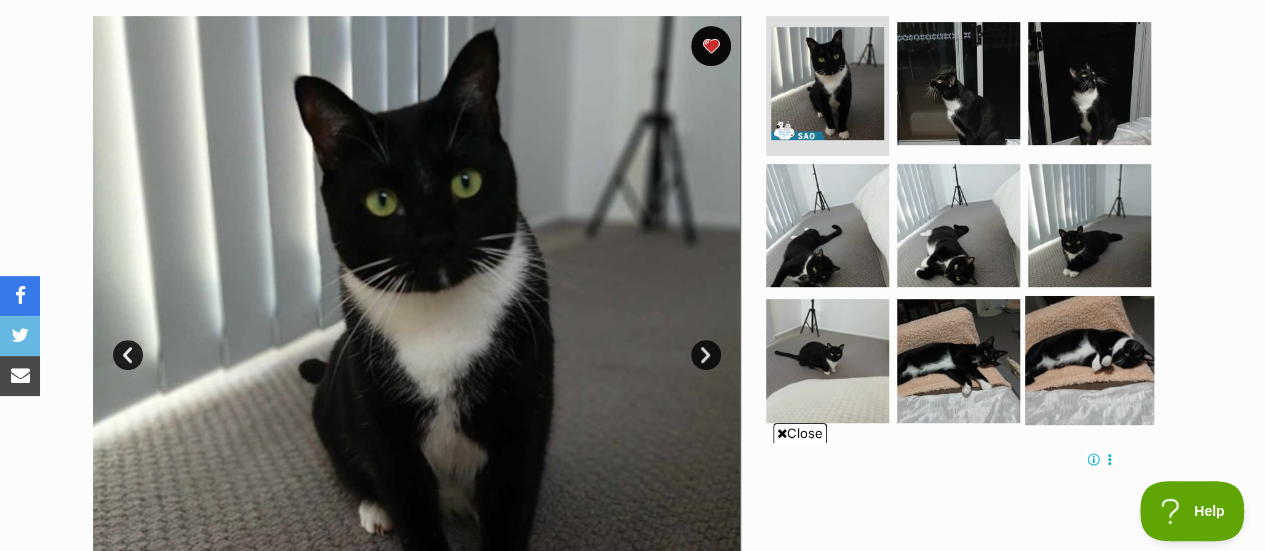 click at bounding box center [1089, 360] 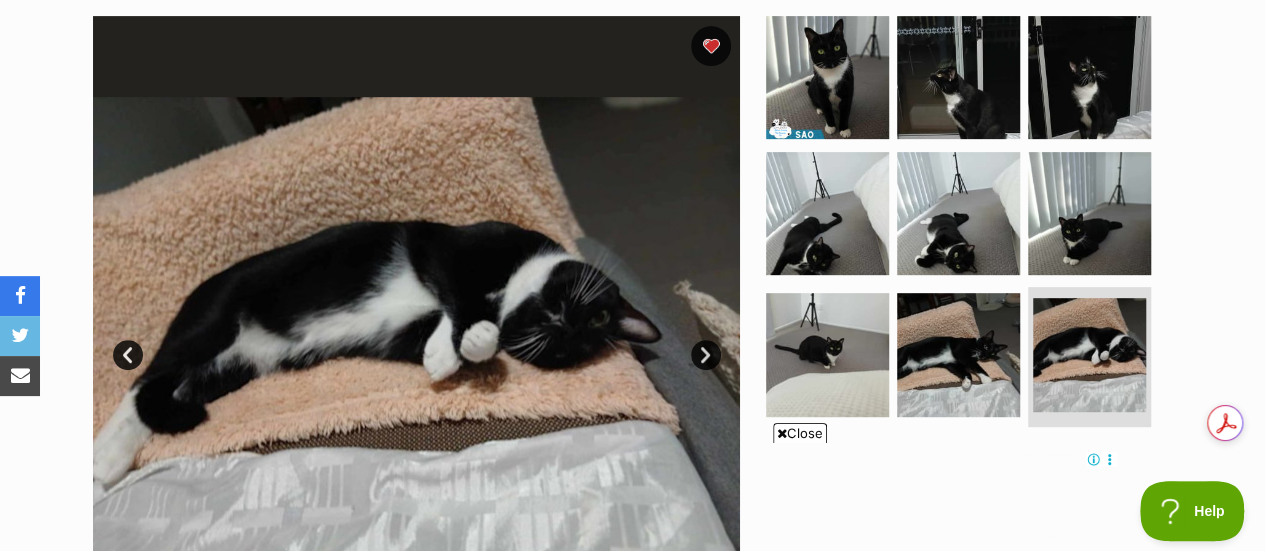 click on "Prev" at bounding box center [128, 355] 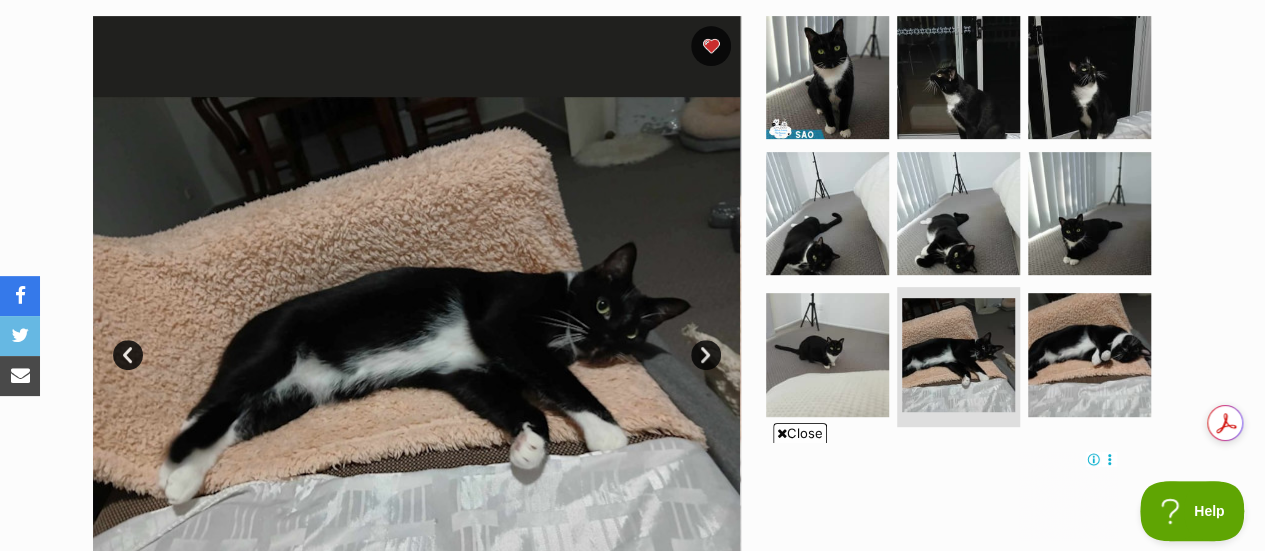 click on "Prev" at bounding box center (128, 355) 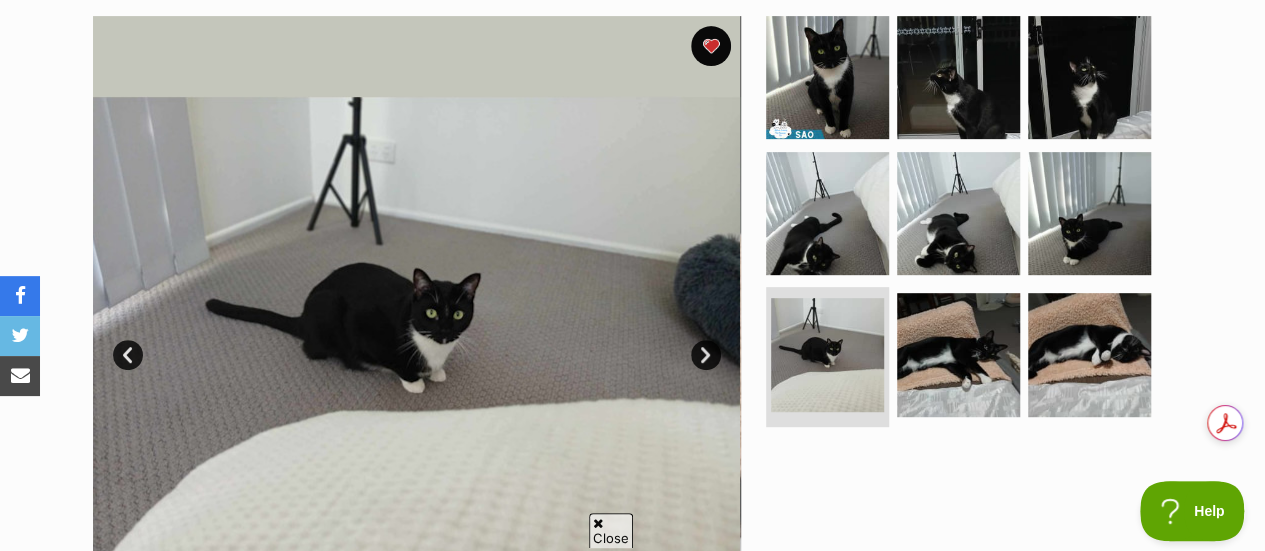 click on "Prev" at bounding box center [128, 355] 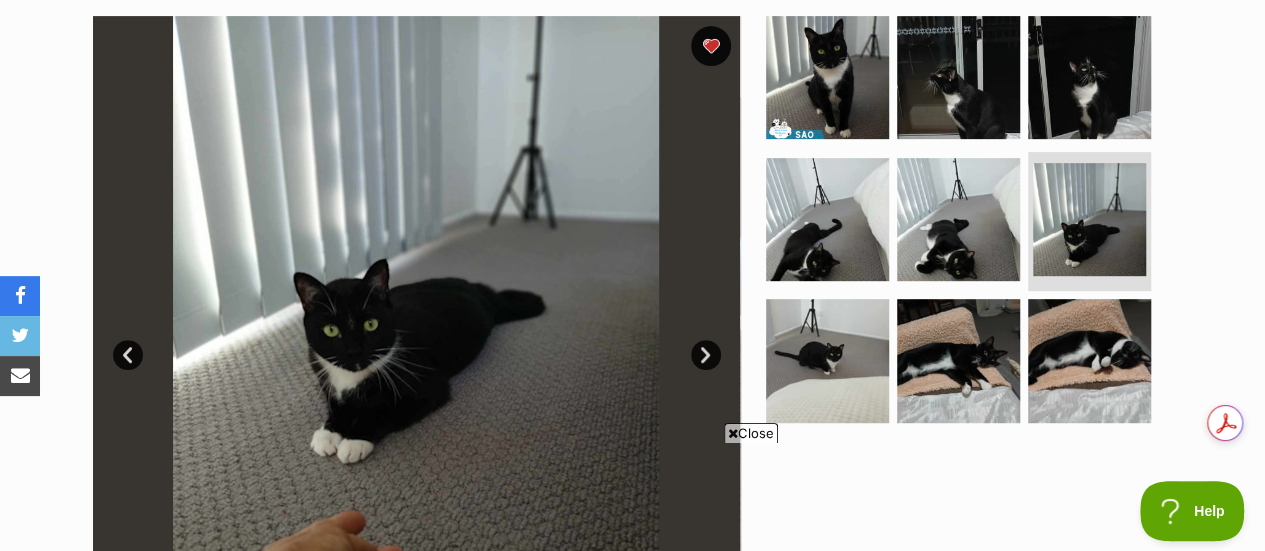 click on "Prev" at bounding box center (128, 355) 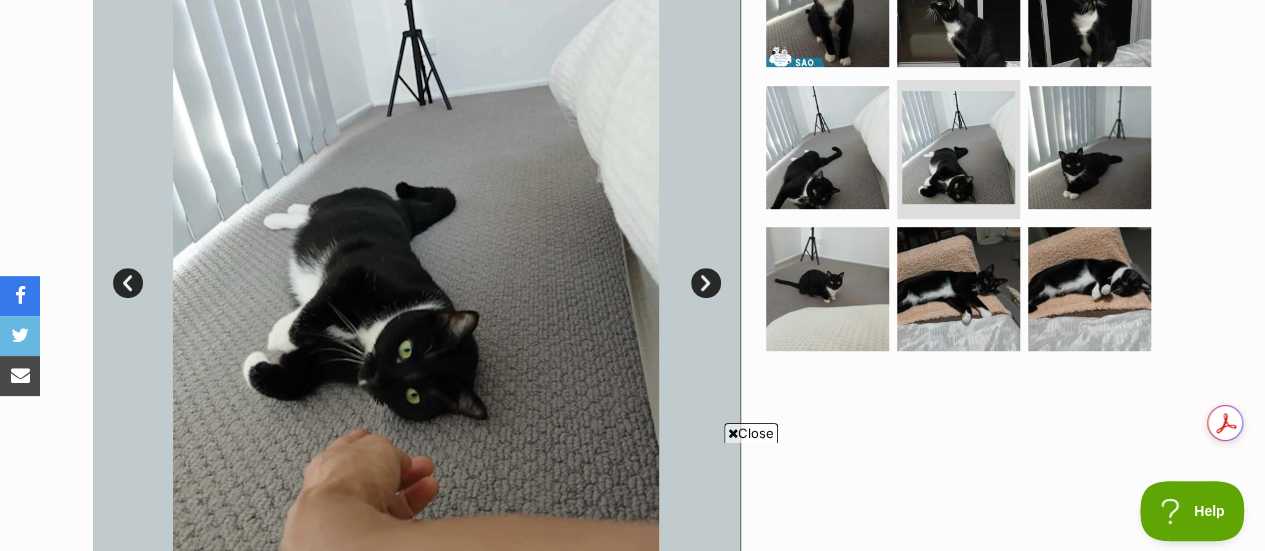 scroll, scrollTop: 500, scrollLeft: 0, axis: vertical 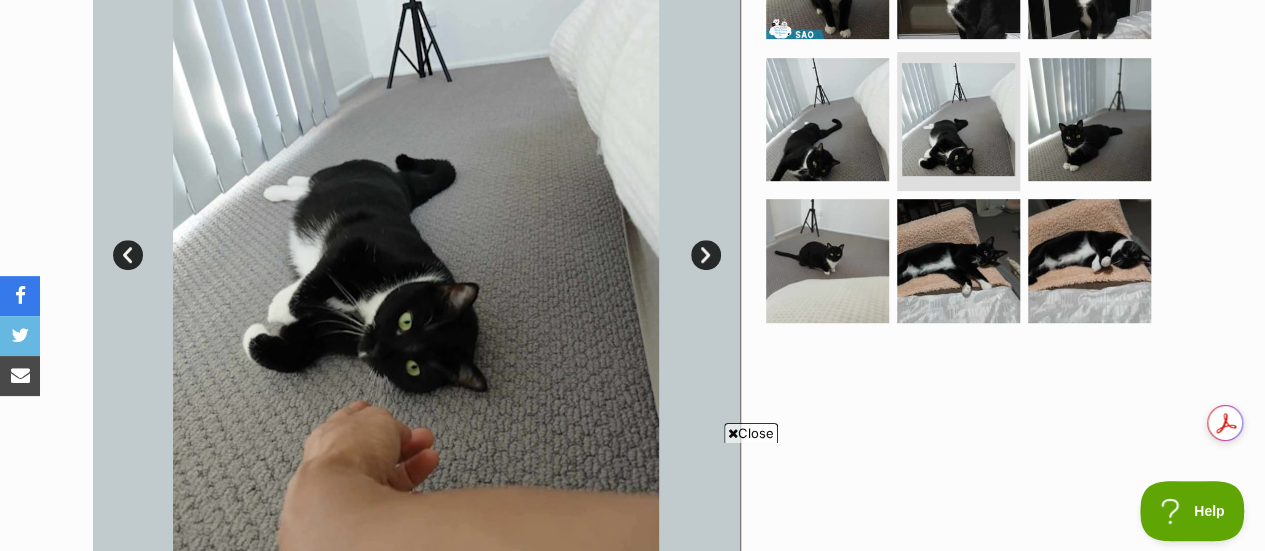 click on "Prev" at bounding box center [128, 255] 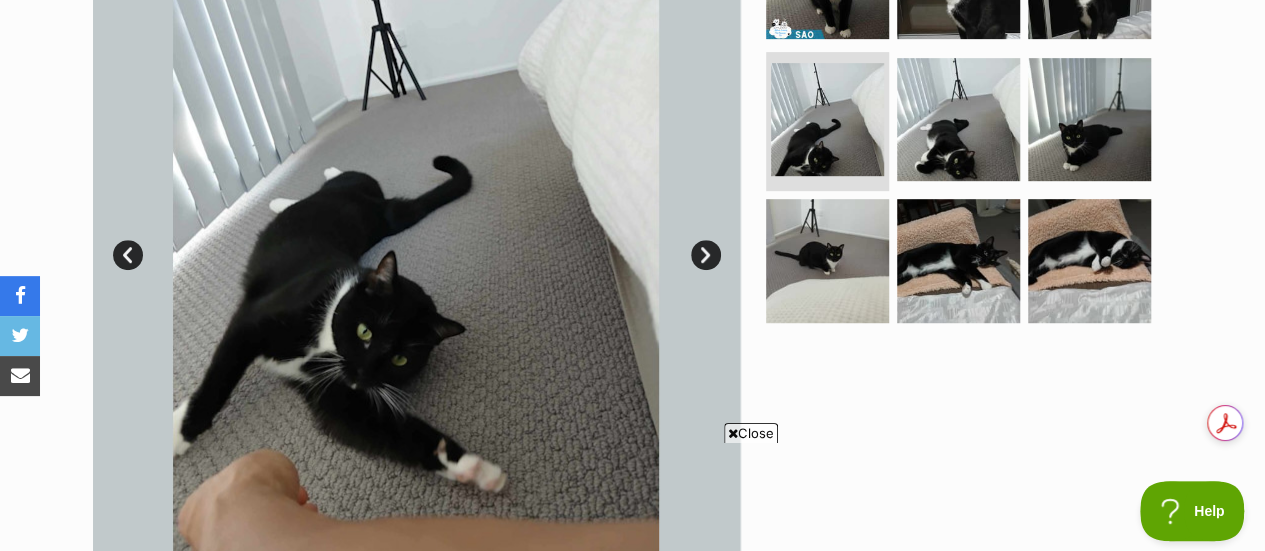 click on "Prev" at bounding box center (128, 255) 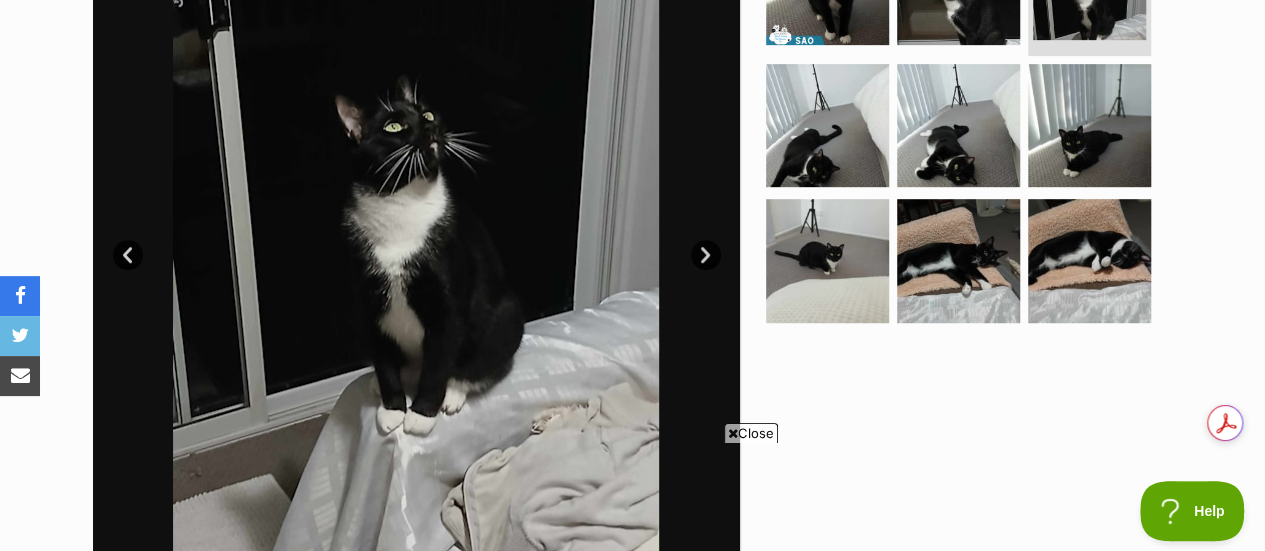 click on "Prev" at bounding box center (128, 255) 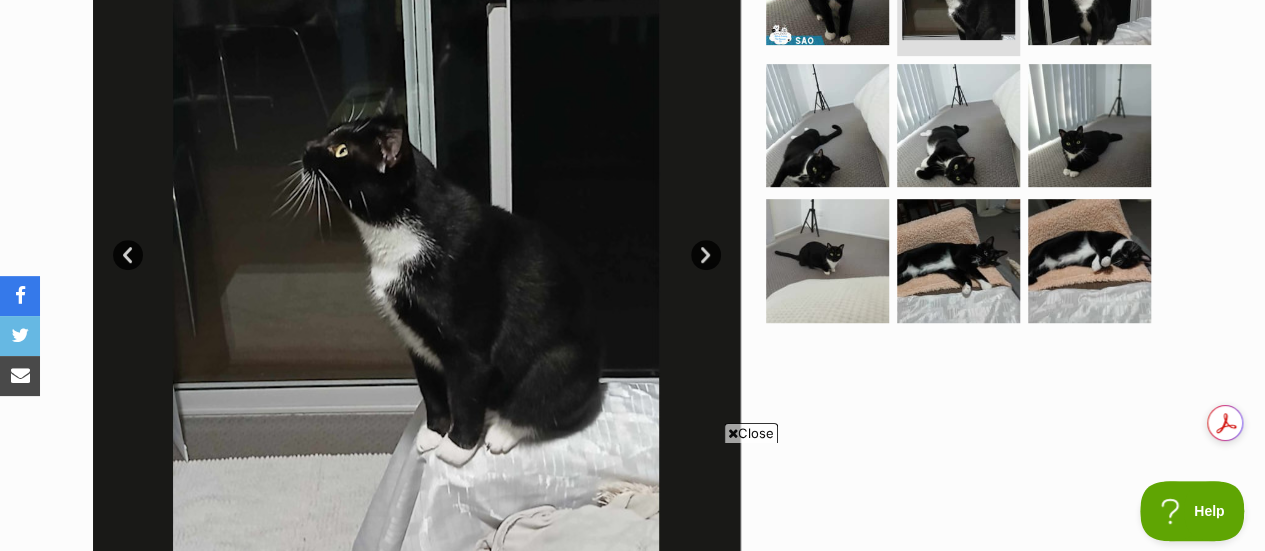 click on "Prev" at bounding box center (128, 255) 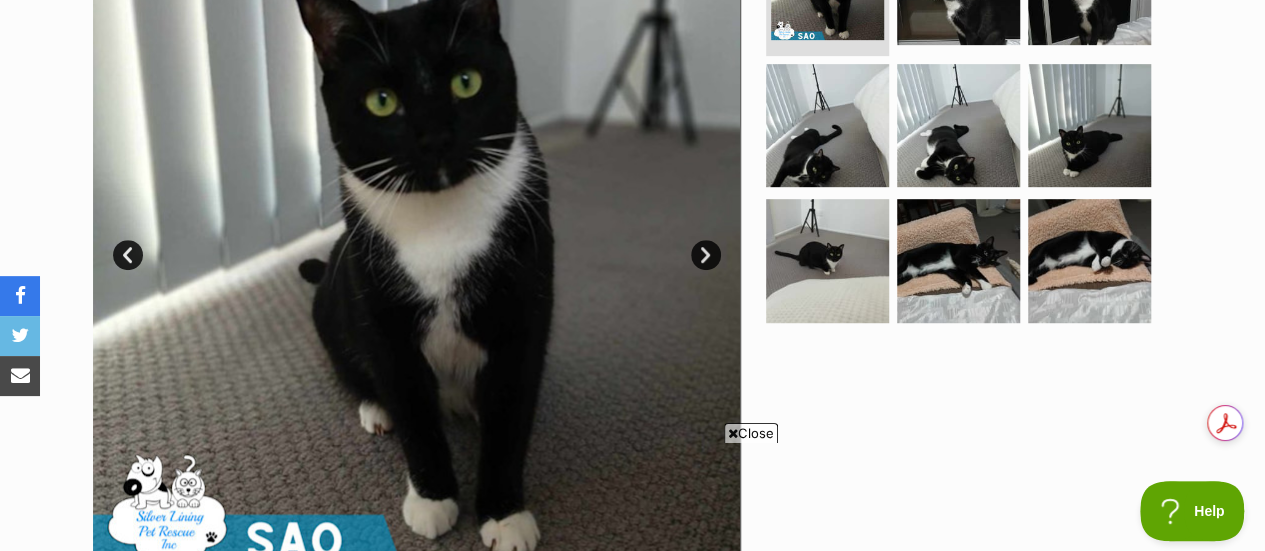 click on "Prev" at bounding box center [128, 255] 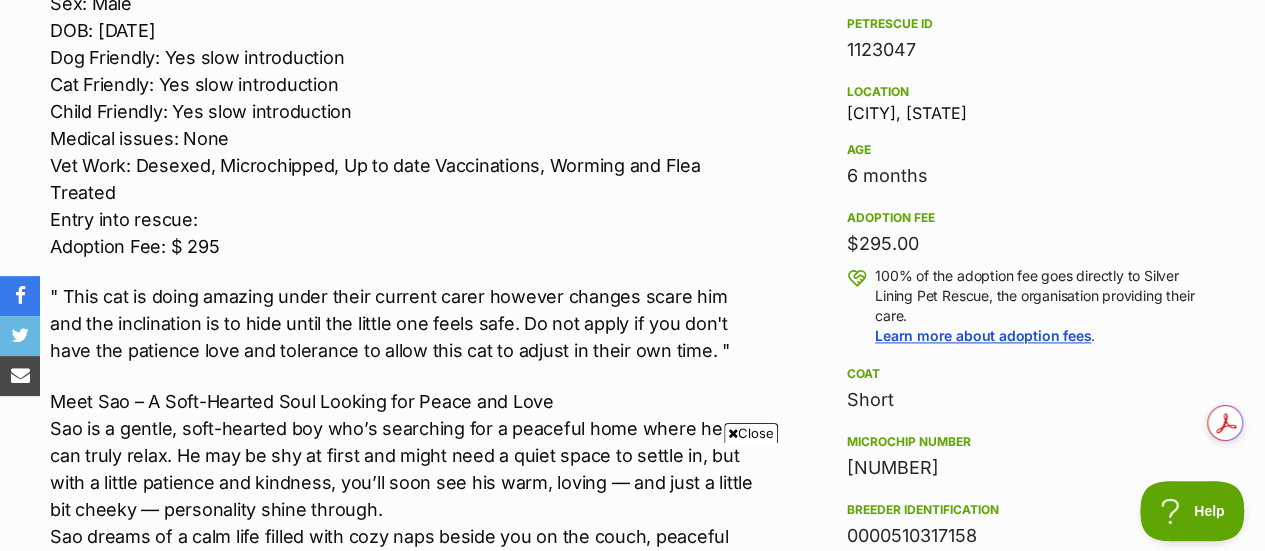 scroll, scrollTop: 1200, scrollLeft: 0, axis: vertical 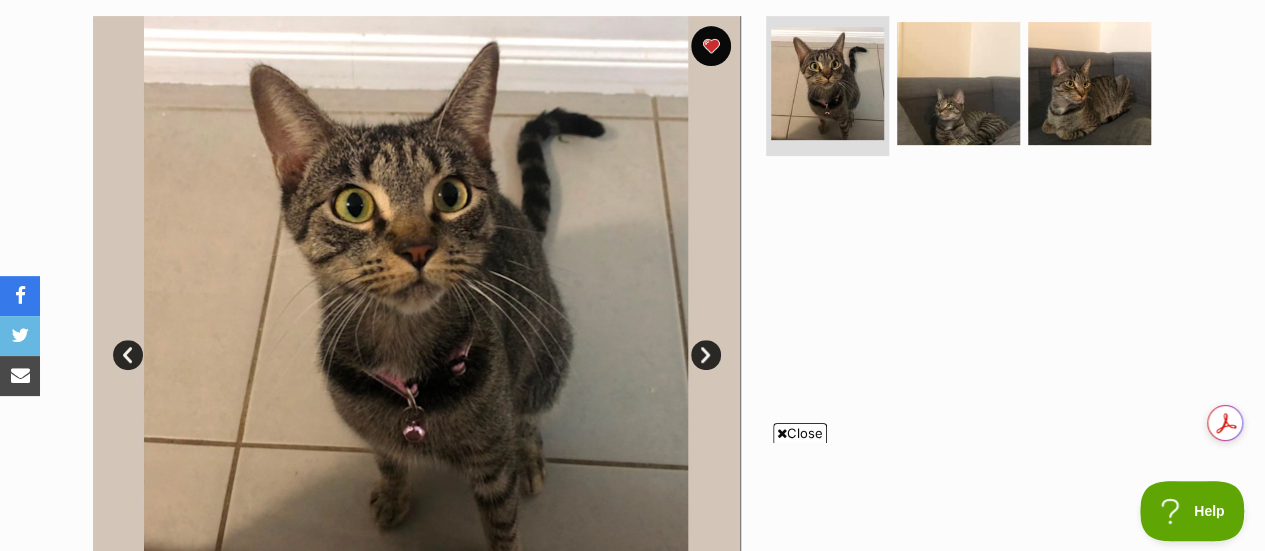 click on "Next" at bounding box center (706, 355) 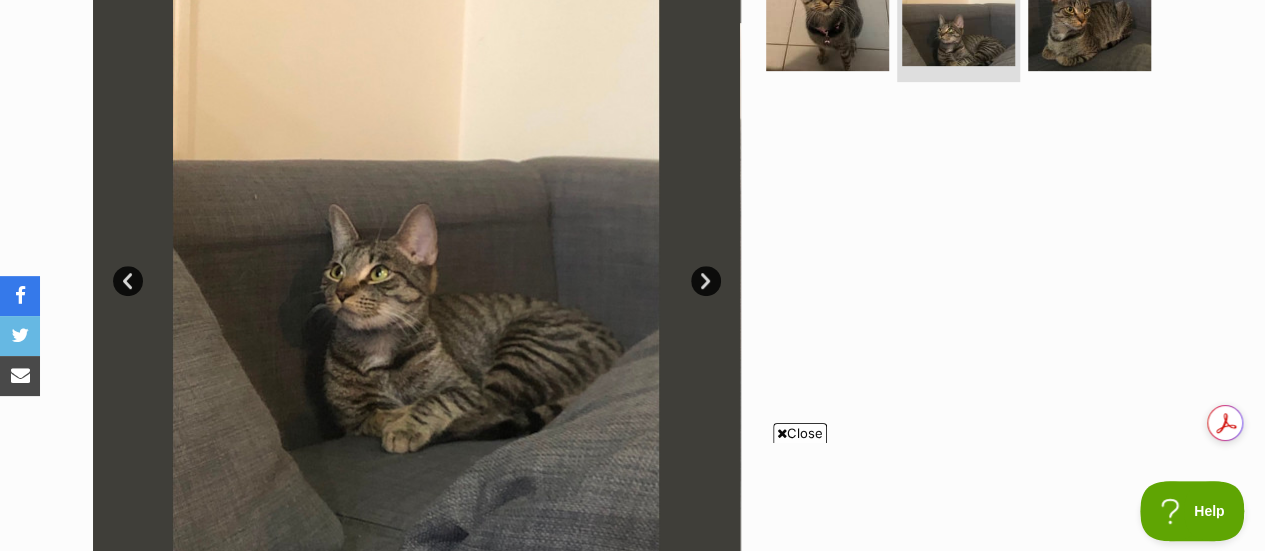 scroll, scrollTop: 500, scrollLeft: 0, axis: vertical 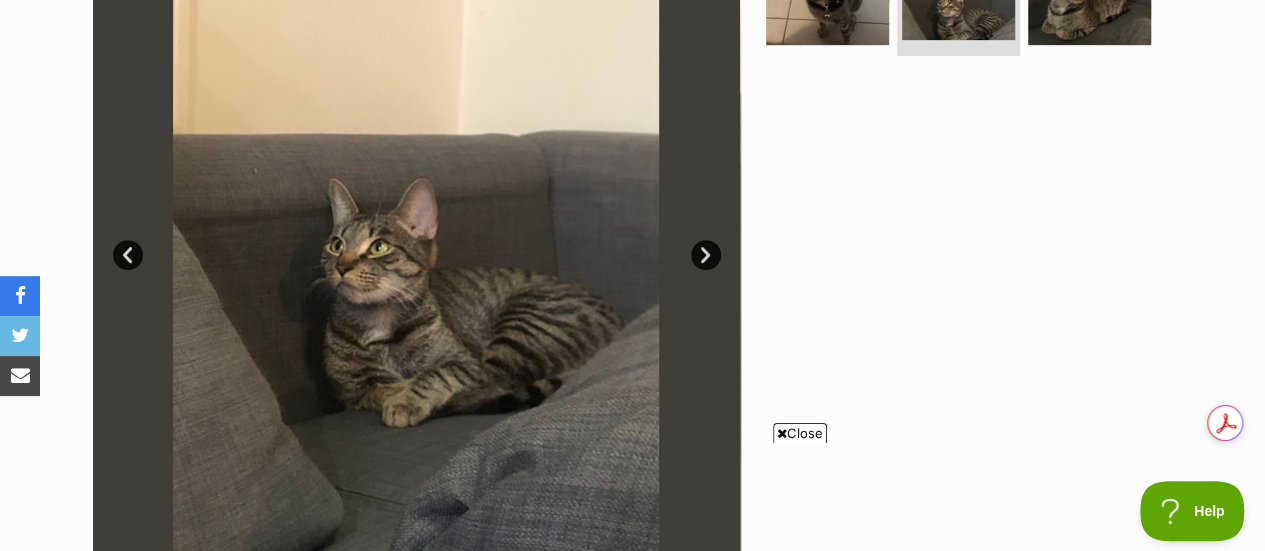 click on "Next" at bounding box center (706, 255) 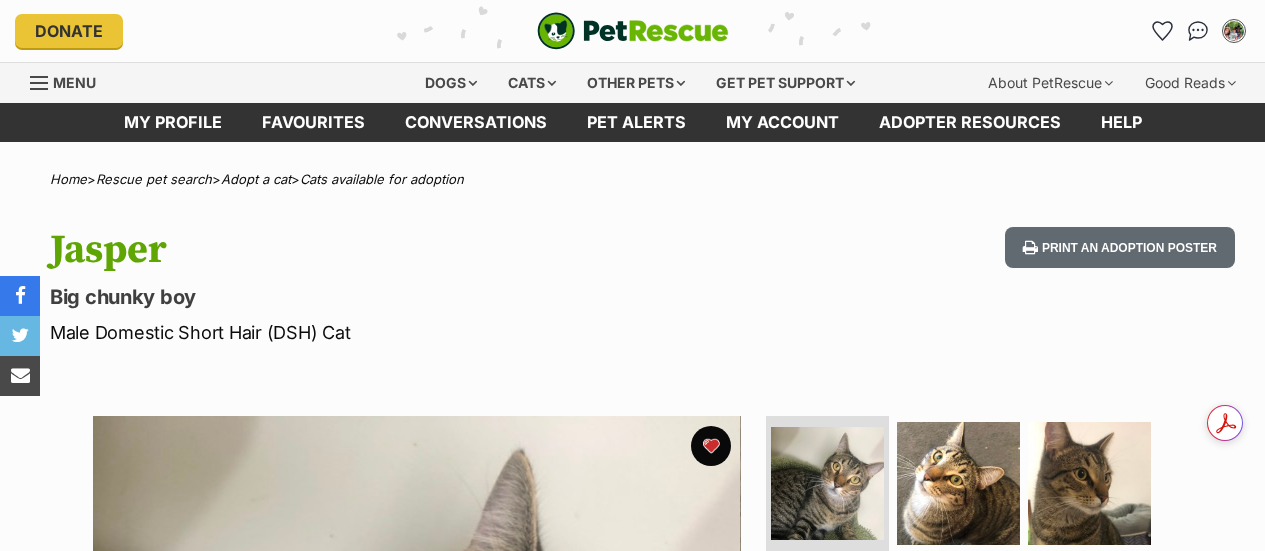 scroll, scrollTop: 0, scrollLeft: 0, axis: both 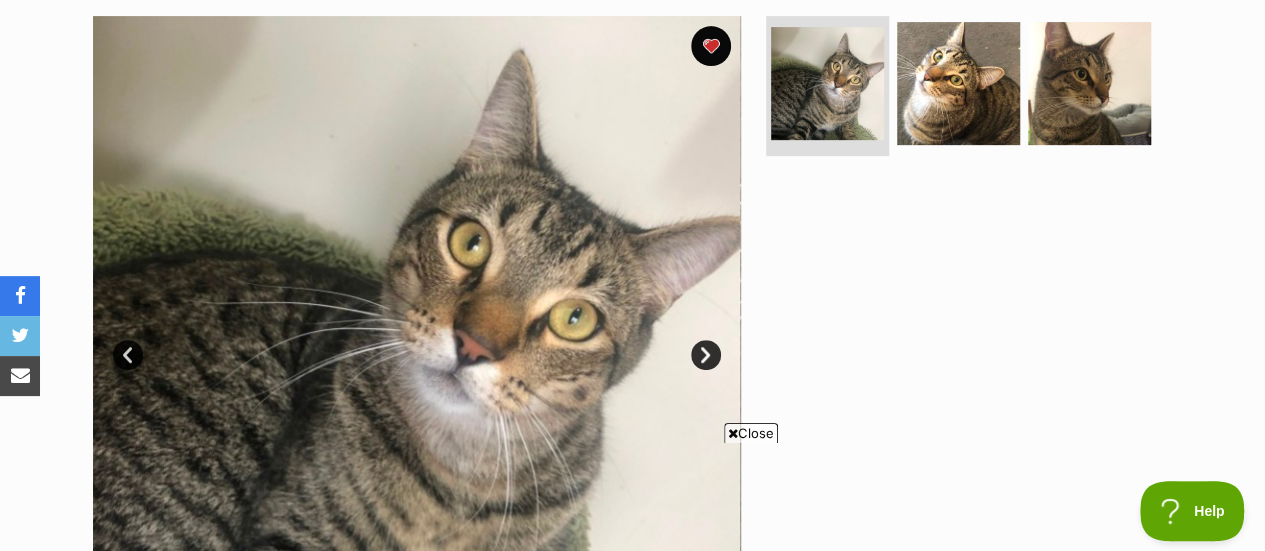 click on "Next" at bounding box center (706, 355) 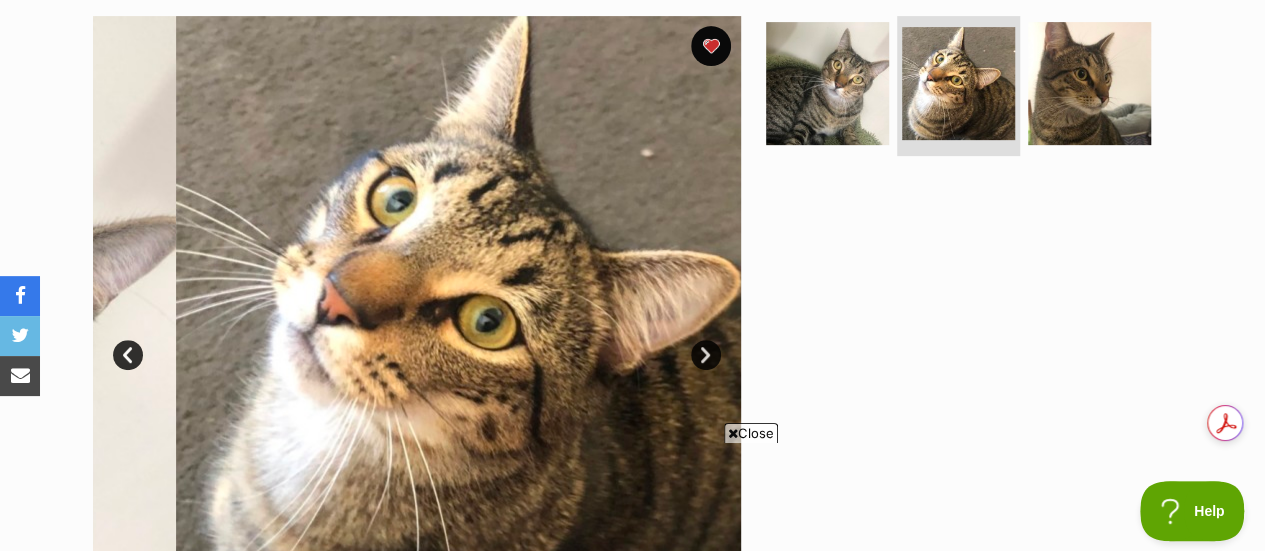 scroll, scrollTop: 0, scrollLeft: 0, axis: both 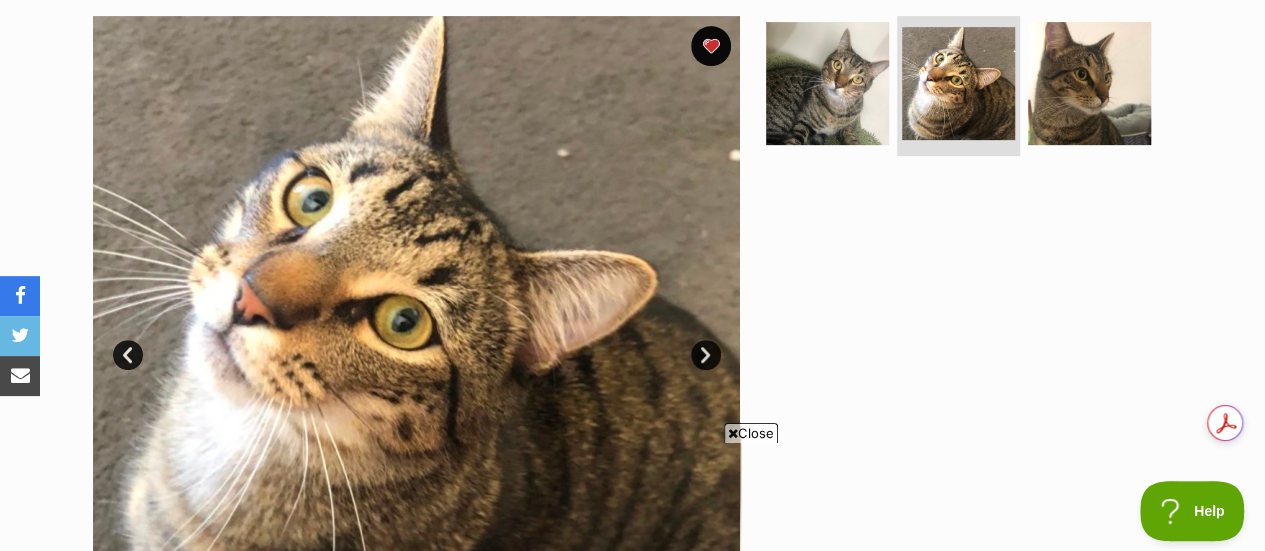 click on "Next" at bounding box center [706, 355] 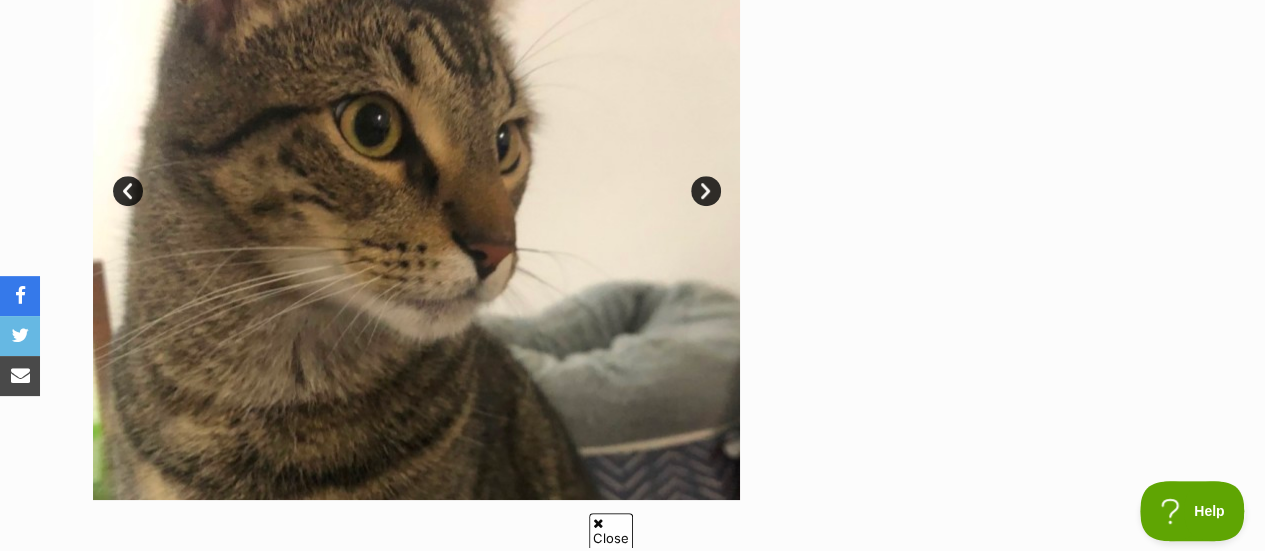 scroll, scrollTop: 500, scrollLeft: 0, axis: vertical 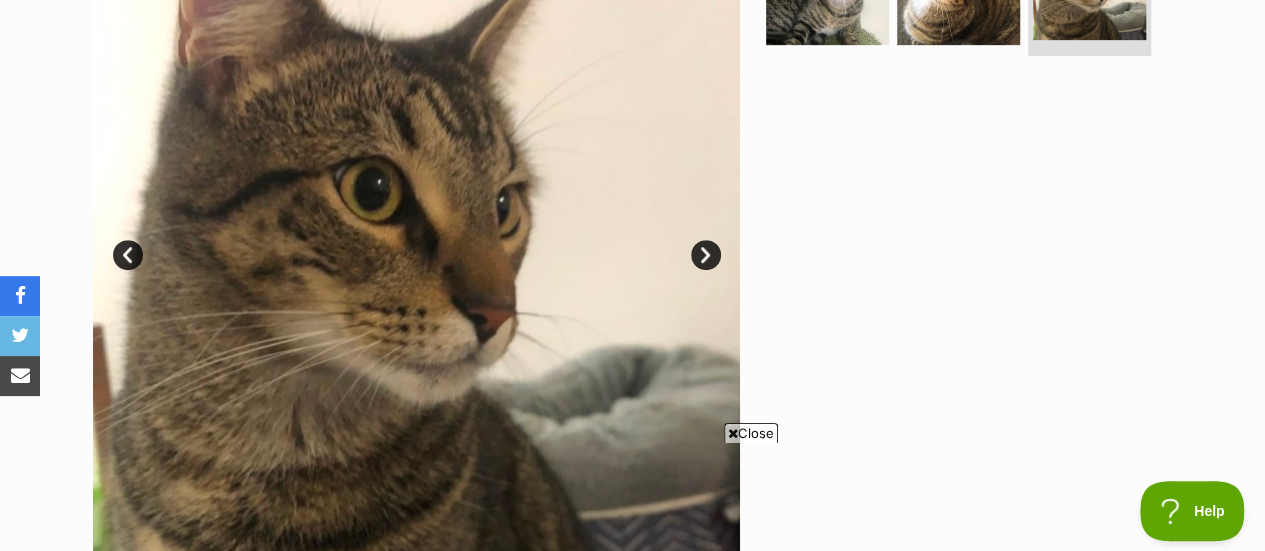 click on "Prev" at bounding box center (128, 255) 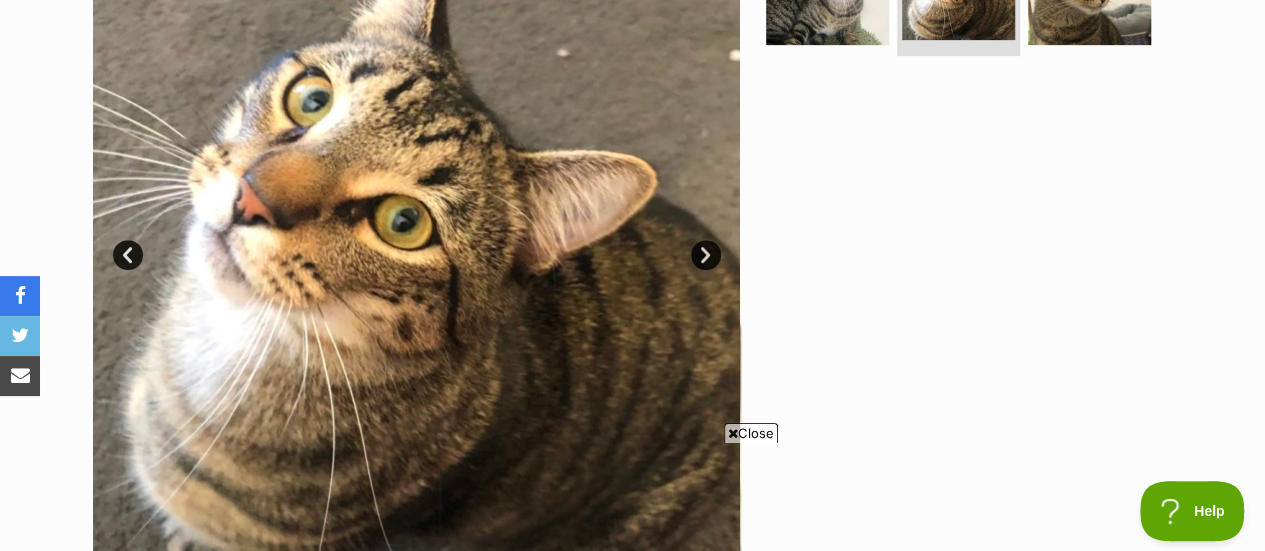 click on "Prev" at bounding box center (128, 255) 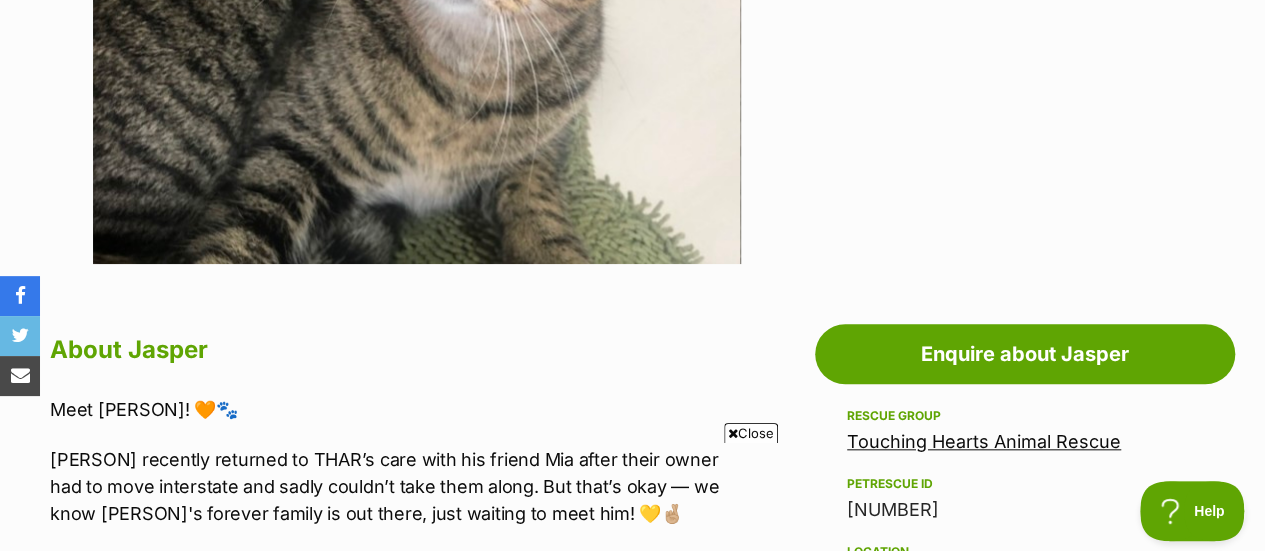 scroll, scrollTop: 1200, scrollLeft: 0, axis: vertical 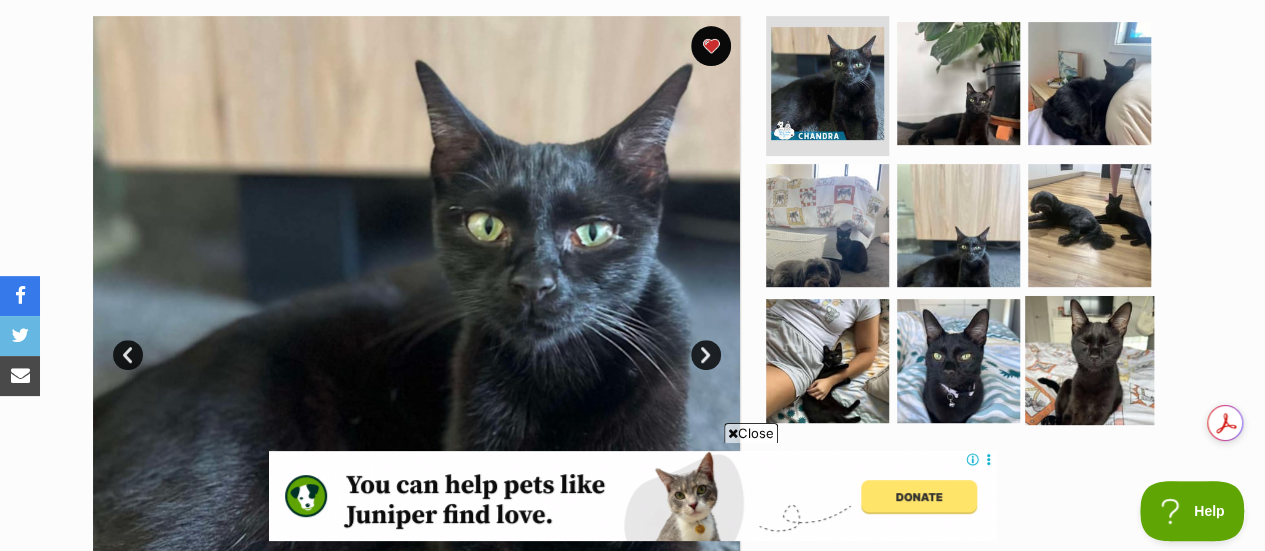 click at bounding box center (1089, 360) 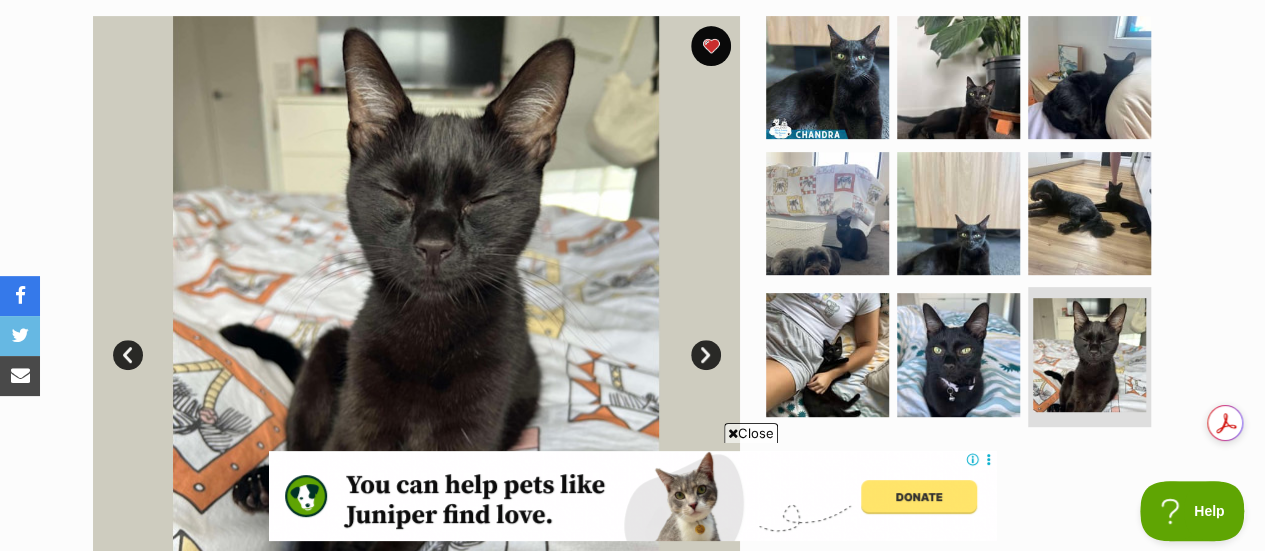 click on "Prev" at bounding box center [128, 355] 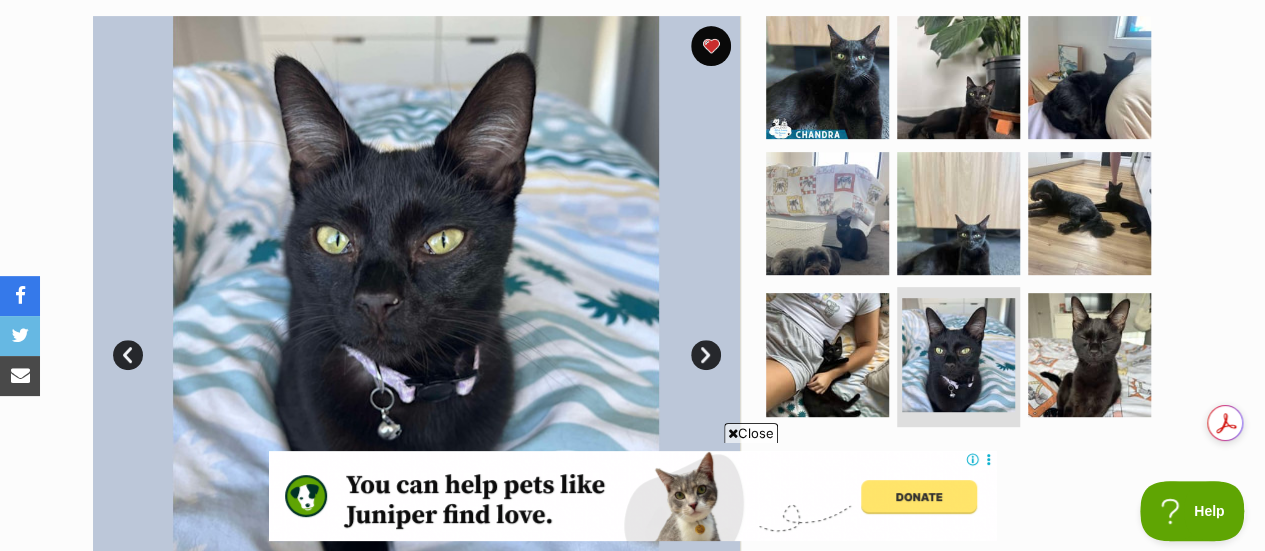 click on "Prev" at bounding box center (128, 355) 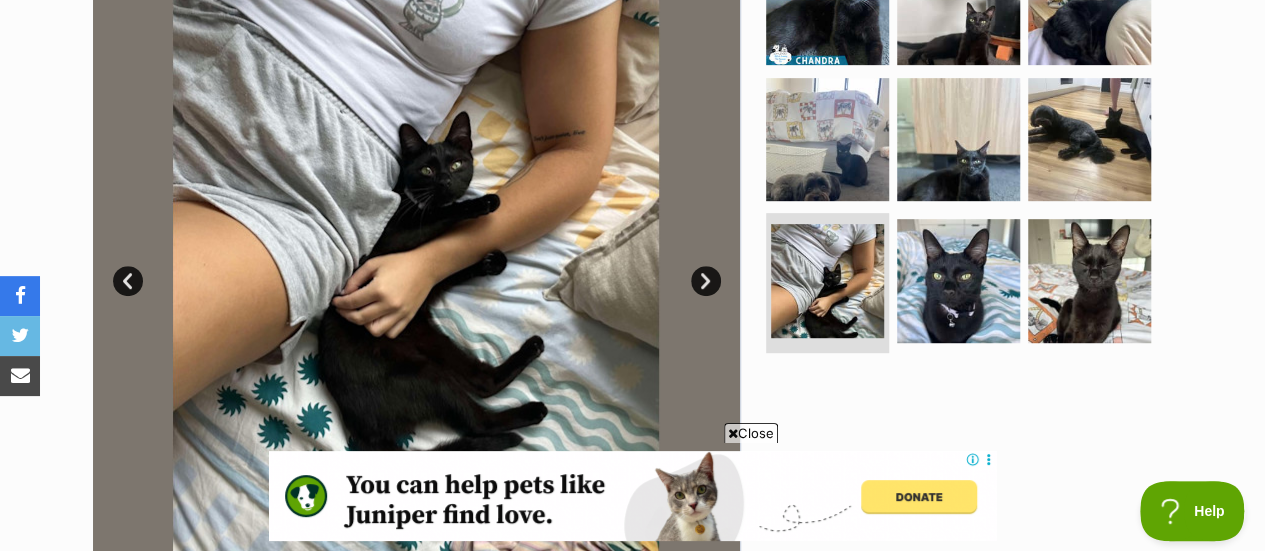 scroll, scrollTop: 500, scrollLeft: 0, axis: vertical 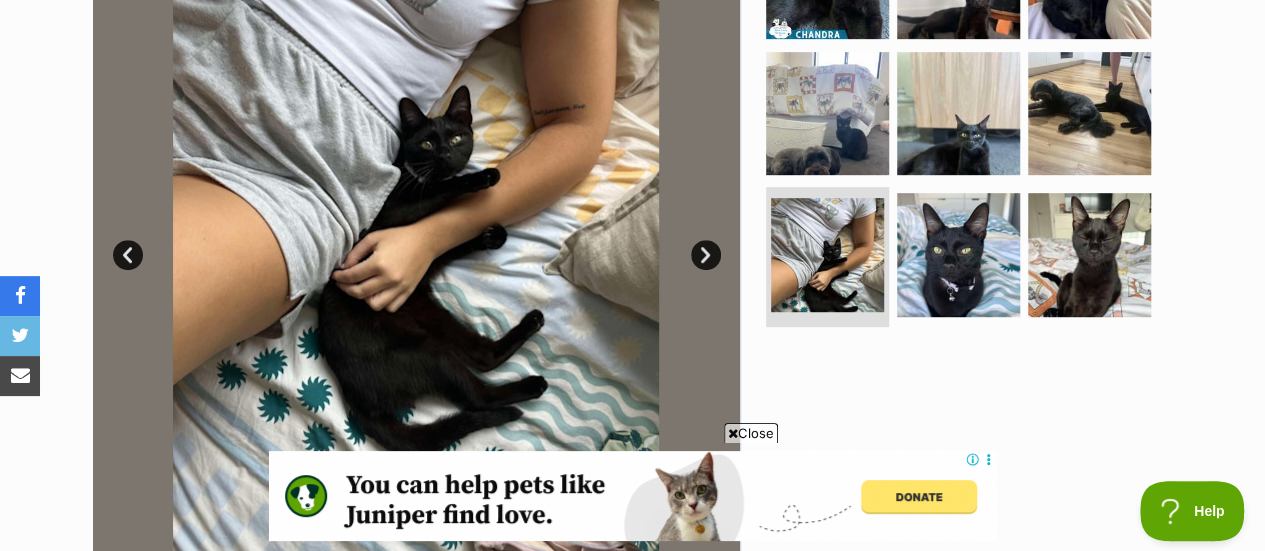 click on "Prev" at bounding box center [128, 255] 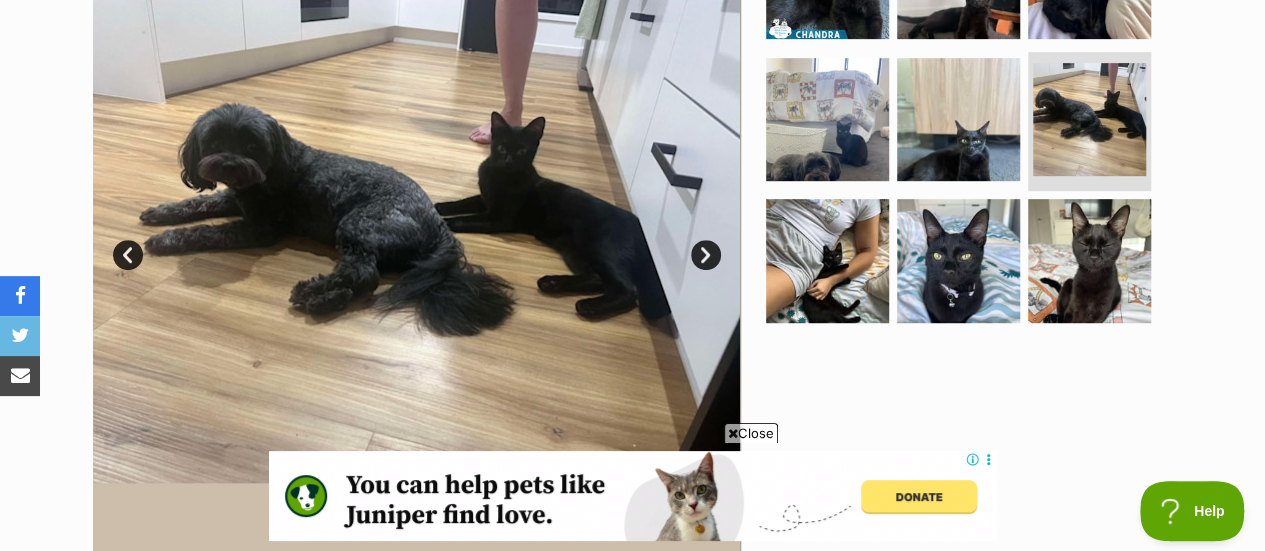 click on "Prev" at bounding box center (128, 255) 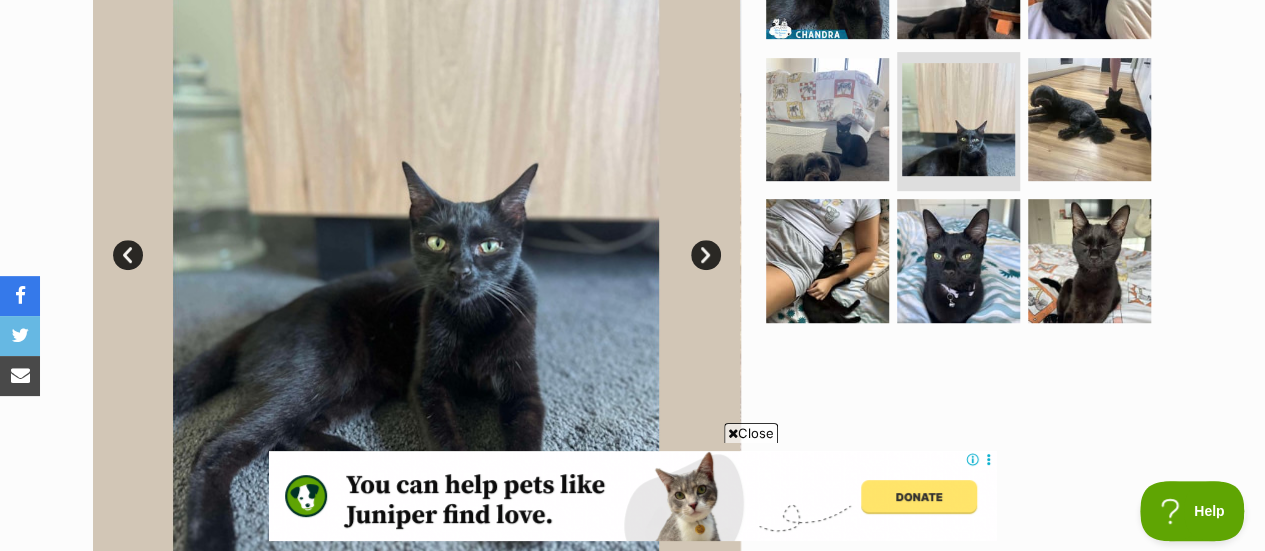 click on "Prev" at bounding box center (128, 255) 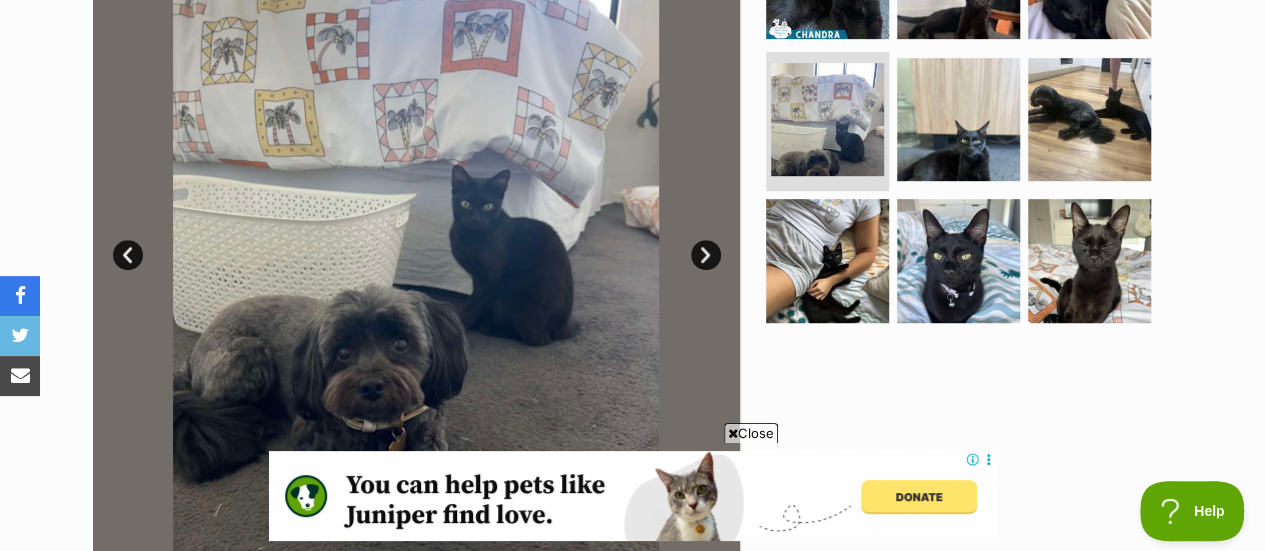 click on "Prev" at bounding box center [128, 255] 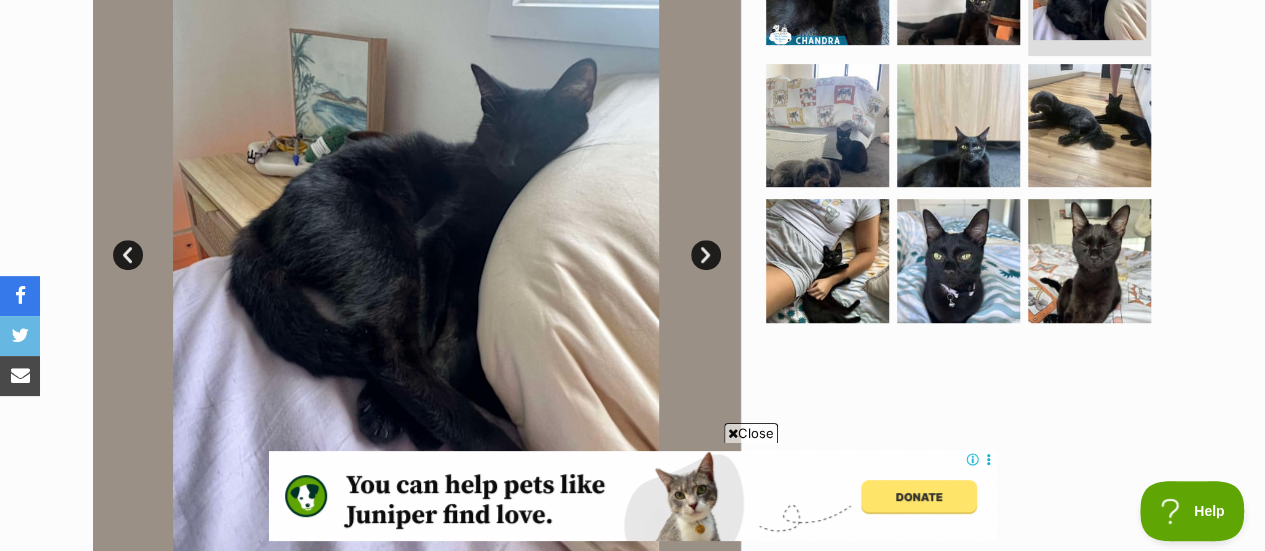click on "Prev" at bounding box center [128, 255] 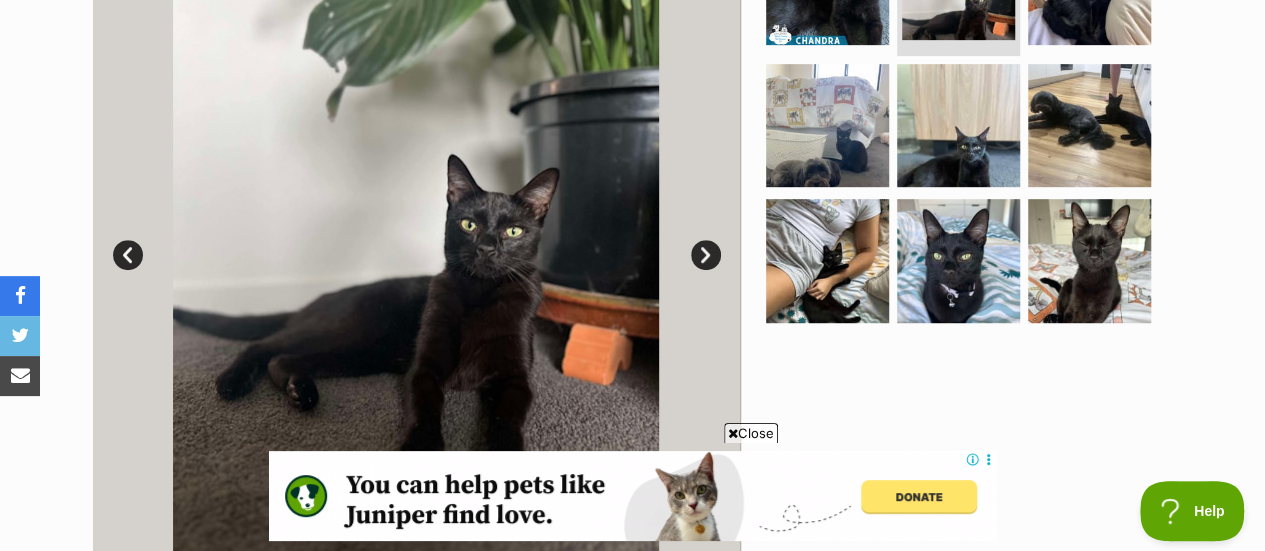 click on "Prev" at bounding box center (128, 255) 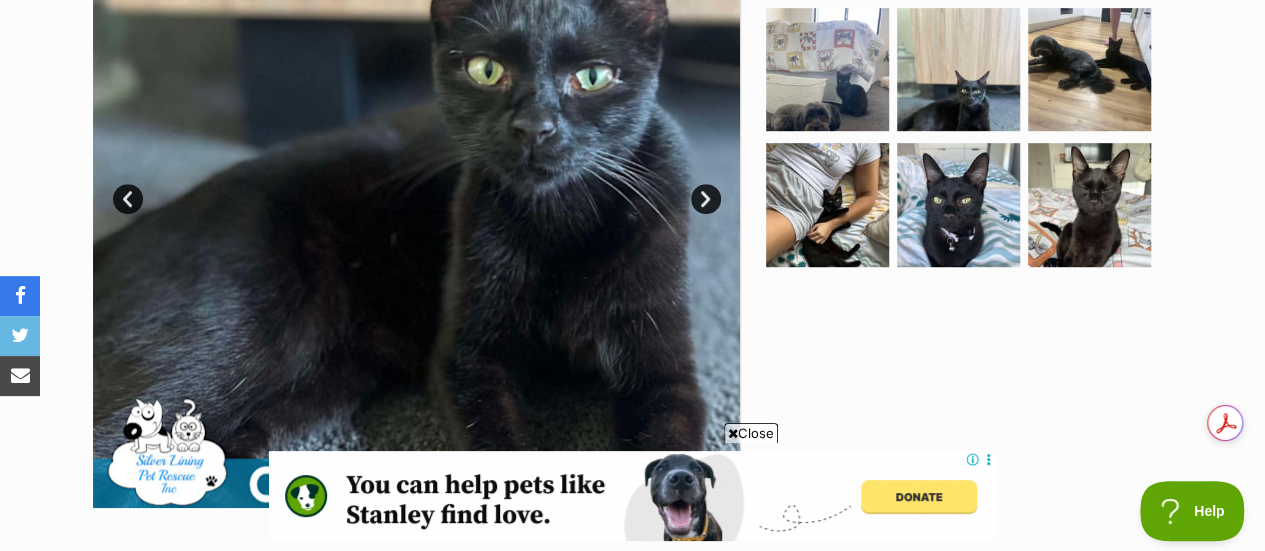 scroll, scrollTop: 500, scrollLeft: 0, axis: vertical 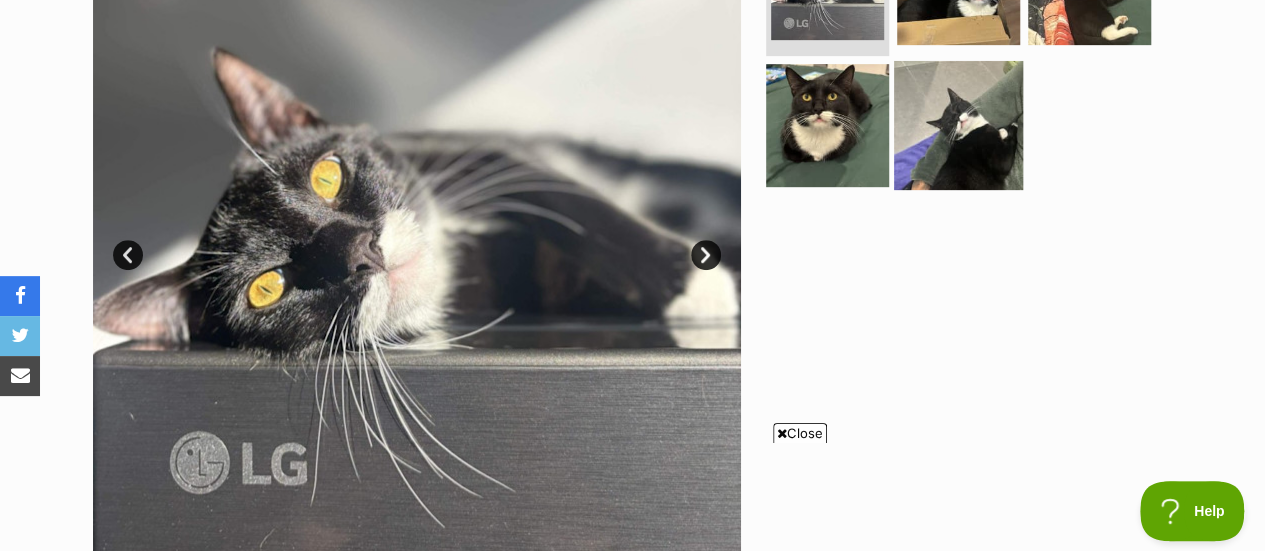 click at bounding box center (958, 124) 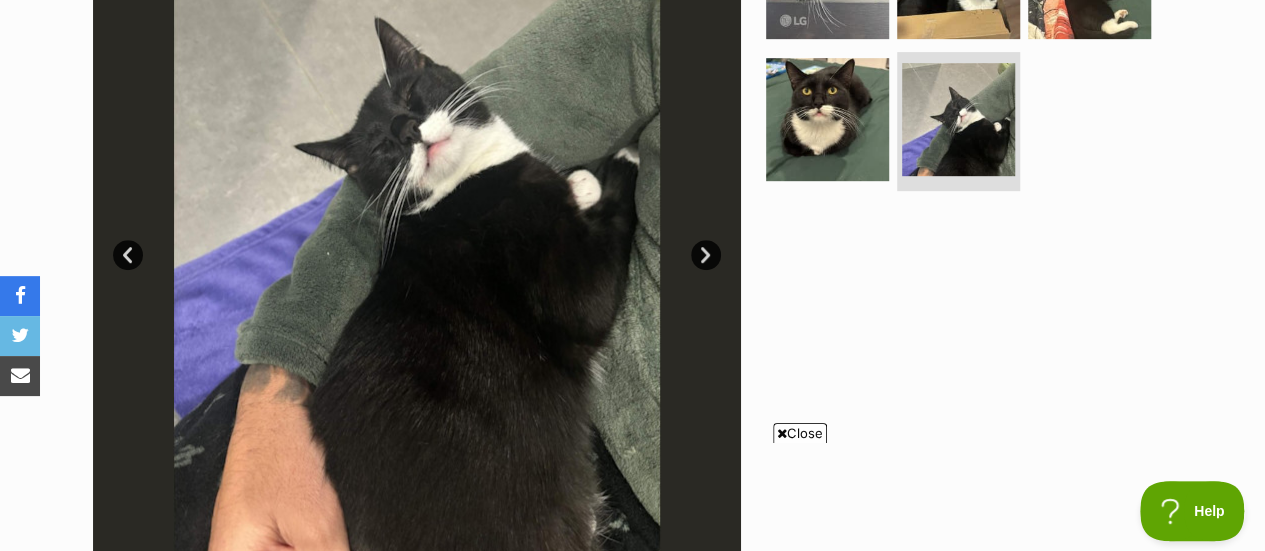 click on "Prev" at bounding box center (128, 255) 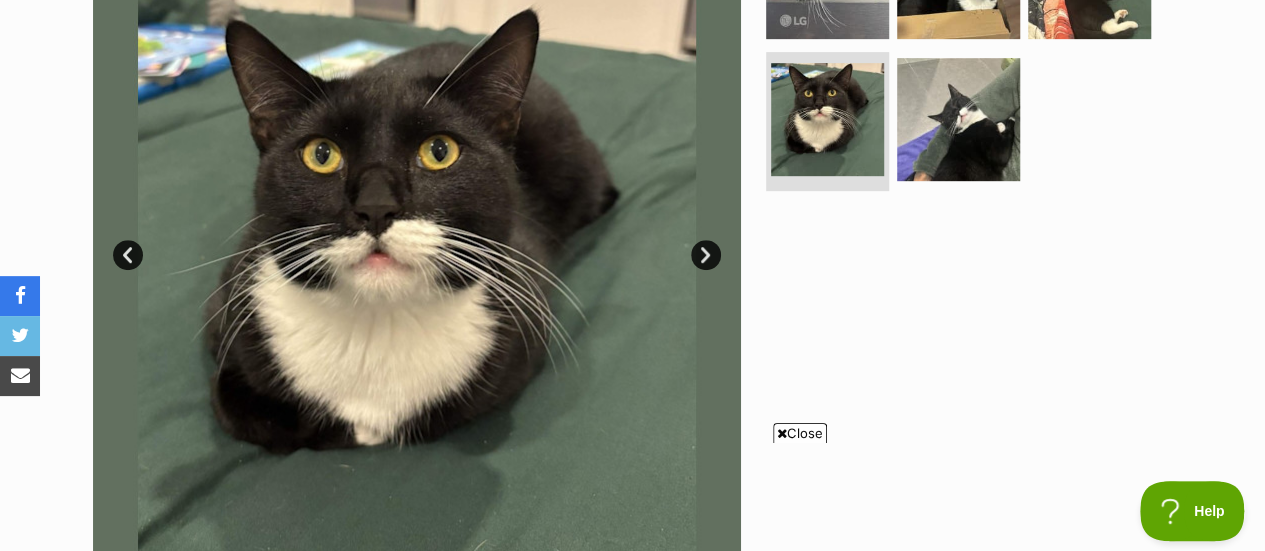 click on "Prev" at bounding box center [128, 255] 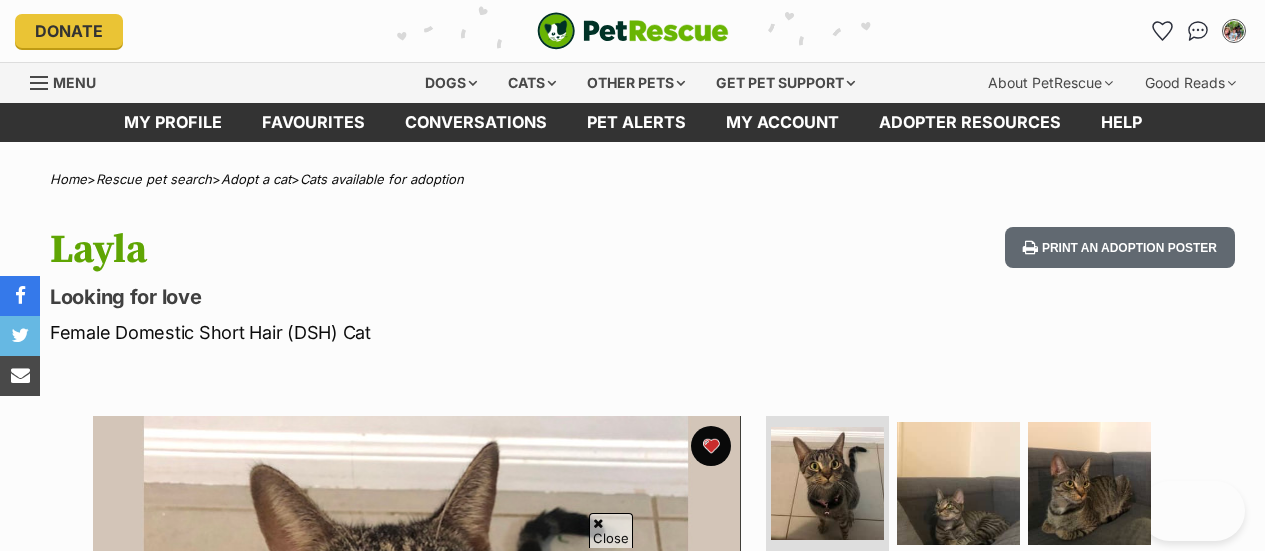 scroll, scrollTop: 500, scrollLeft: 0, axis: vertical 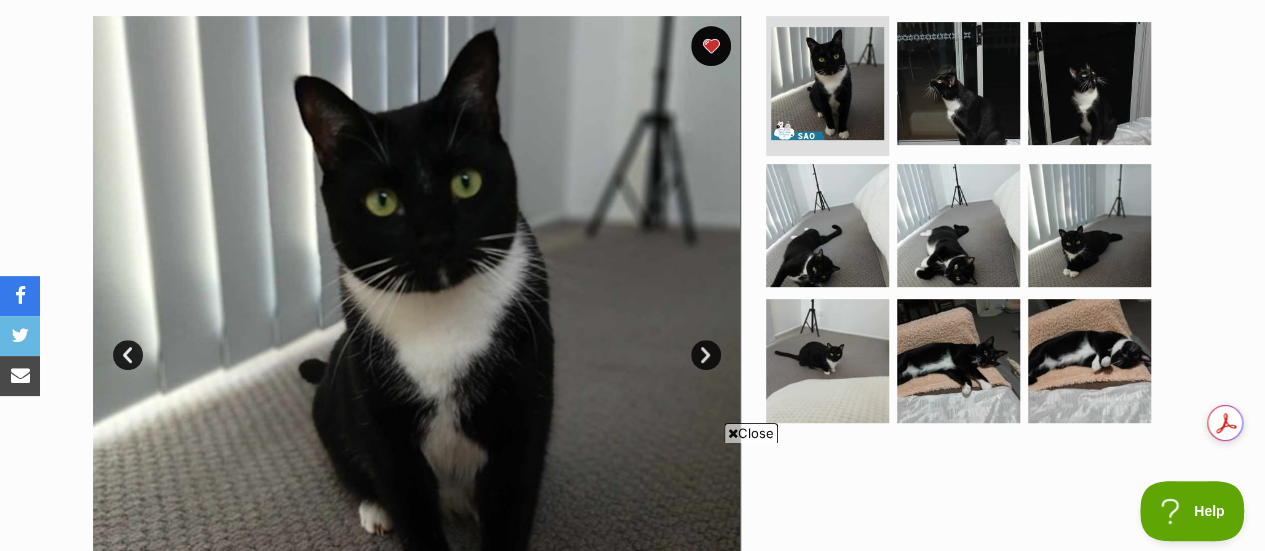click on "Next" at bounding box center (706, 355) 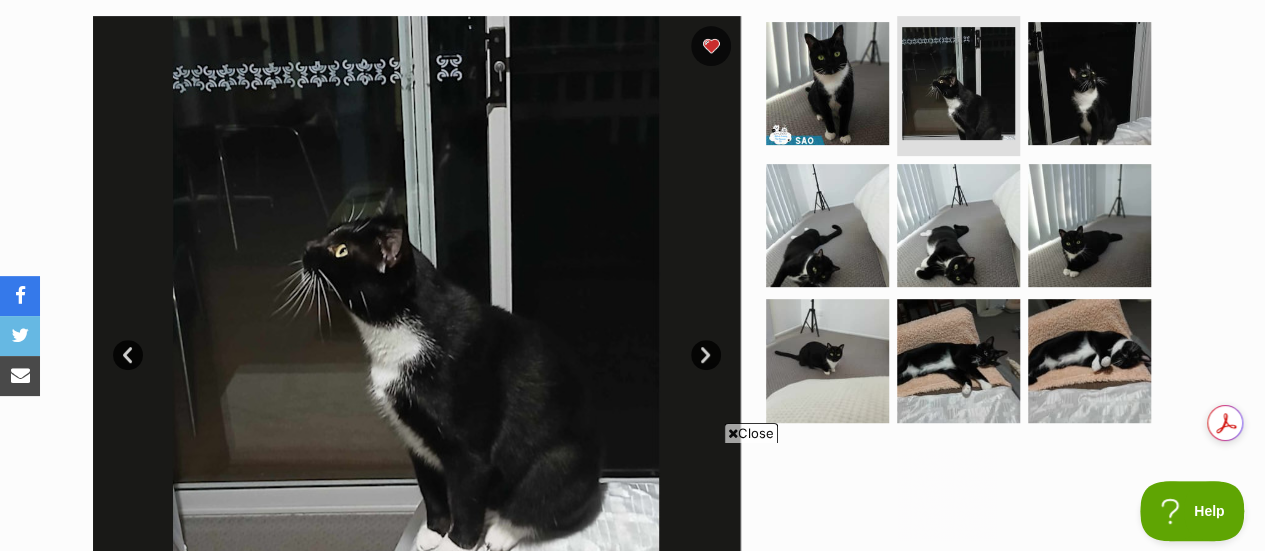click on "Next" at bounding box center (706, 355) 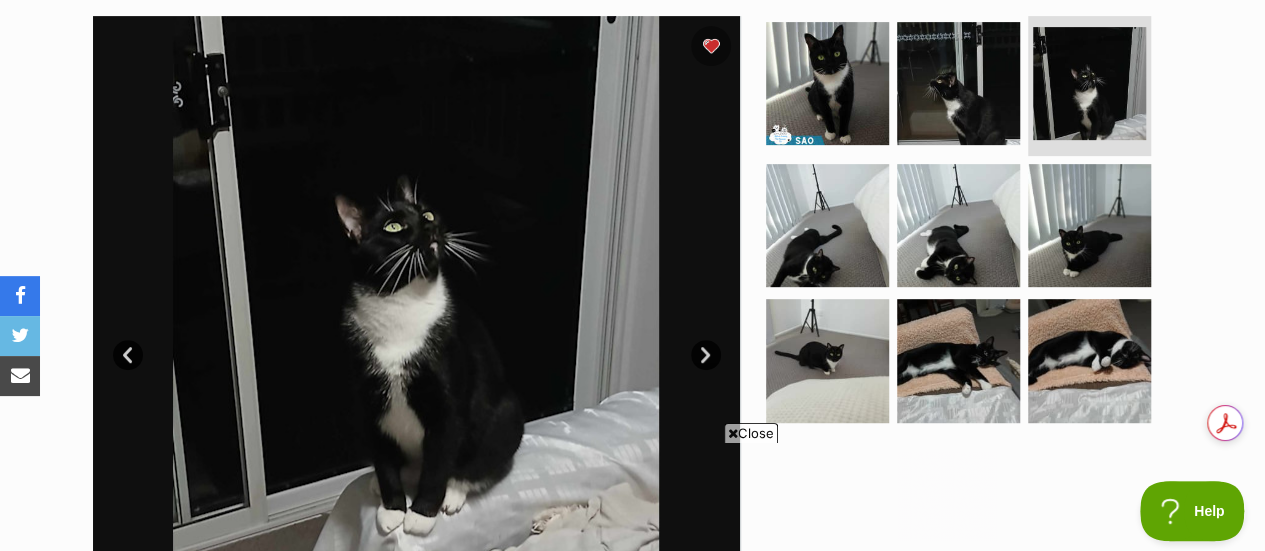 click on "Next" at bounding box center [706, 355] 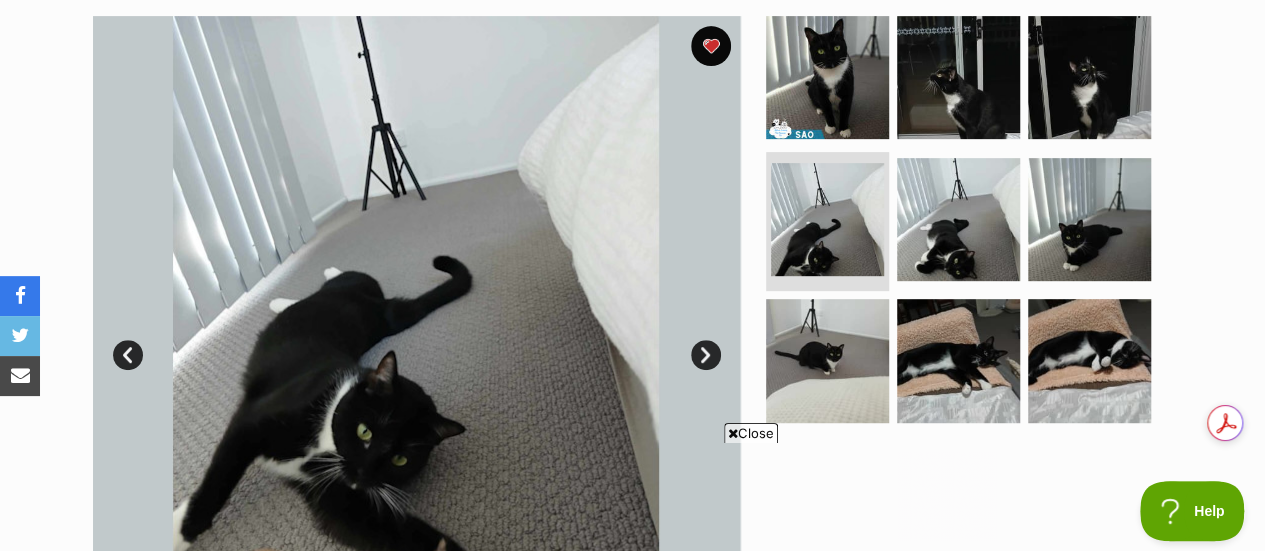 click on "Next" at bounding box center [706, 355] 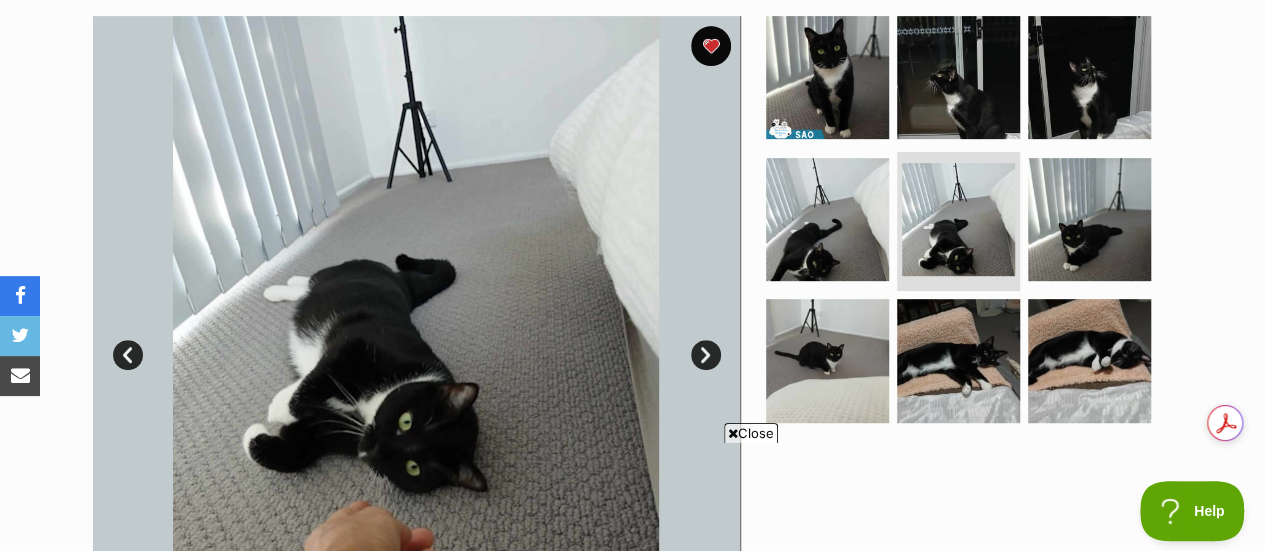 click on "Next" at bounding box center [706, 355] 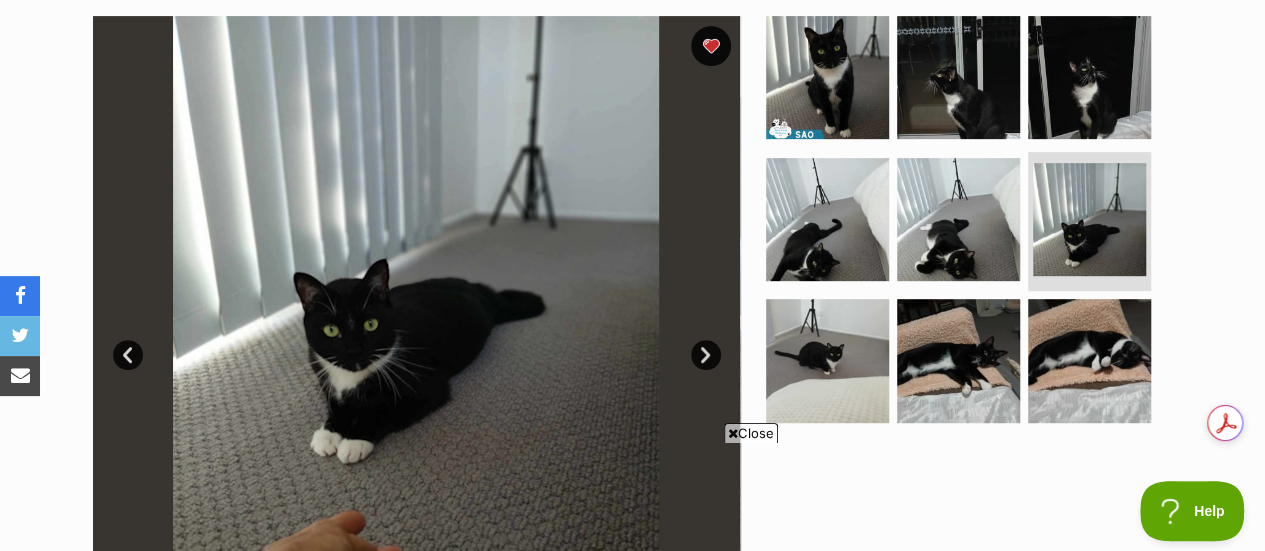 click on "Next" at bounding box center [706, 355] 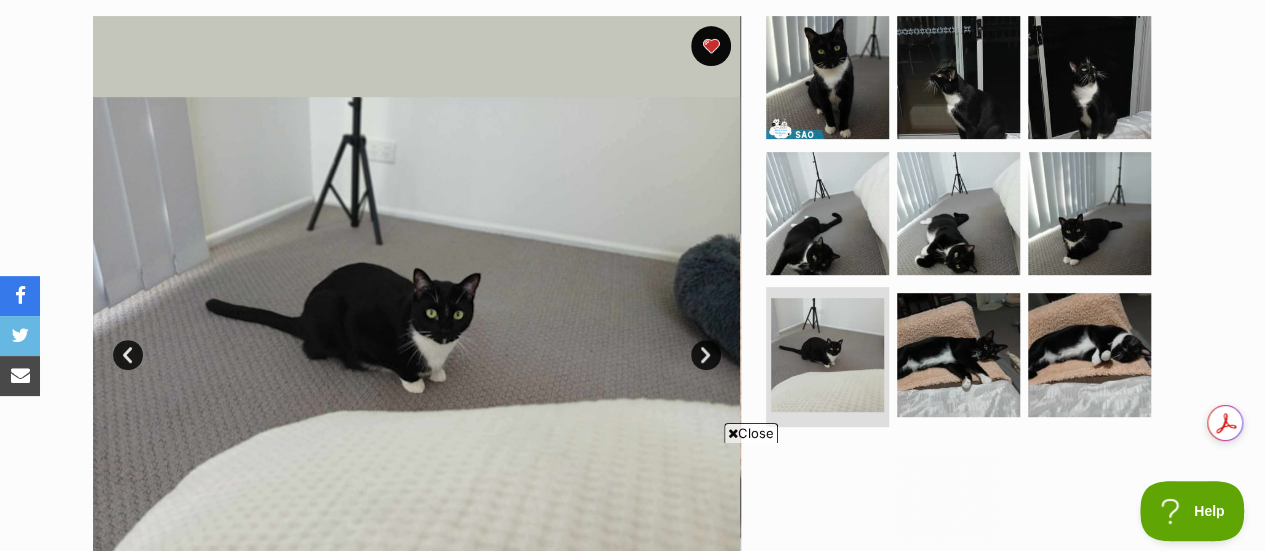 click on "Next" at bounding box center (706, 355) 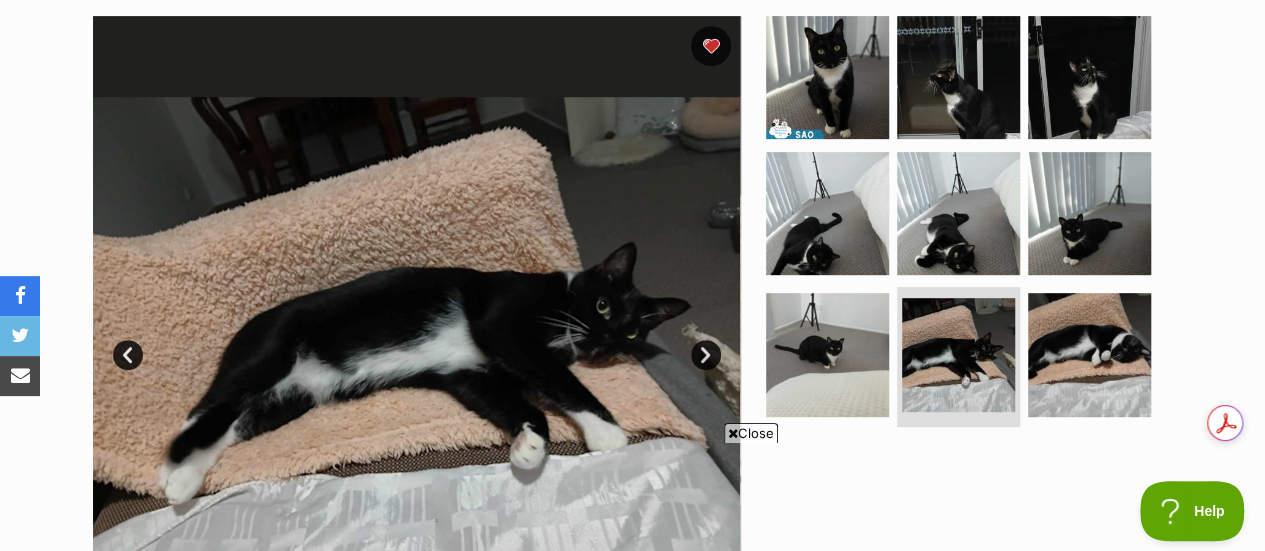click on "Next" at bounding box center (706, 355) 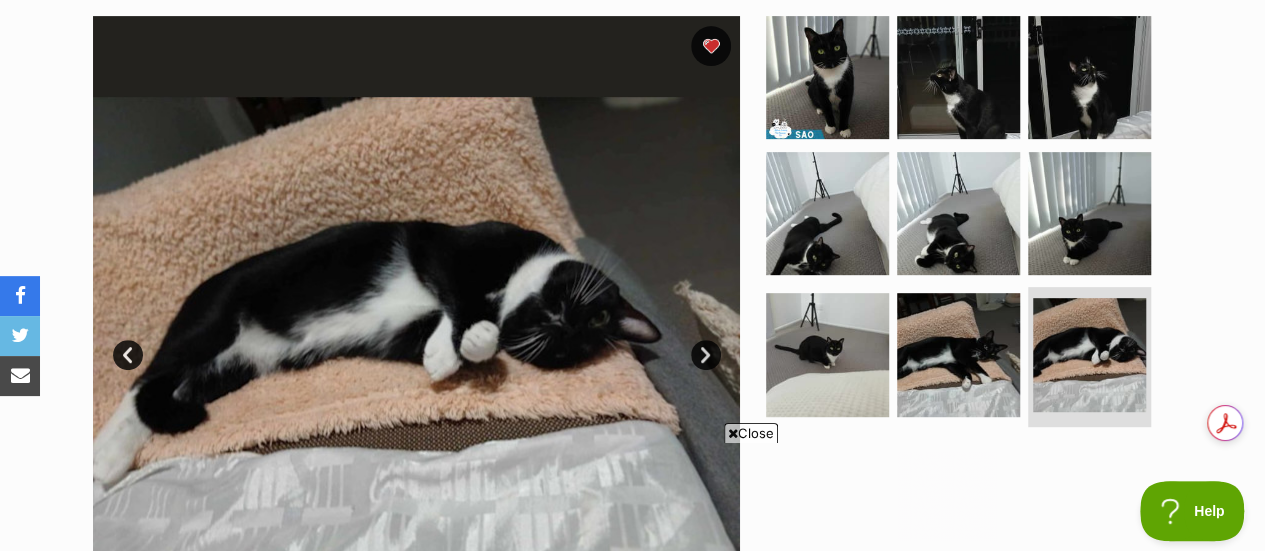 click on "Prev" at bounding box center (128, 355) 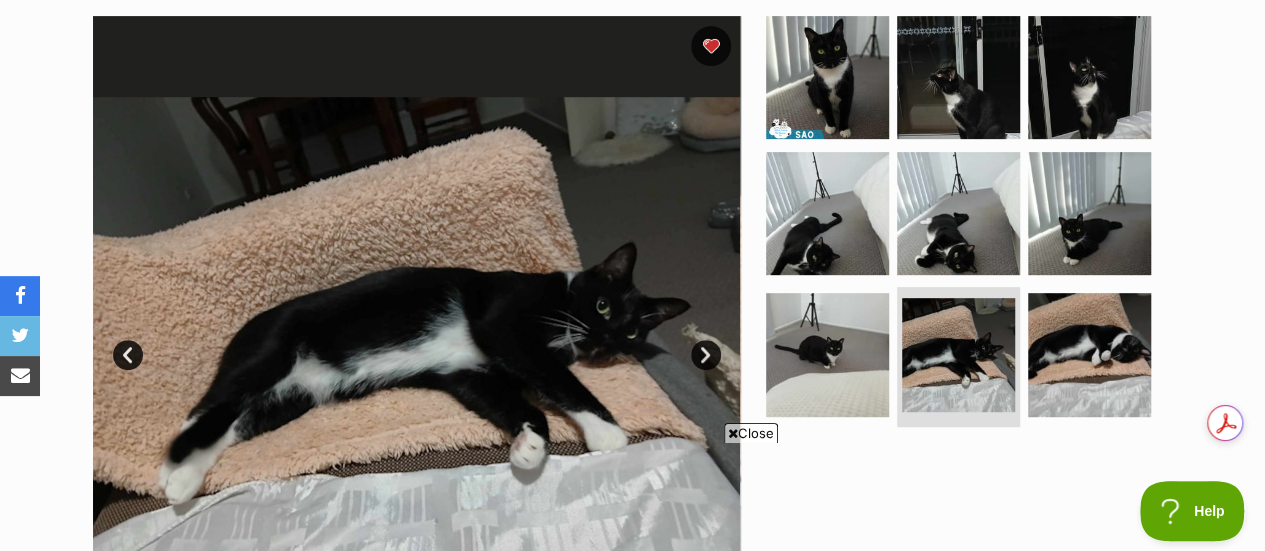 click on "Next" at bounding box center (706, 355) 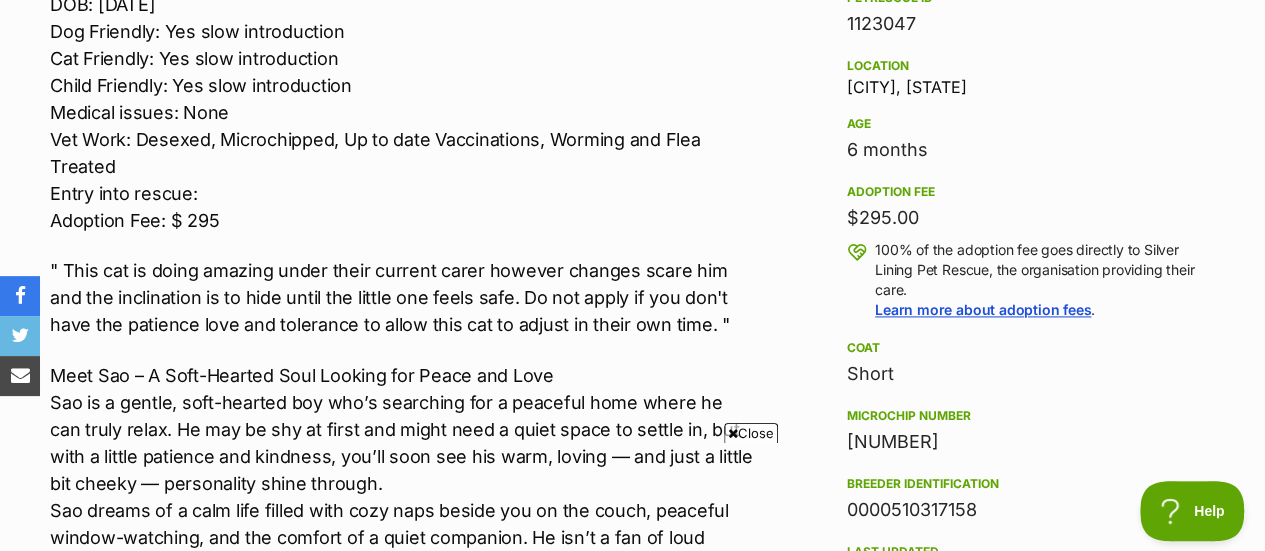 scroll, scrollTop: 1300, scrollLeft: 0, axis: vertical 